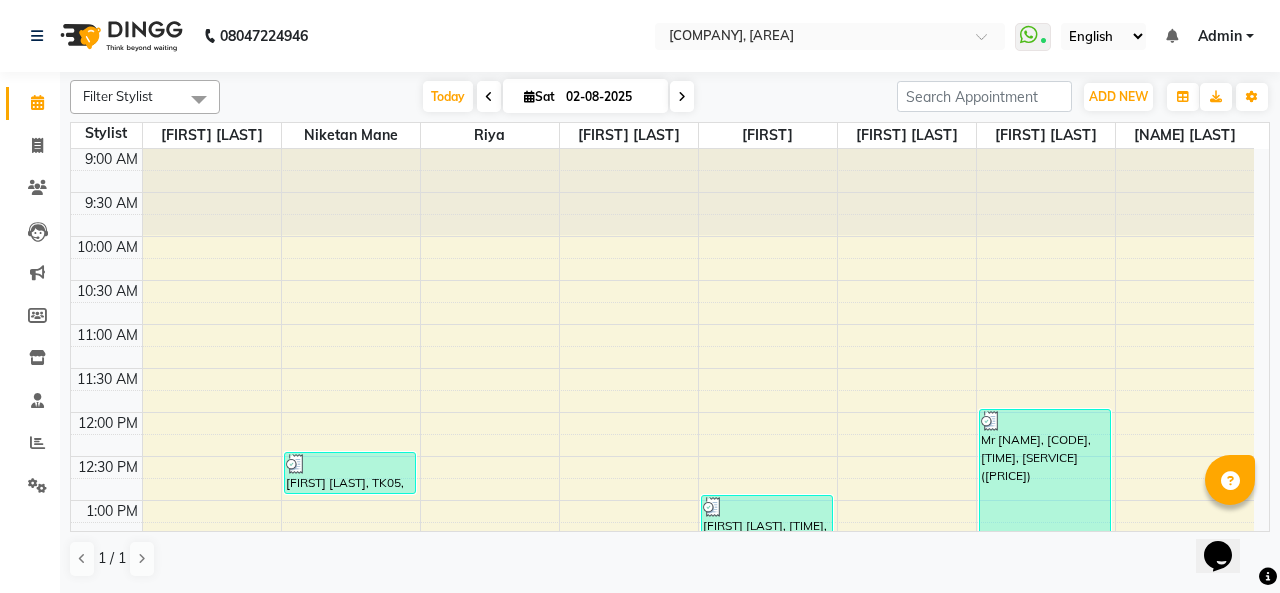 scroll, scrollTop: 0, scrollLeft: 0, axis: both 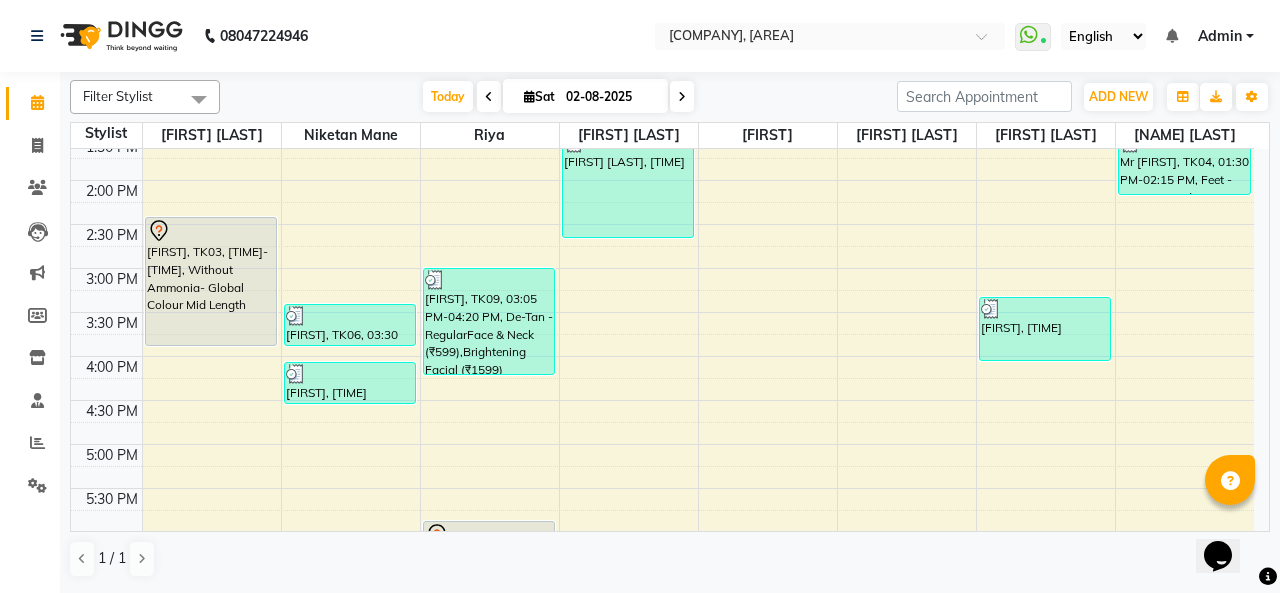 click at bounding box center (211, 231) 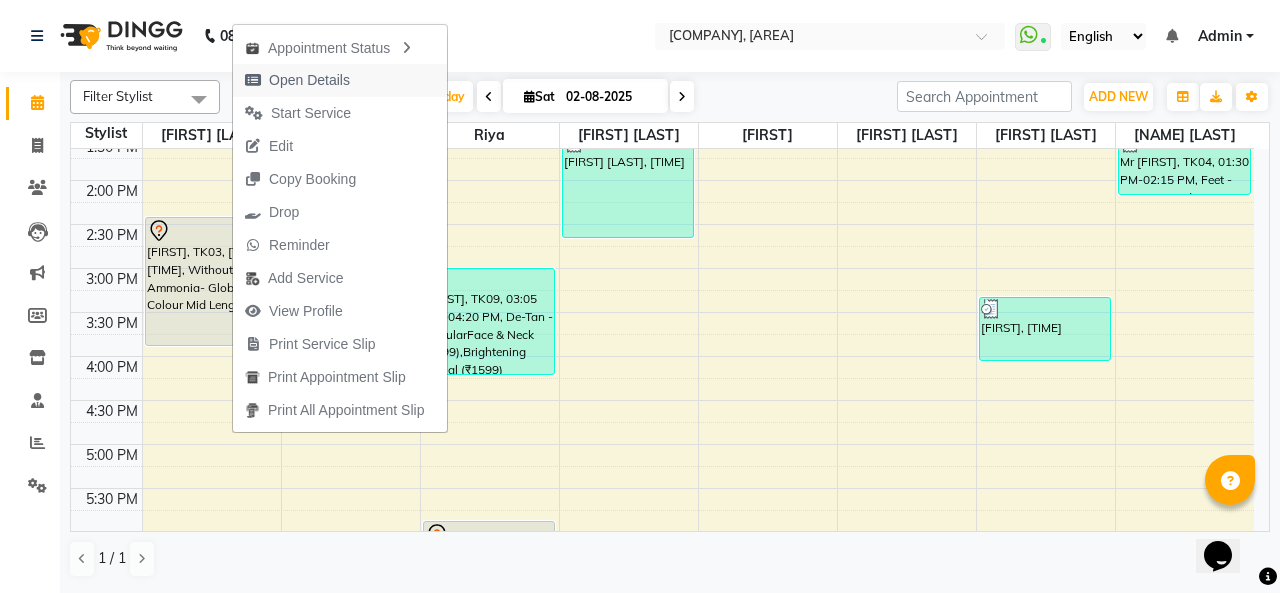 click on "Open Details" at bounding box center [340, 80] 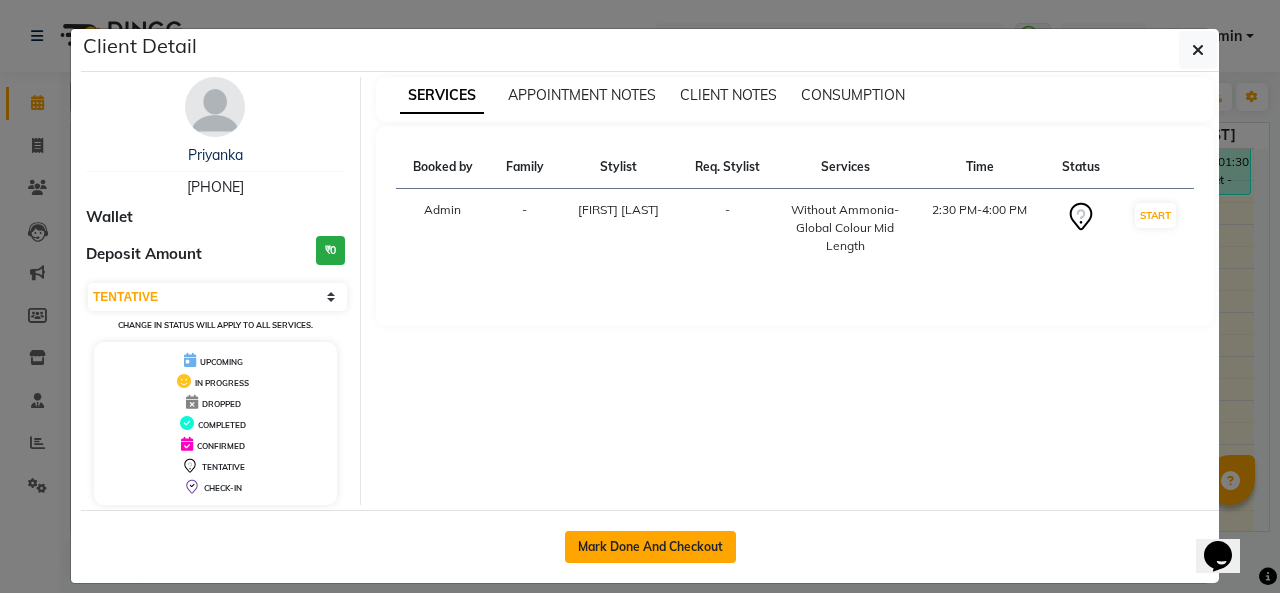 click on "Mark Done And Checkout" 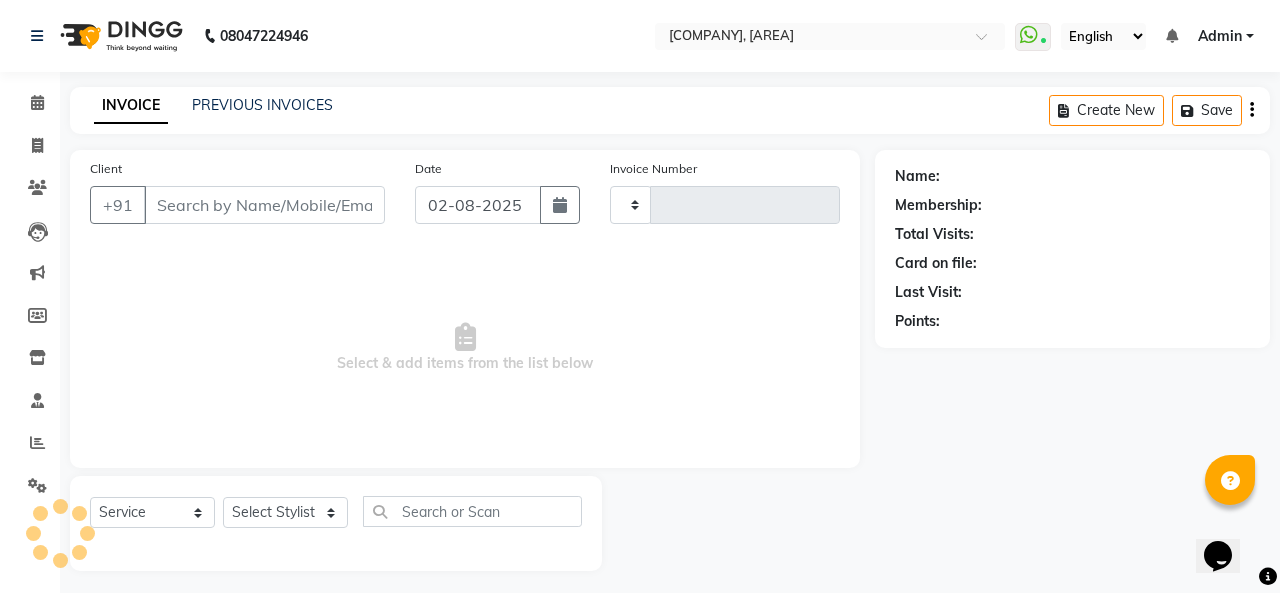 type on "0743" 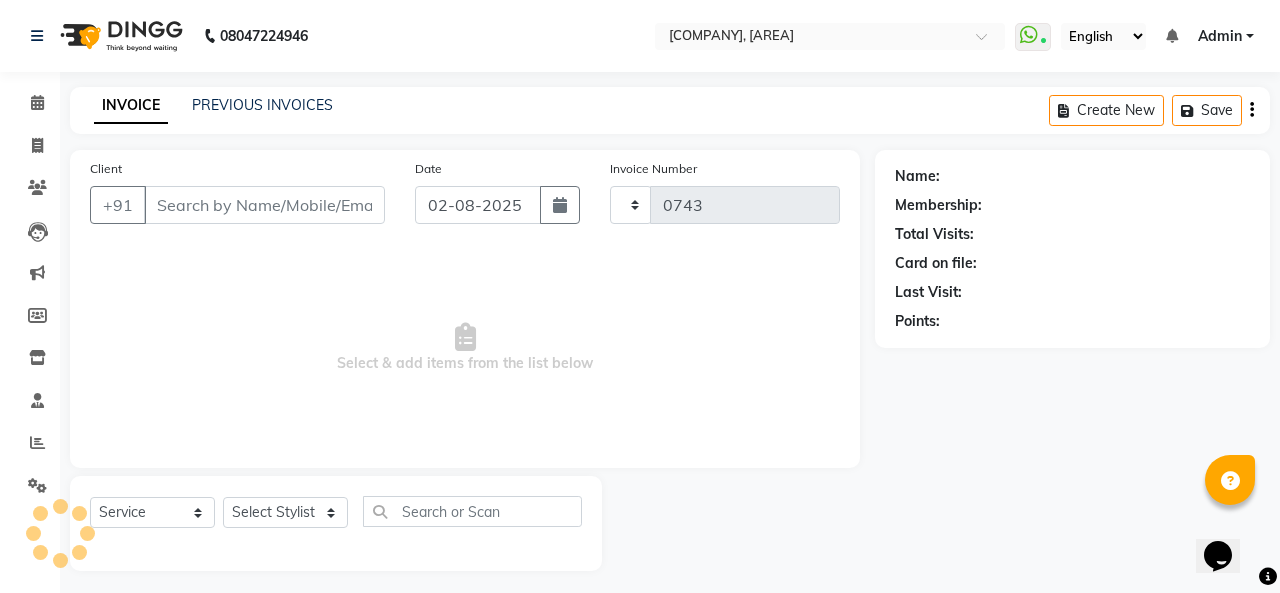 select on "665" 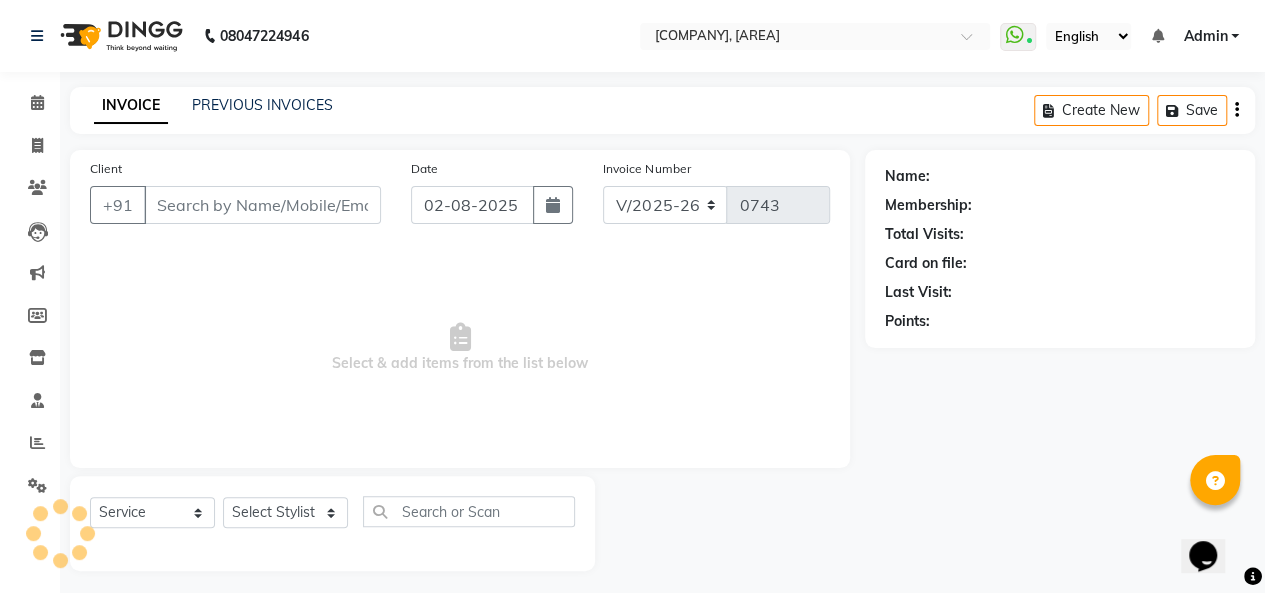 type on "[PHONE]" 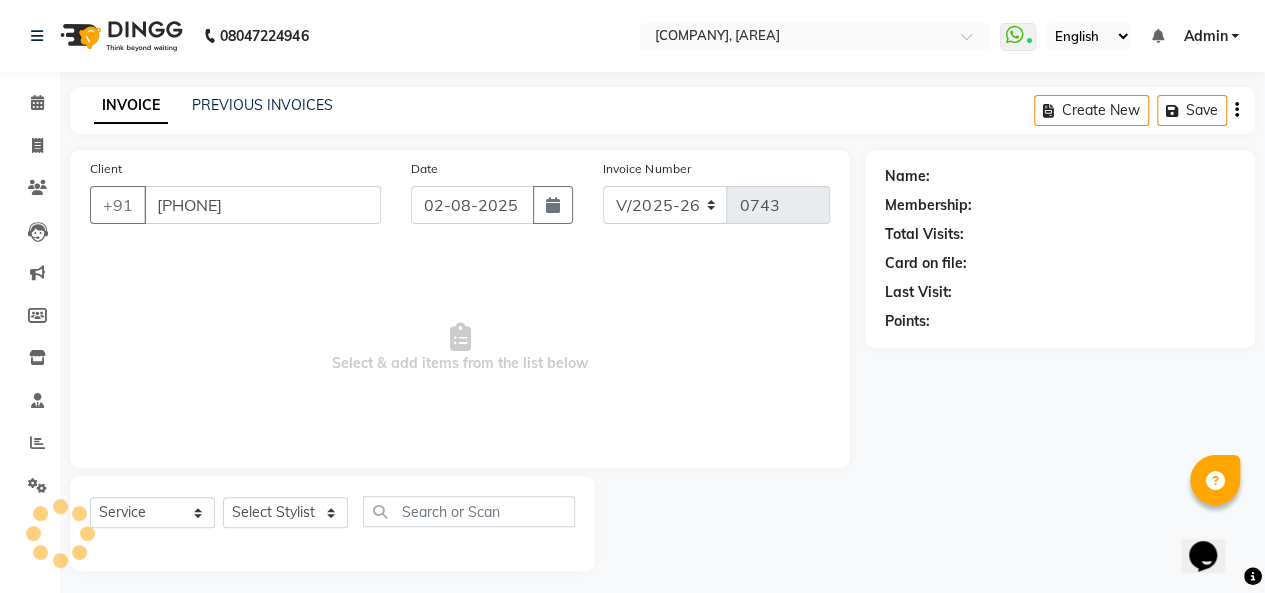 select on "9923" 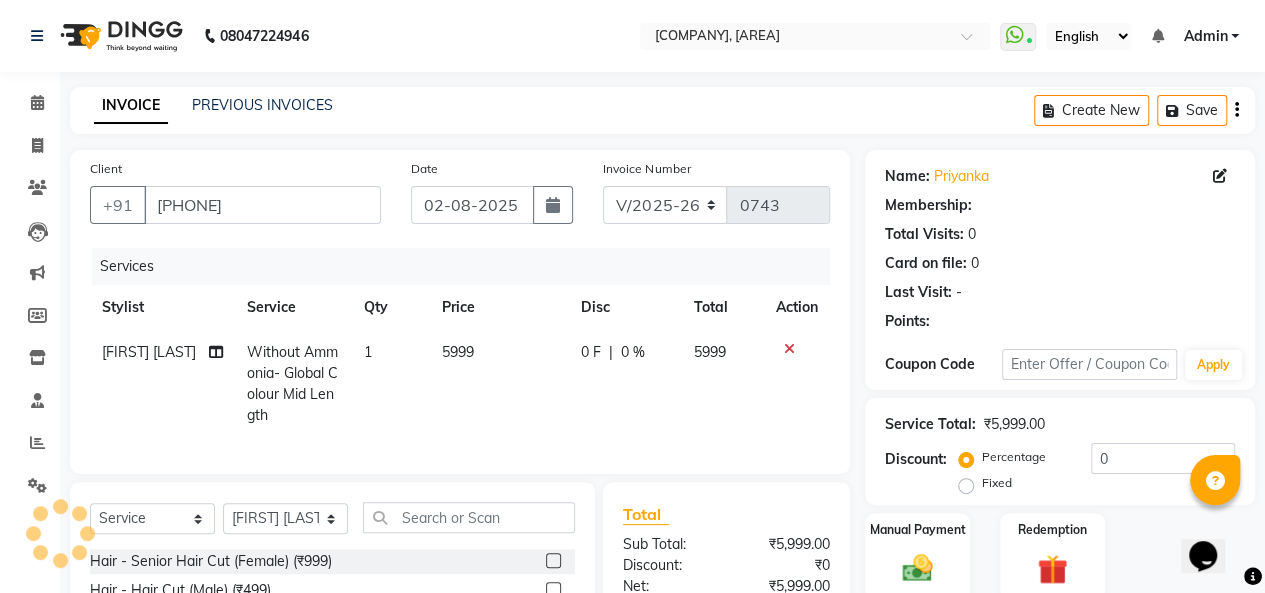 select on "1: Object" 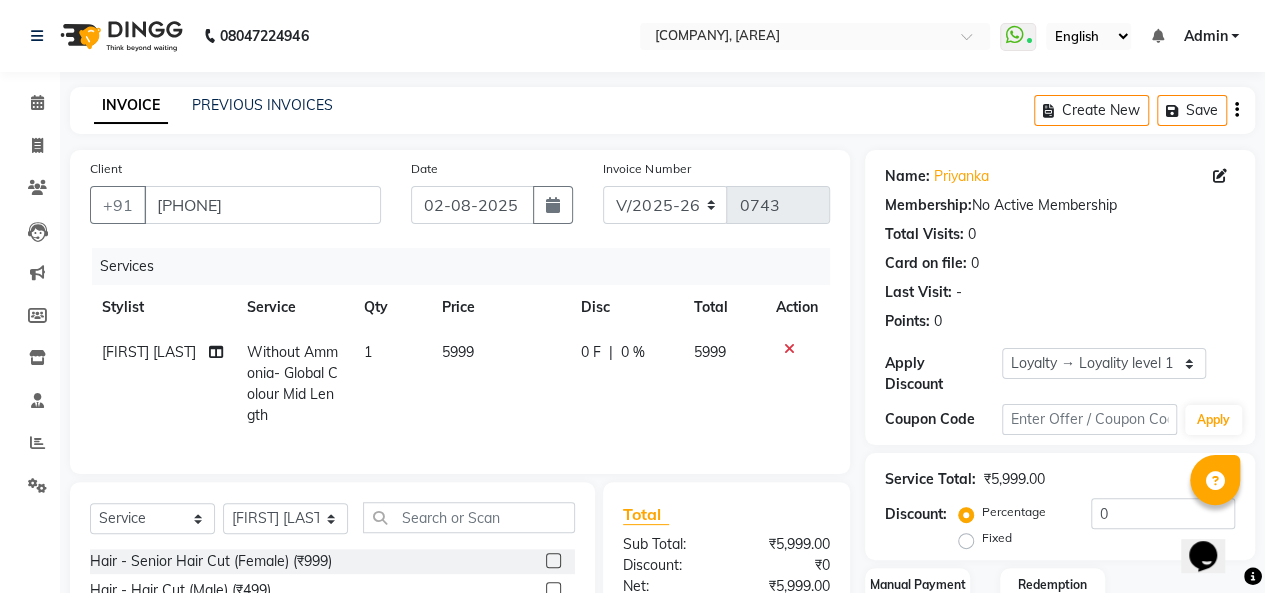 click on "Without Ammonia- Global Colour Mid Length" 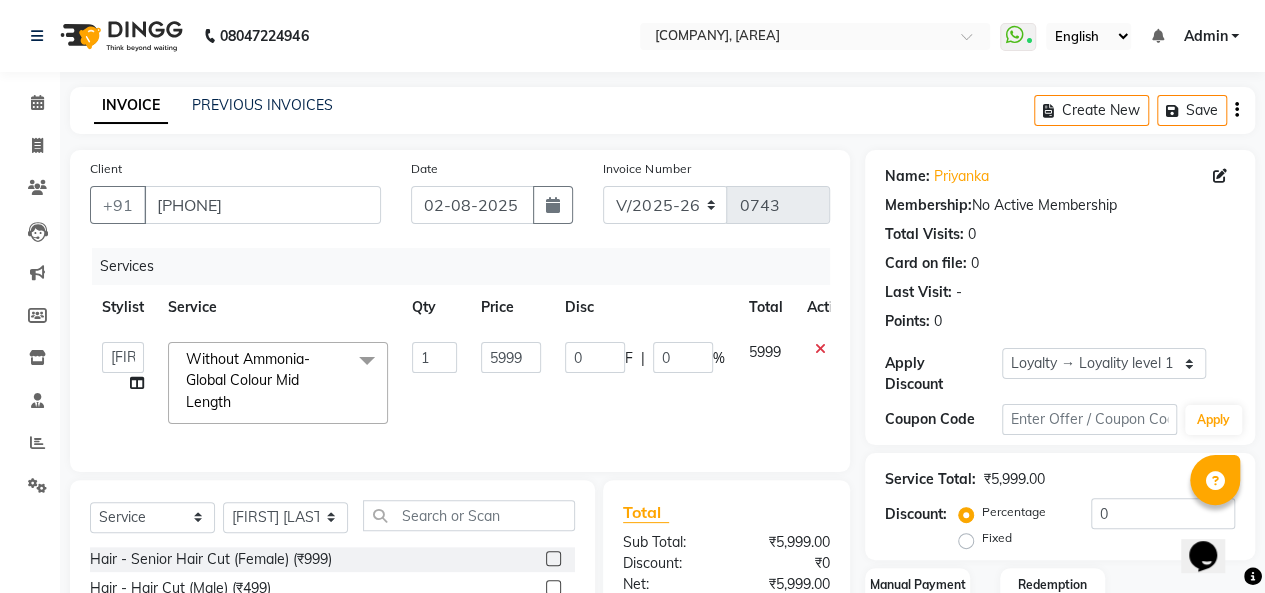 click on "Without Ammonia- Global Colour Mid Length  x" 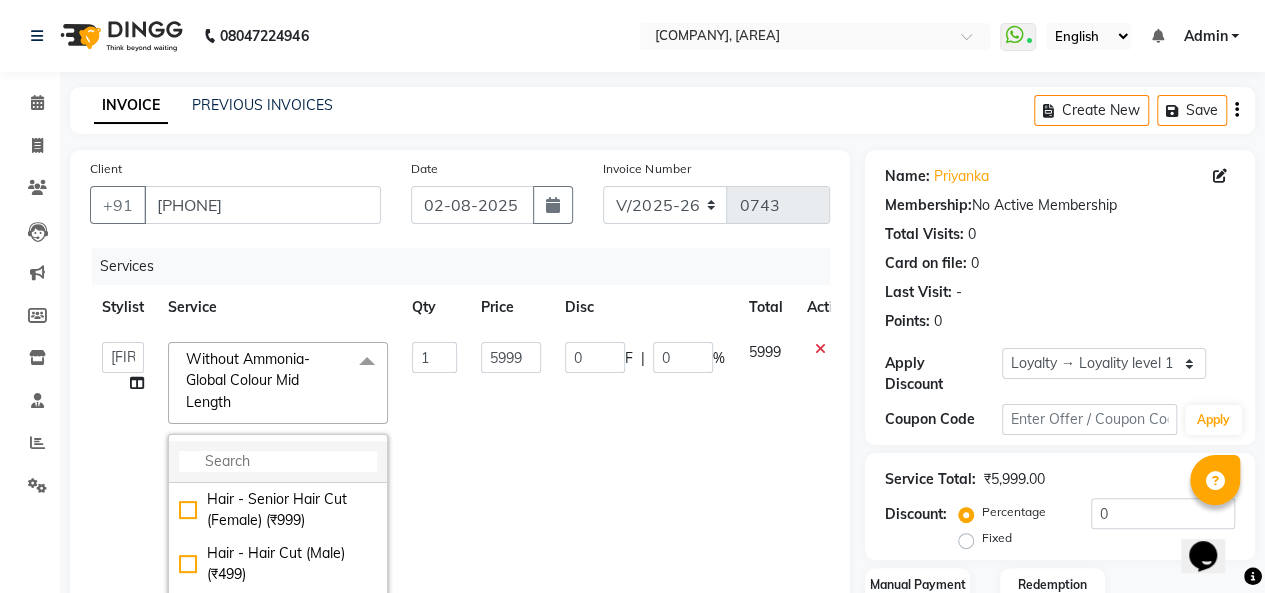 click 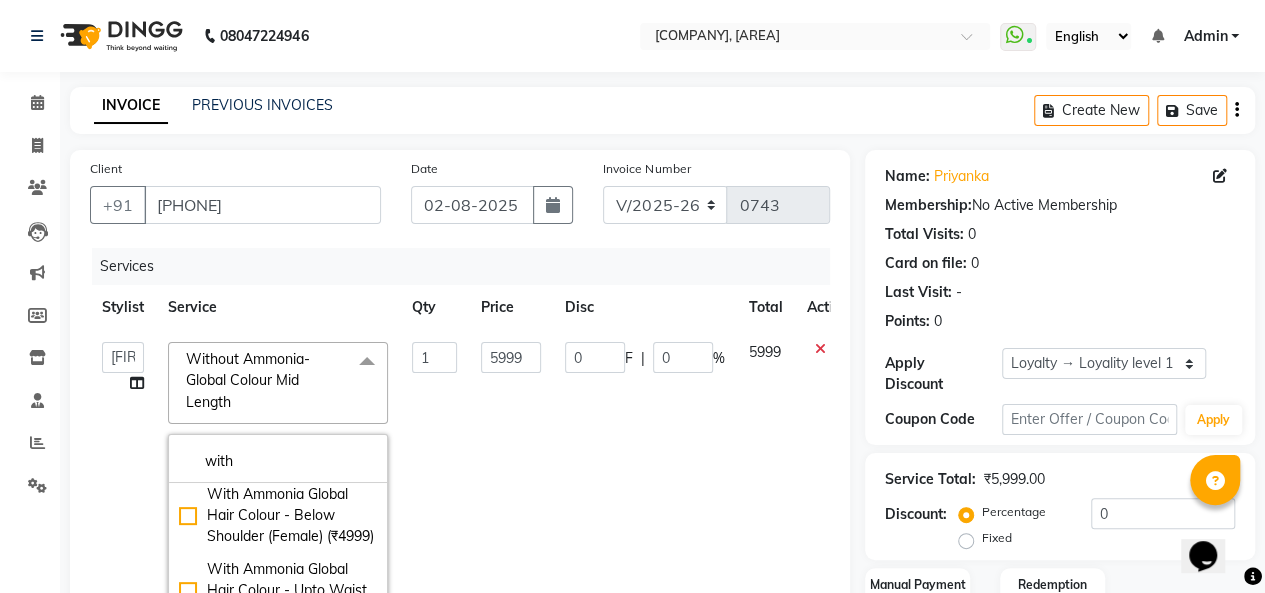 scroll, scrollTop: 500, scrollLeft: 0, axis: vertical 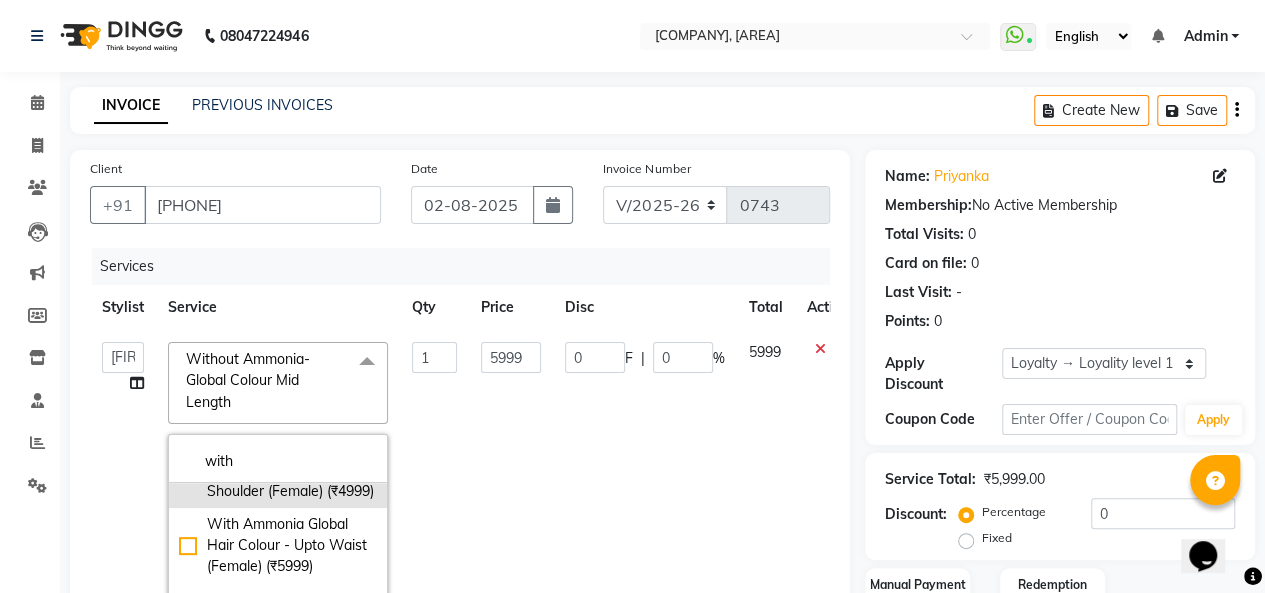 type on "with" 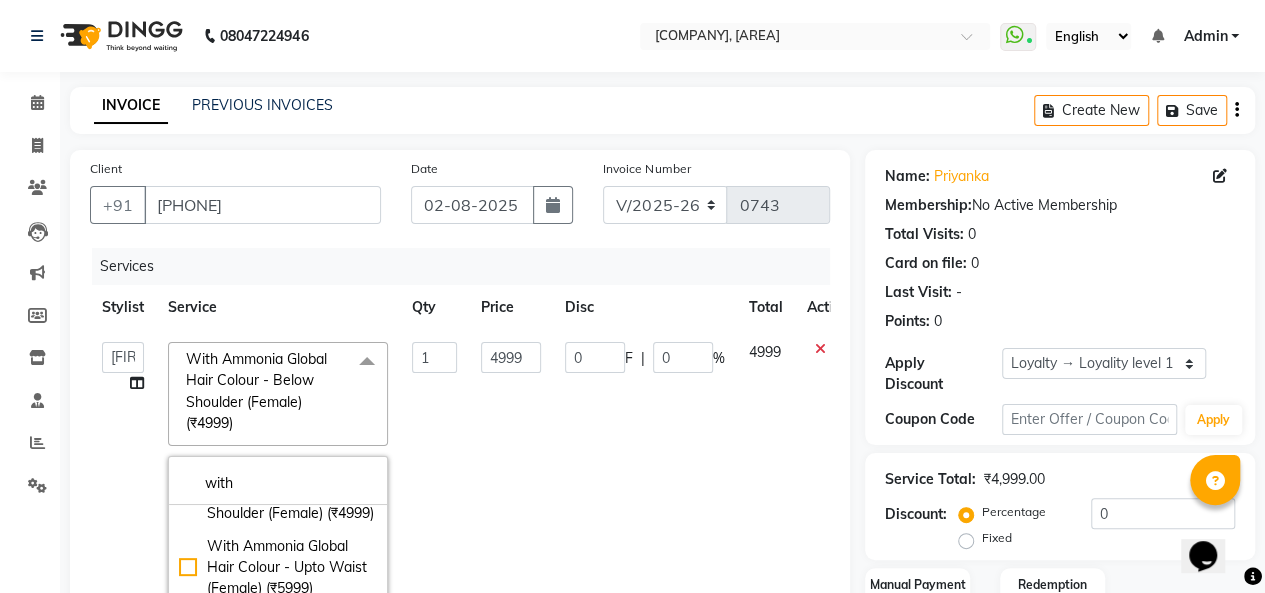 click on "0 F | 0 %" 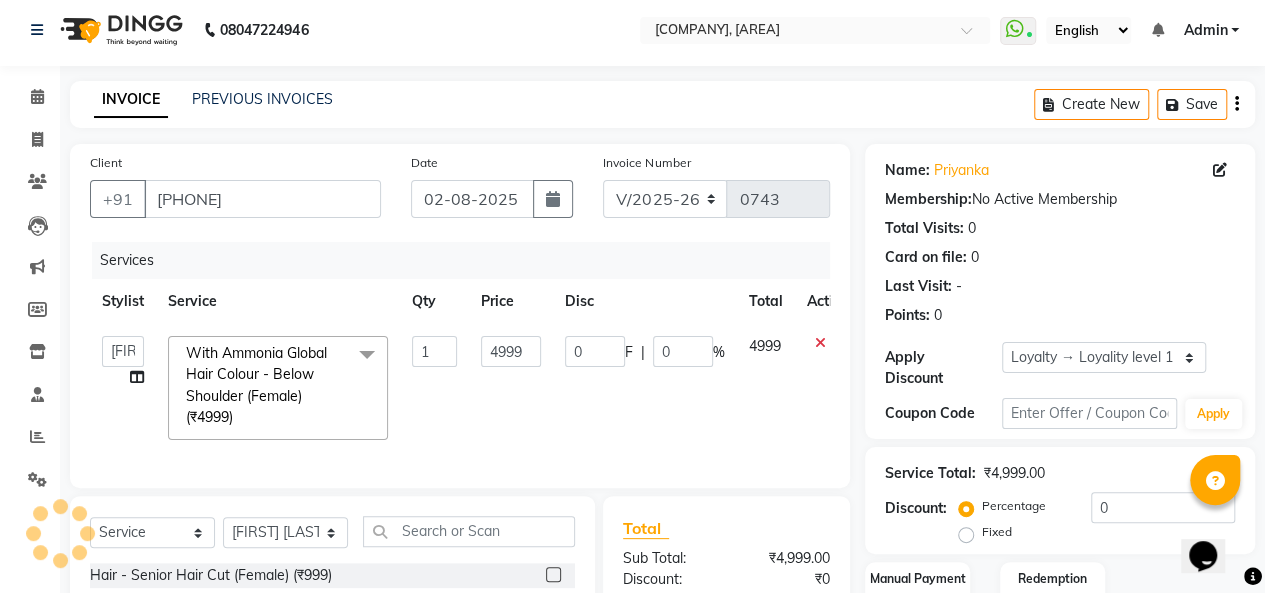 scroll, scrollTop: 100, scrollLeft: 0, axis: vertical 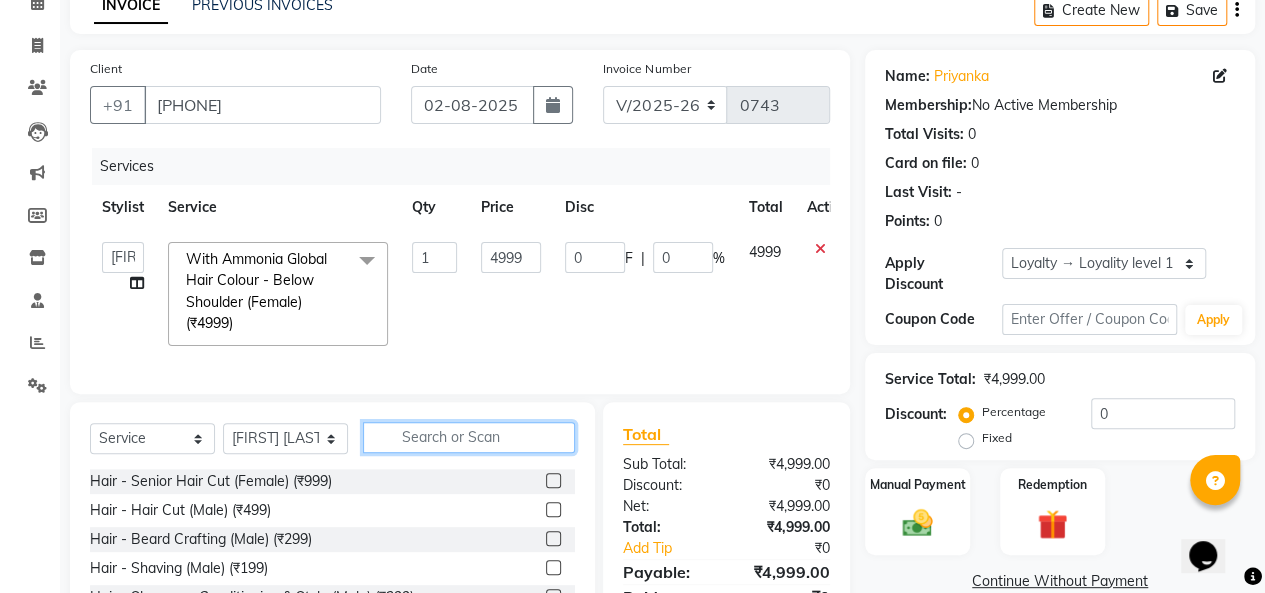 click 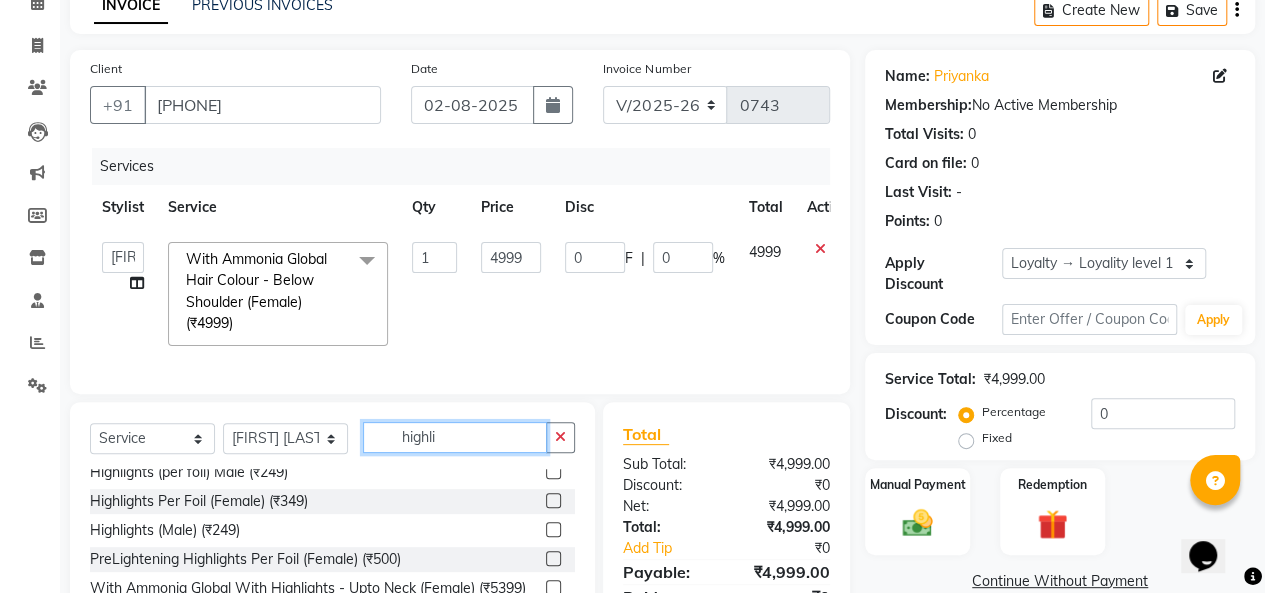 scroll, scrollTop: 0, scrollLeft: 0, axis: both 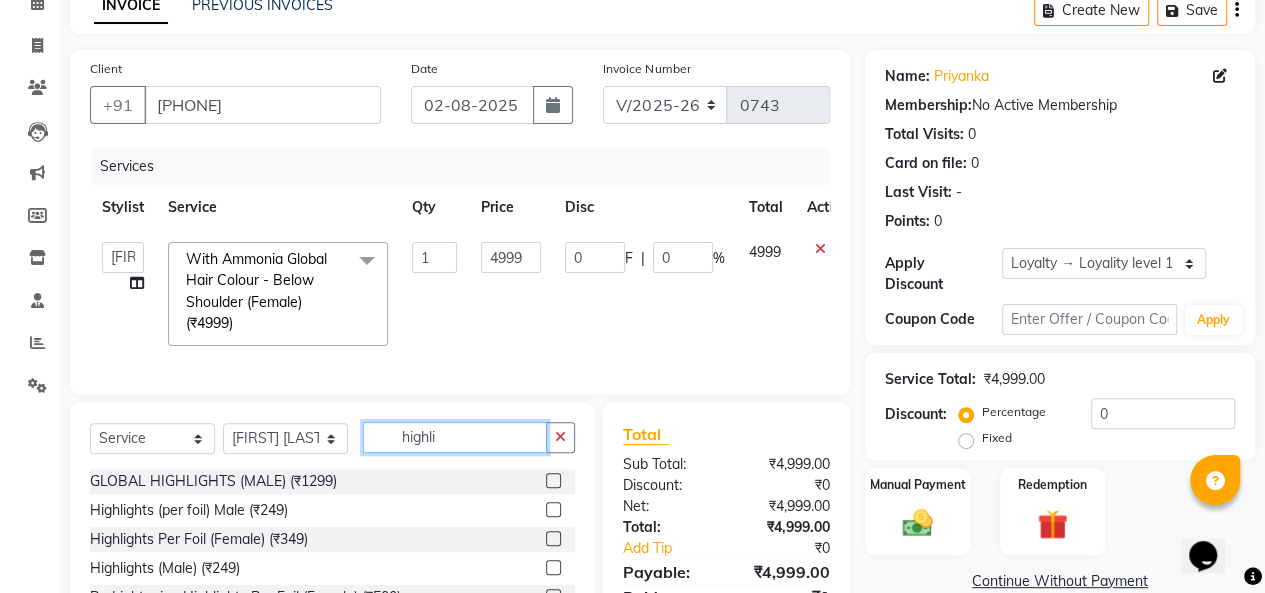 type on "highli" 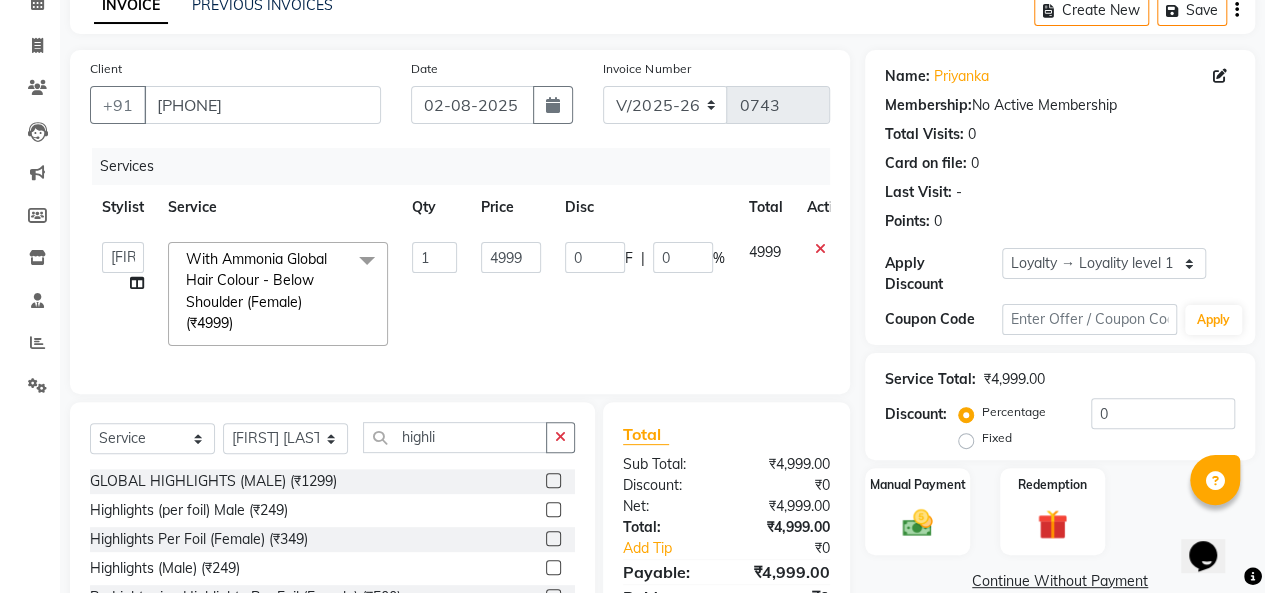 click 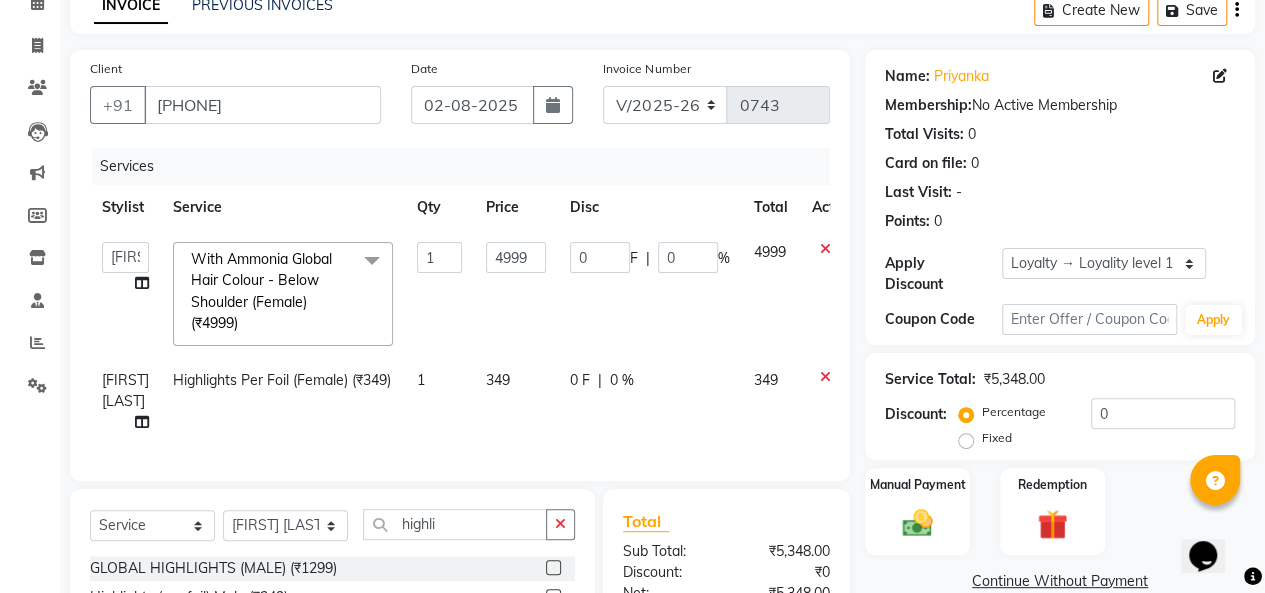 checkbox on "false" 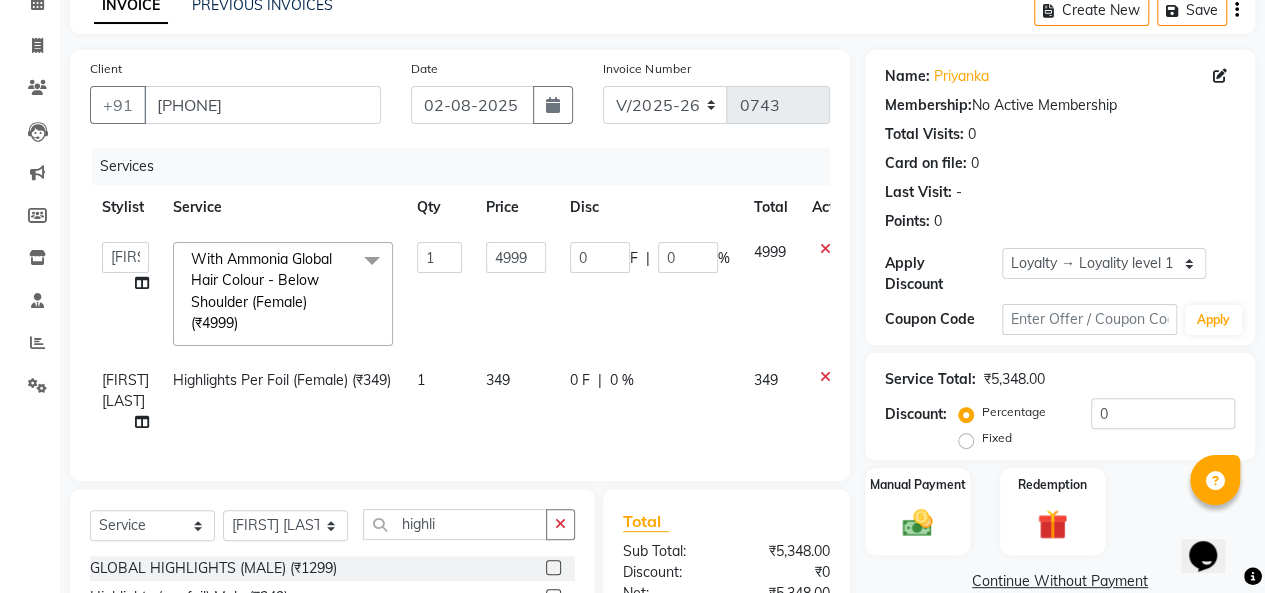 click on "349" 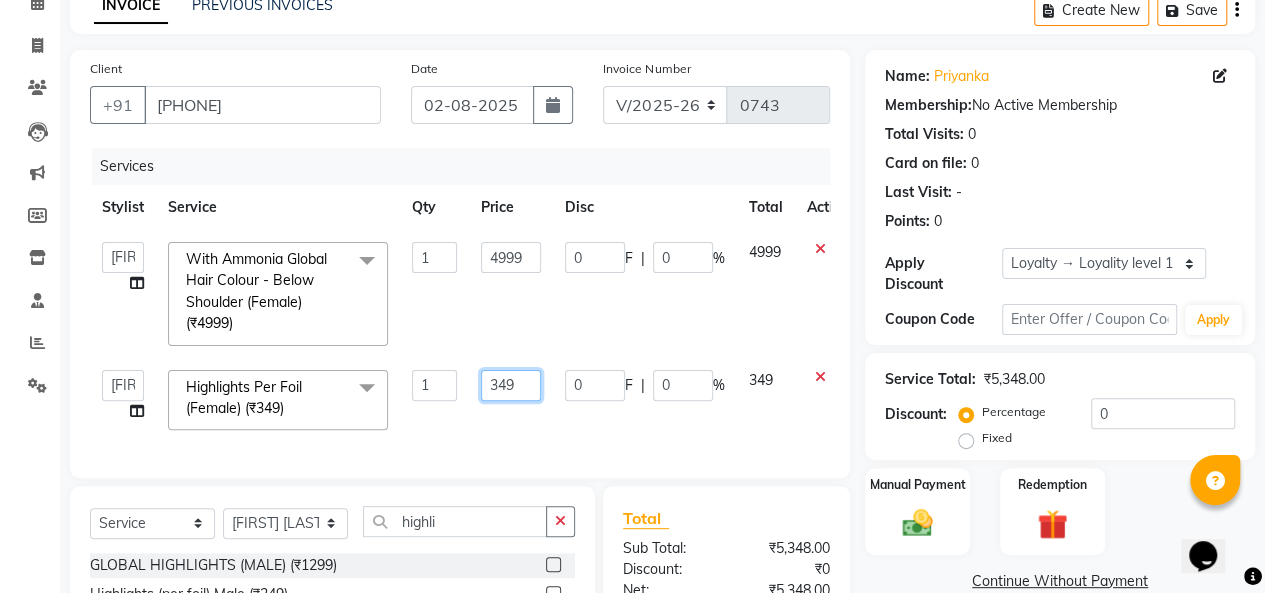 click on "349" 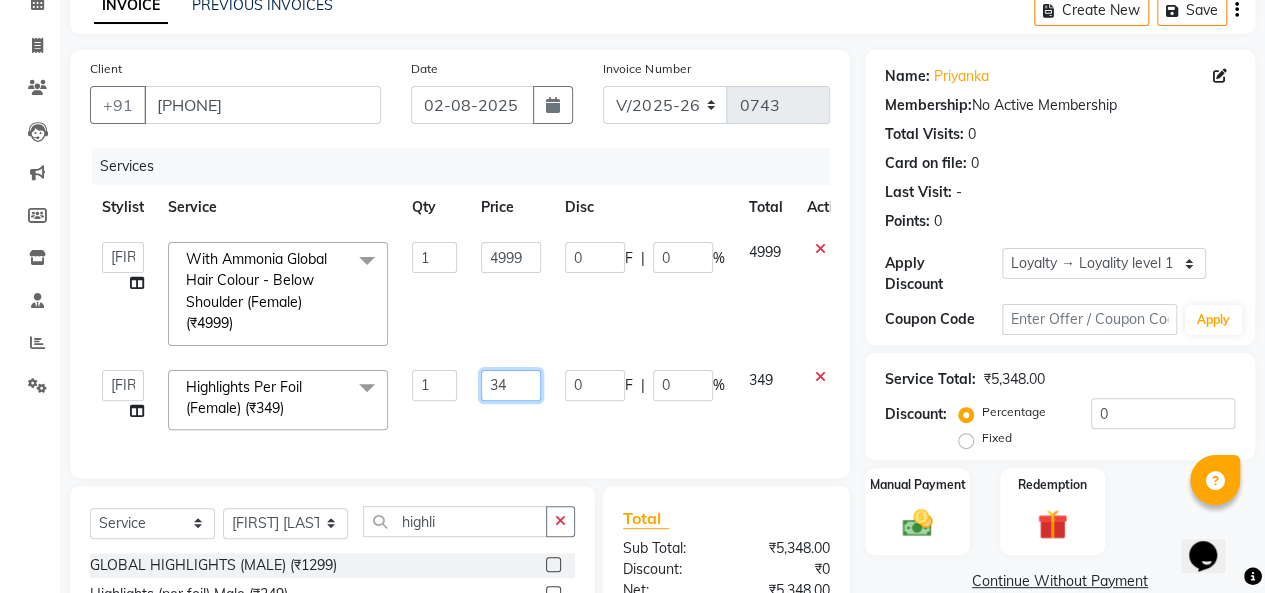 type on "3" 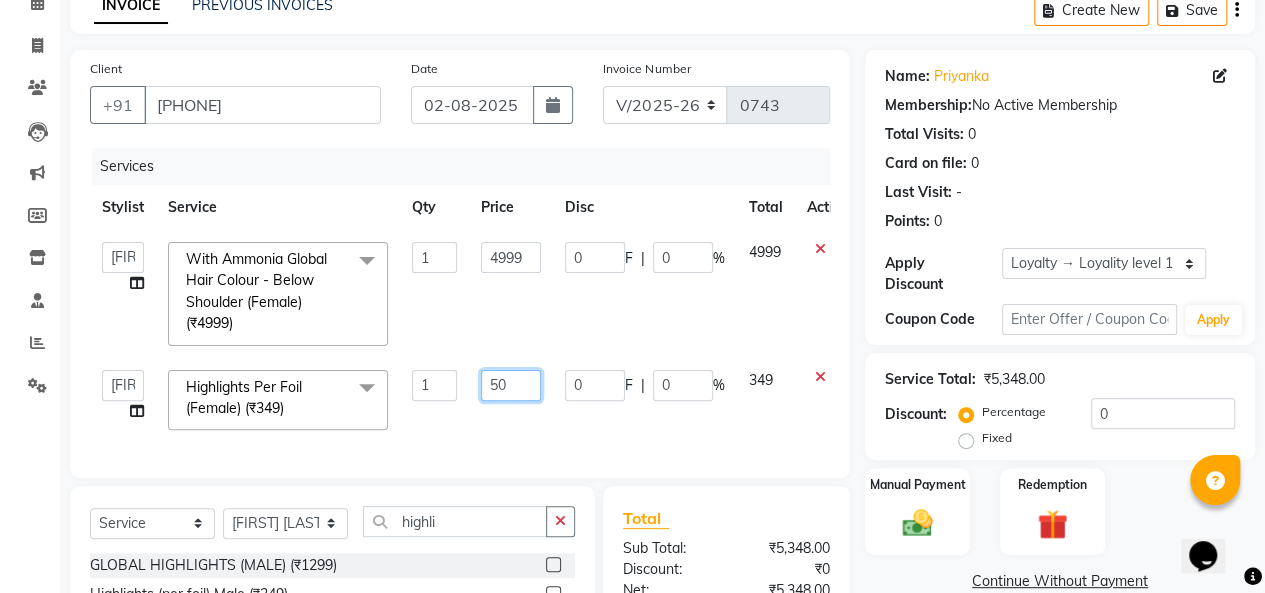 type on "500" 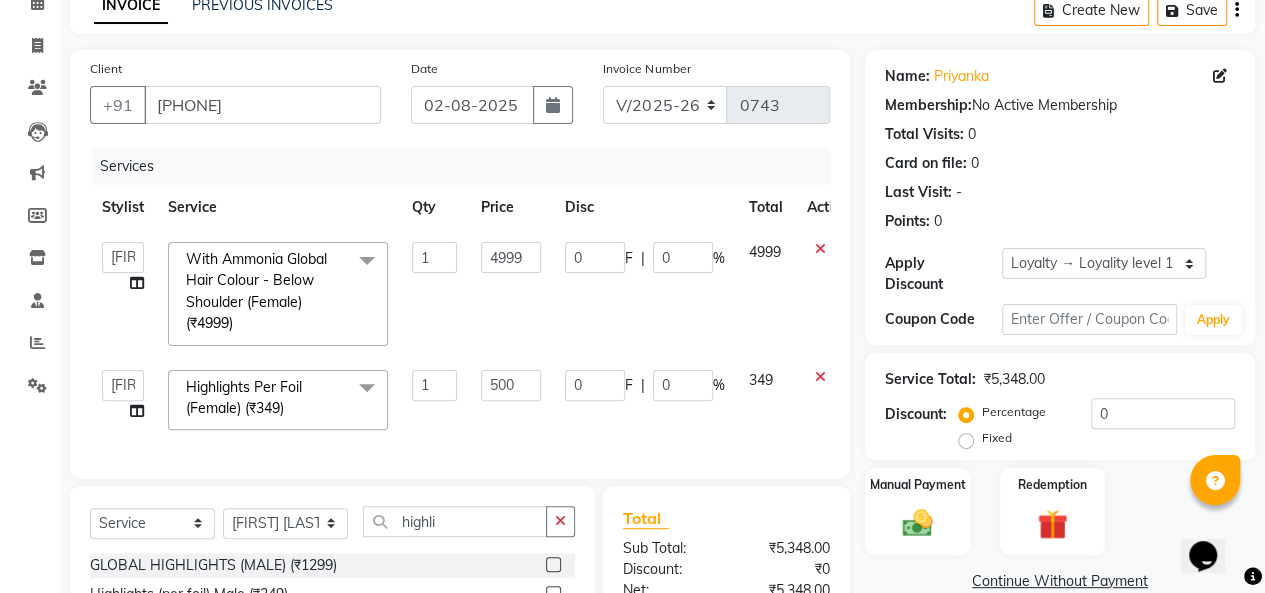 click on "0 F | 0 %" 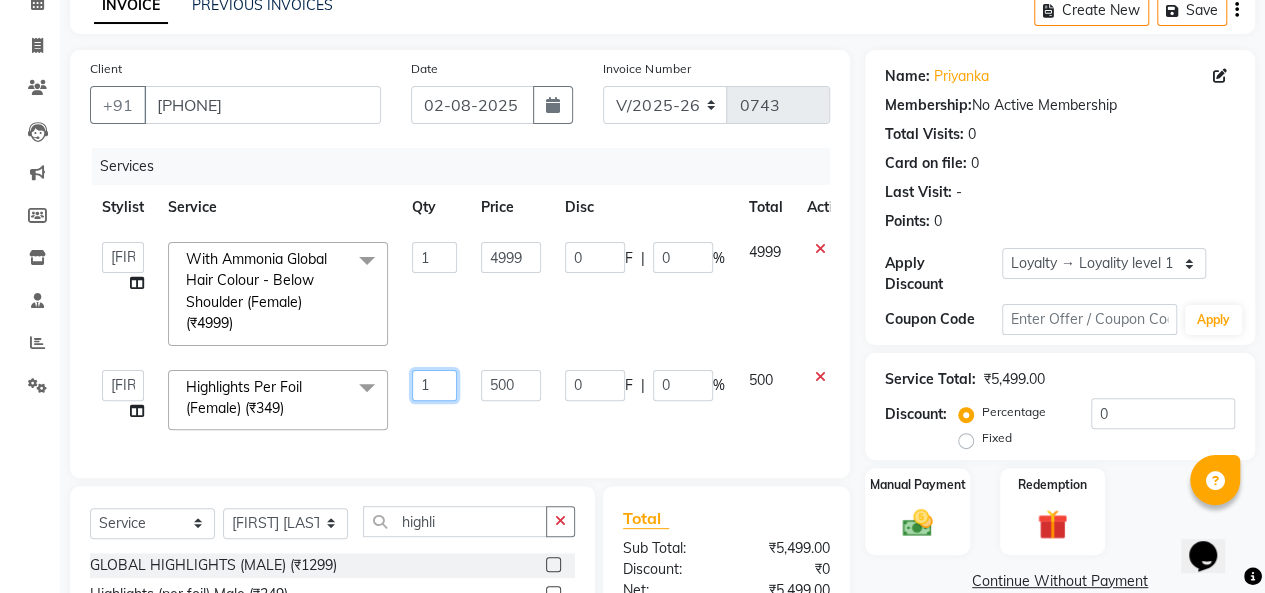 click on "1" 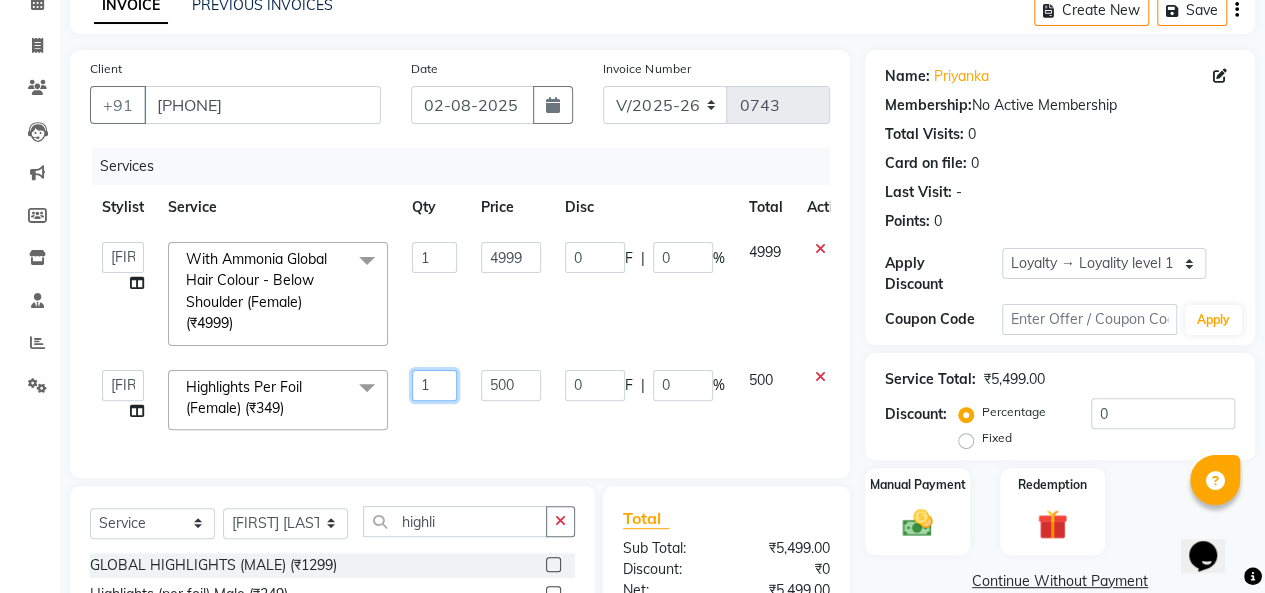 type on "17" 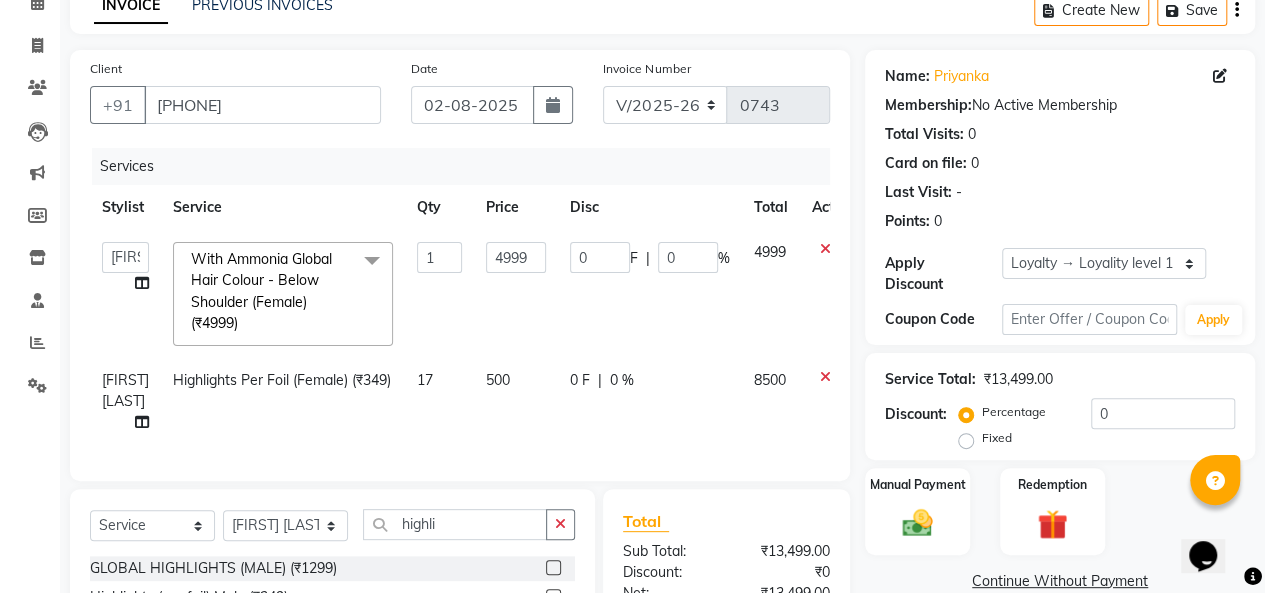 click on "[FIRST] [LAST] Highlights Per Foil (Female) (₹349) 17 500 0 F | 0 % 8500" 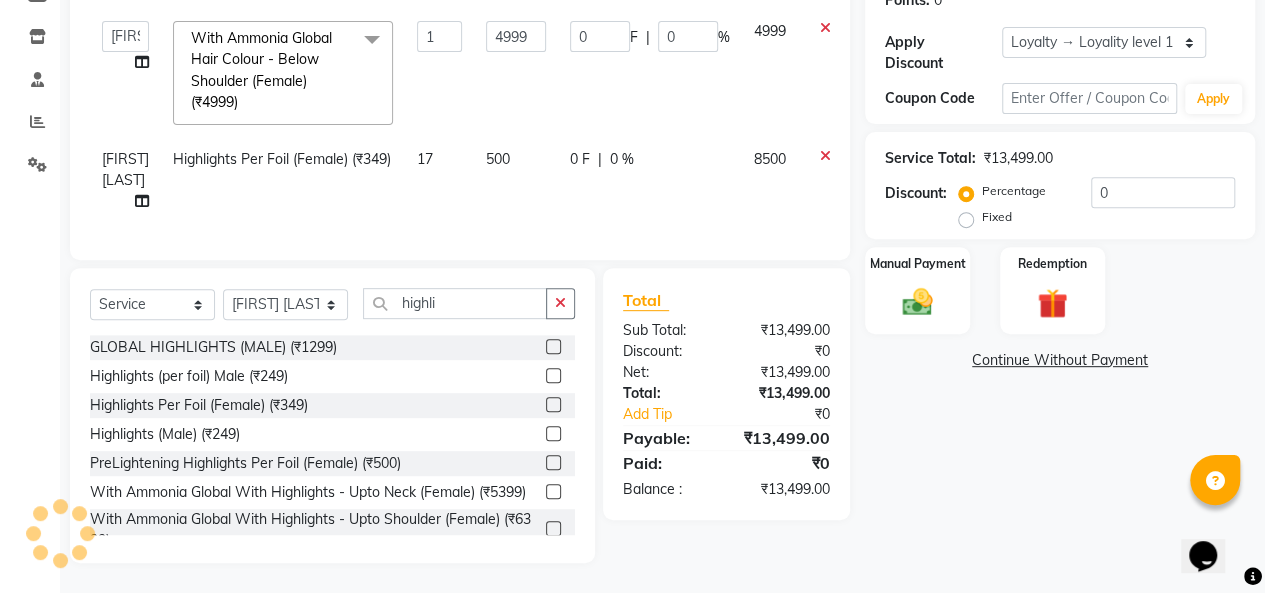 scroll, scrollTop: 334, scrollLeft: 0, axis: vertical 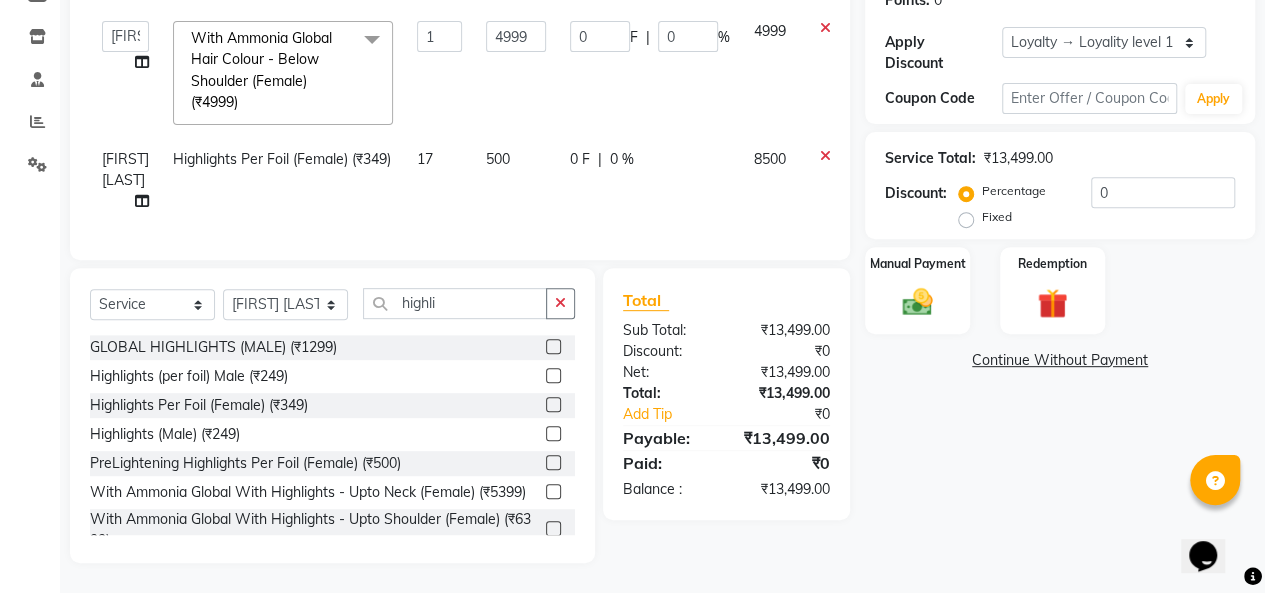 click on "Name: [NAME] Membership: No Active Membership Total Visits: 0 Card on file: 0 Last Visit: - Points: 0 Apply Discount Select Loyalty → Loyality level 1 Coupon Code Apply Service Total: [PRICE] Discount: Percentage Fixed 0 Manual Payment Redemption Continue Without Payment" 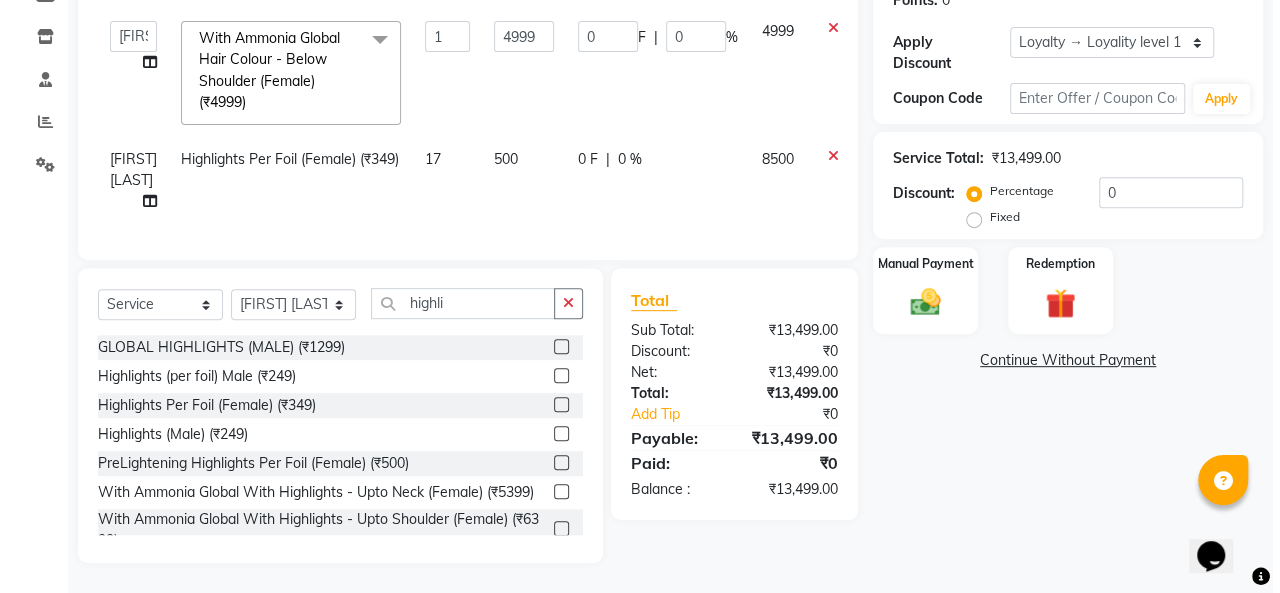 scroll, scrollTop: 0, scrollLeft: 0, axis: both 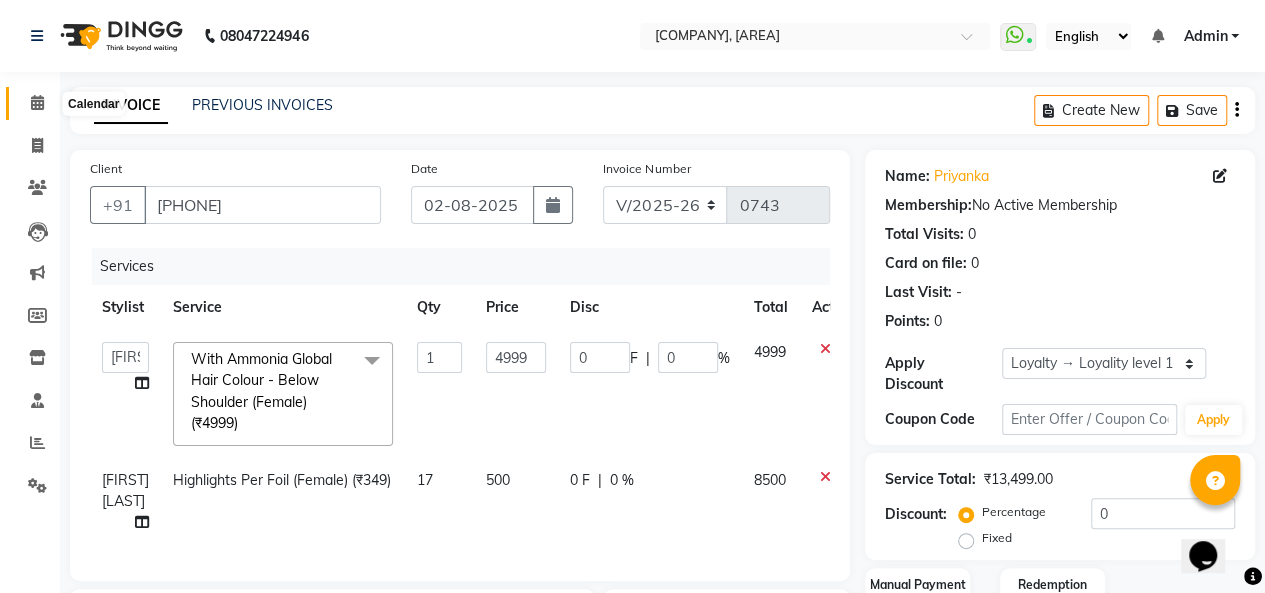 click 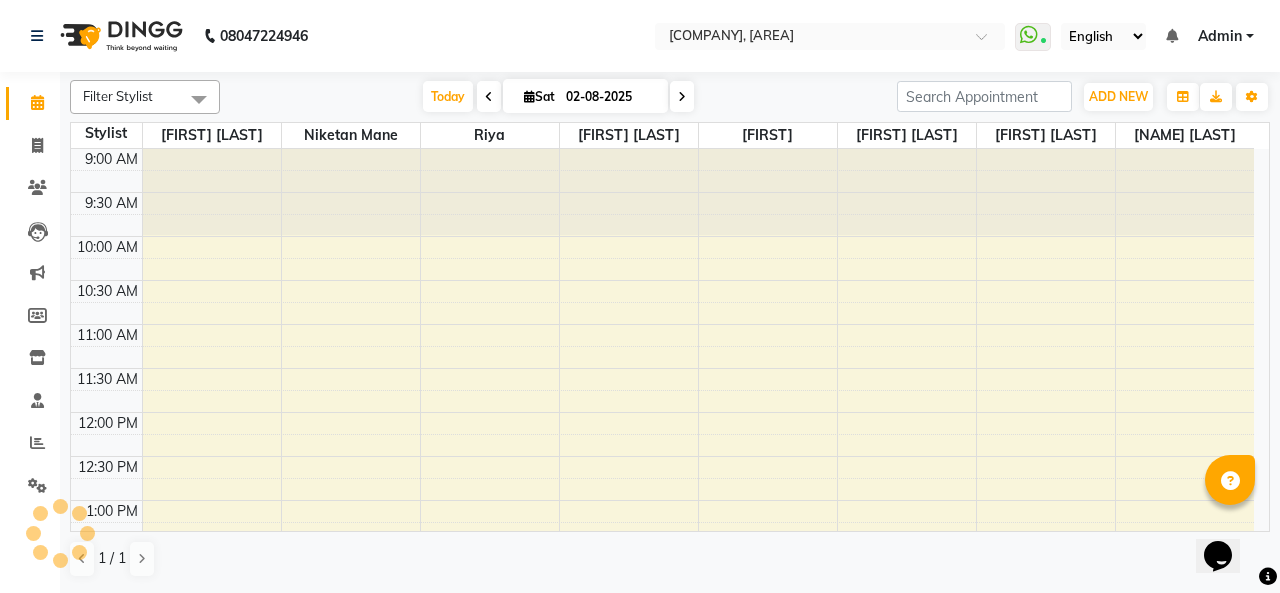 scroll, scrollTop: 0, scrollLeft: 0, axis: both 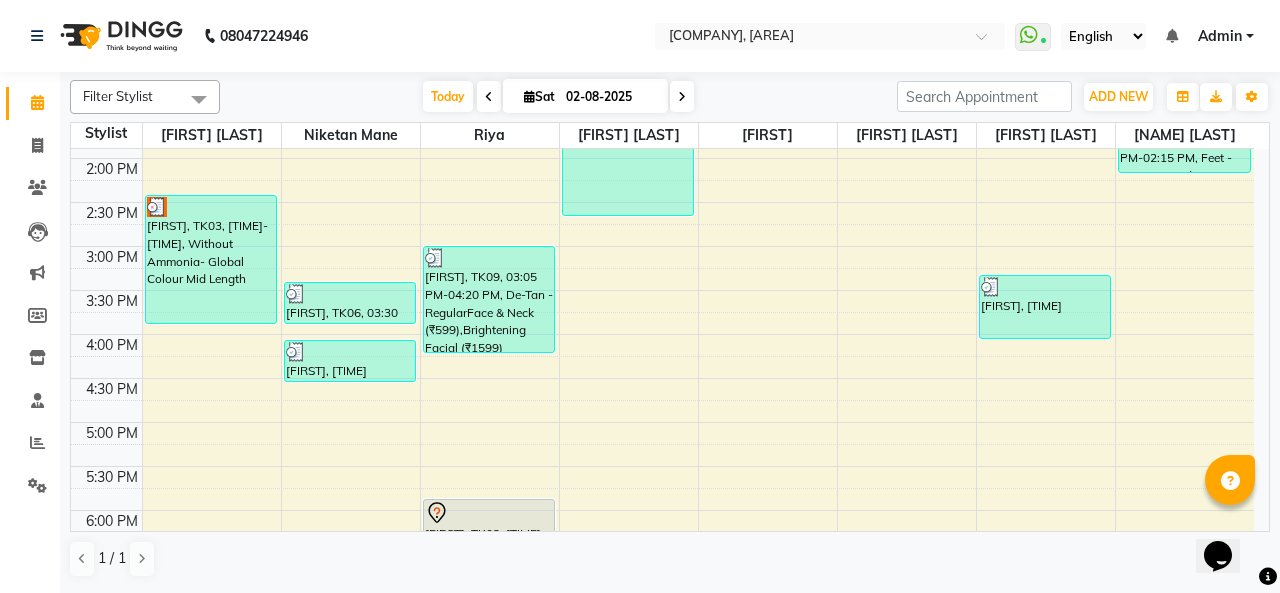 click on "[FIRST], TK03, [TIME]-[TIME], Without Ammonia- Global Colour Mid Length" at bounding box center (211, 259) 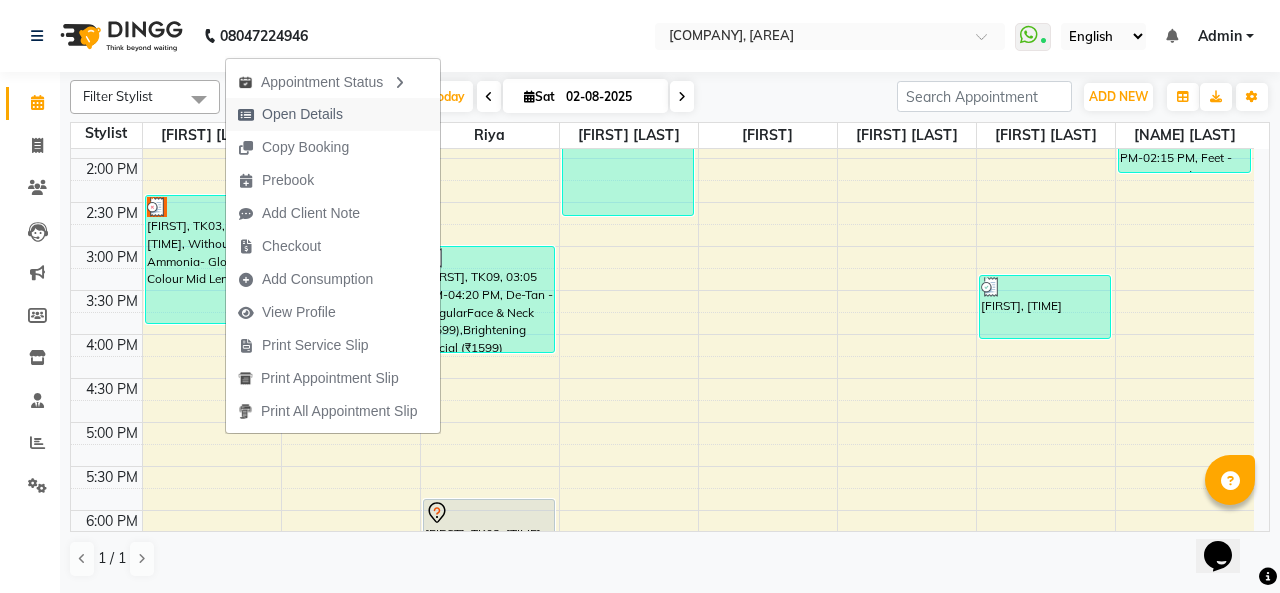 click on "Open Details" at bounding box center (302, 114) 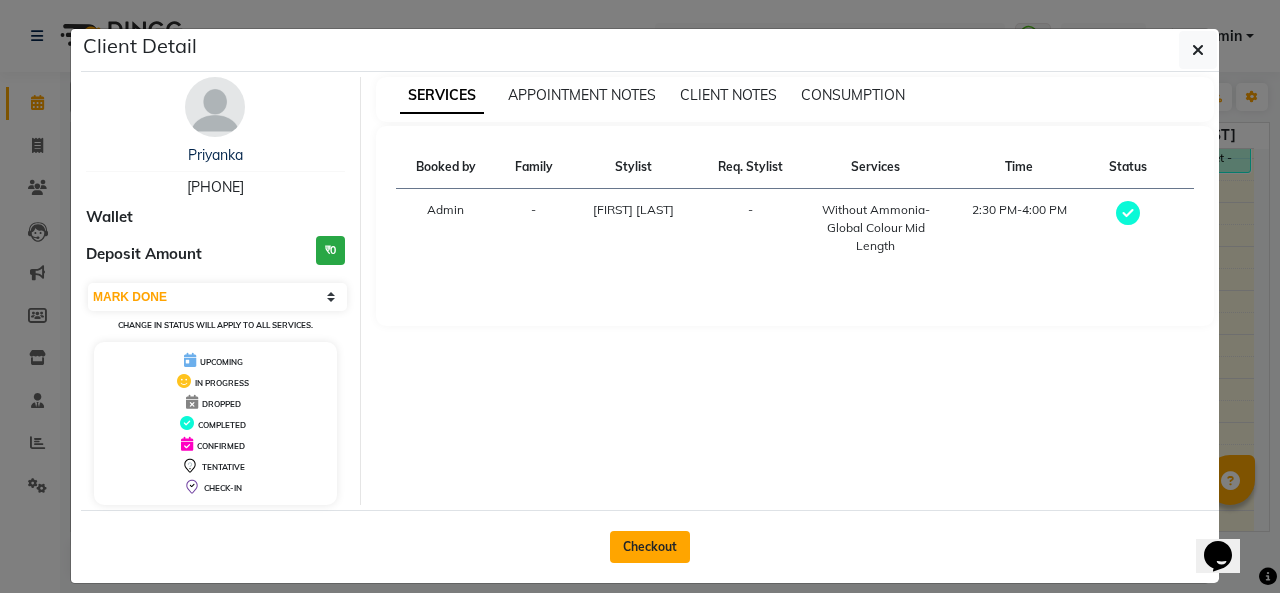 click on "Checkout" 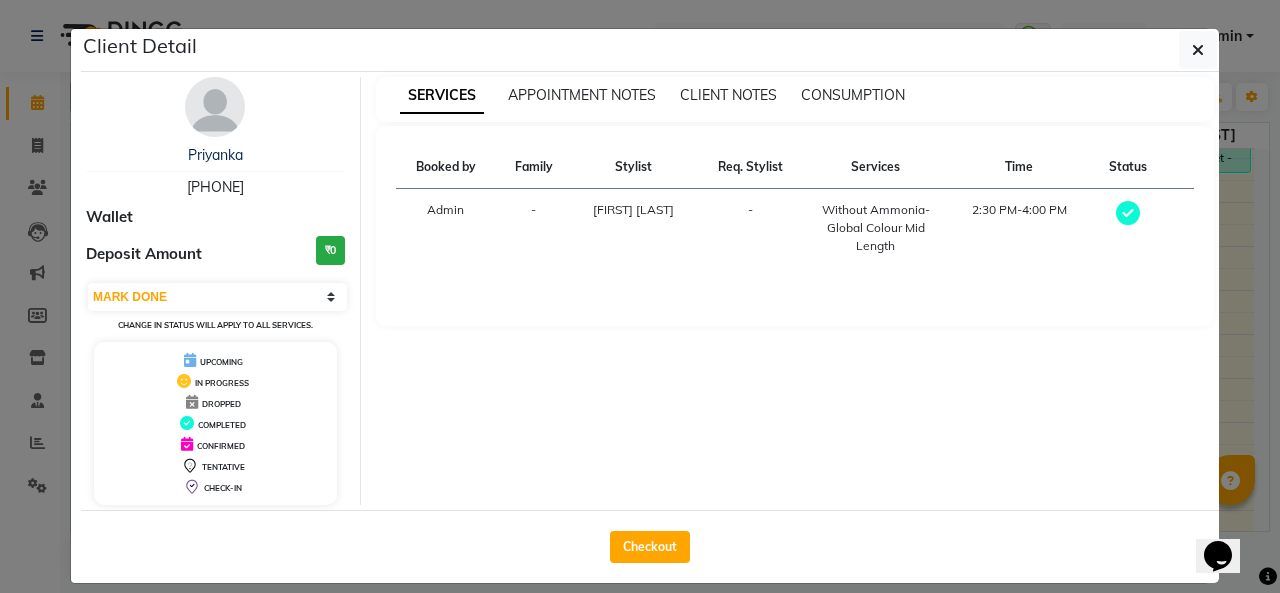 select on "service" 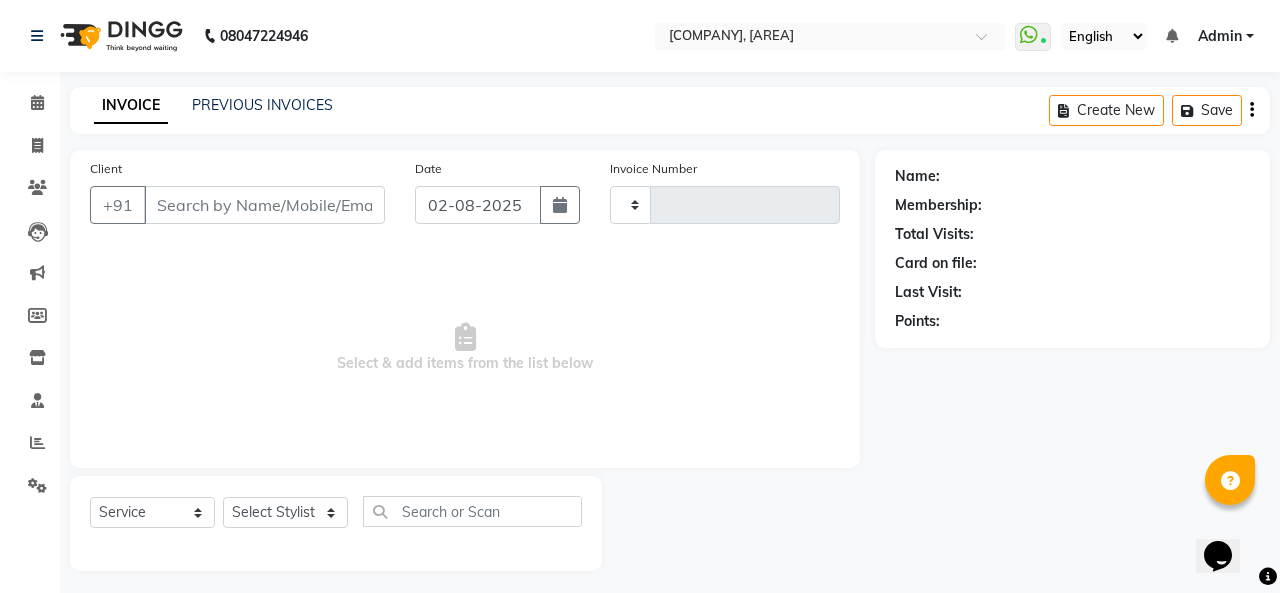 type on "0743" 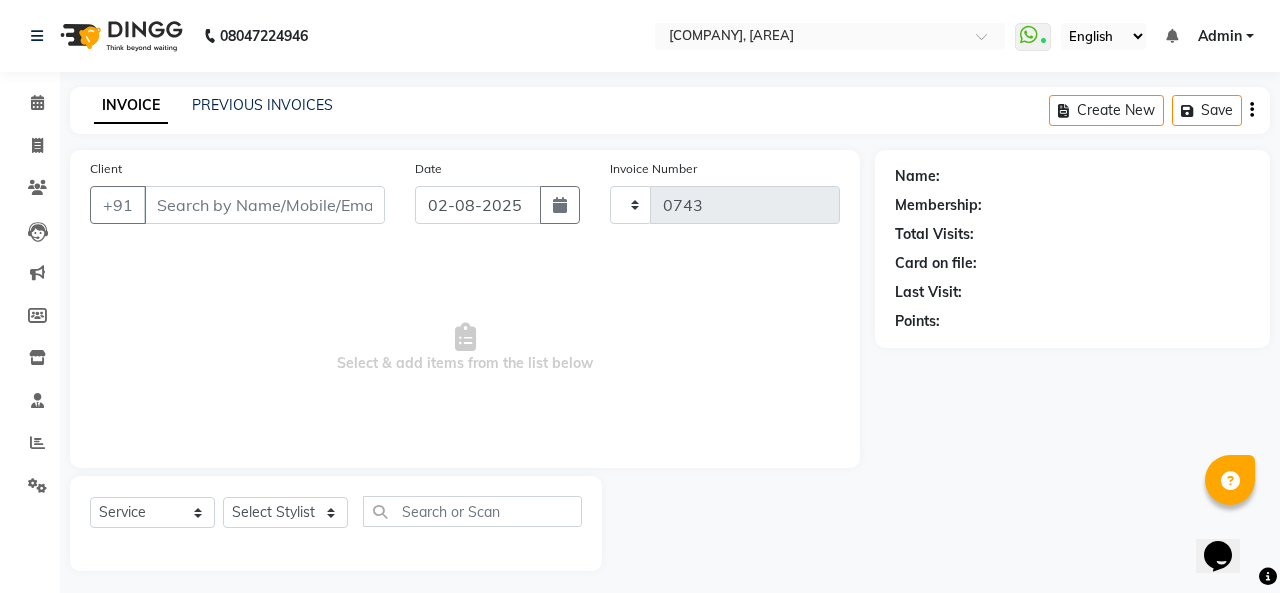 select on "665" 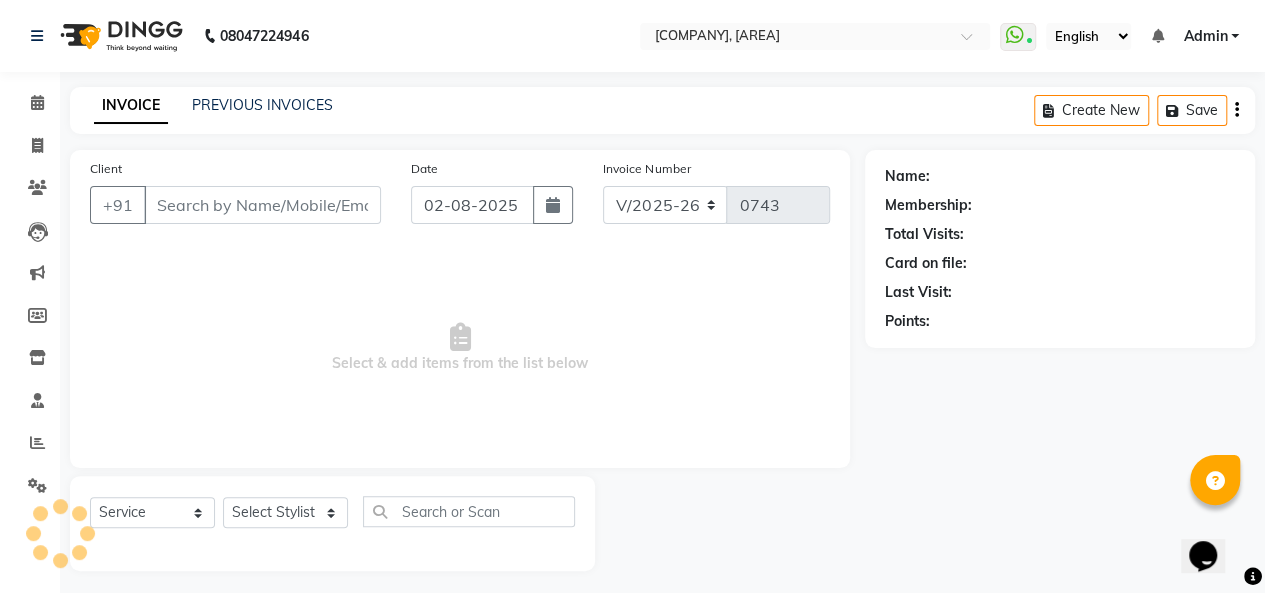 type on "[PHONE]" 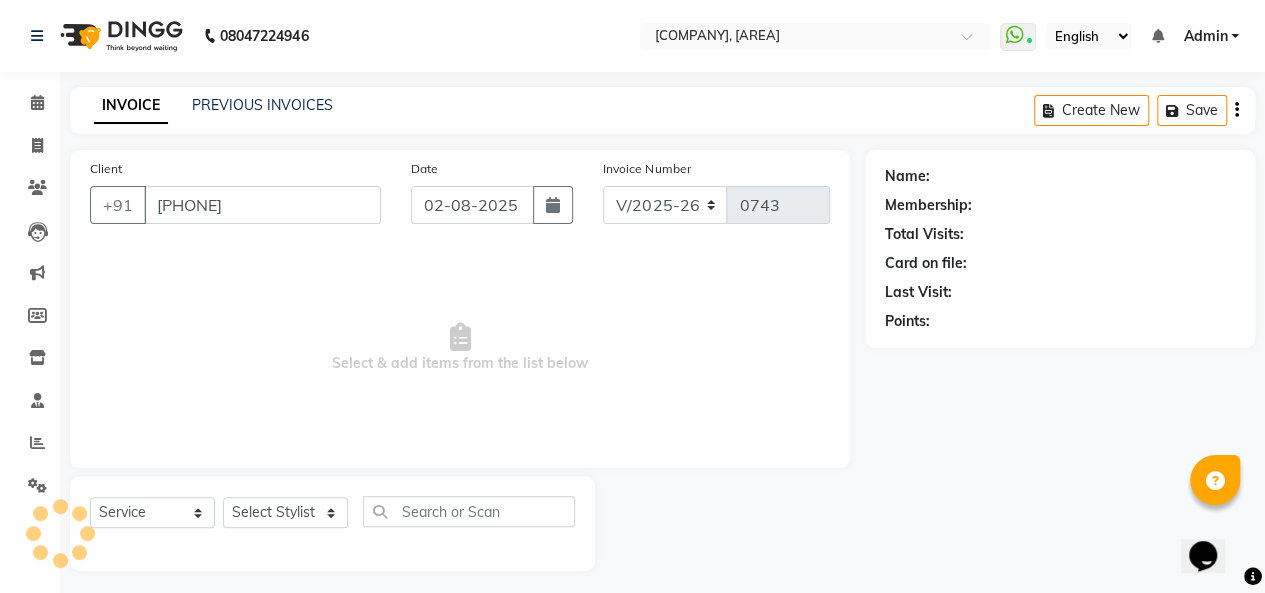 select on "9923" 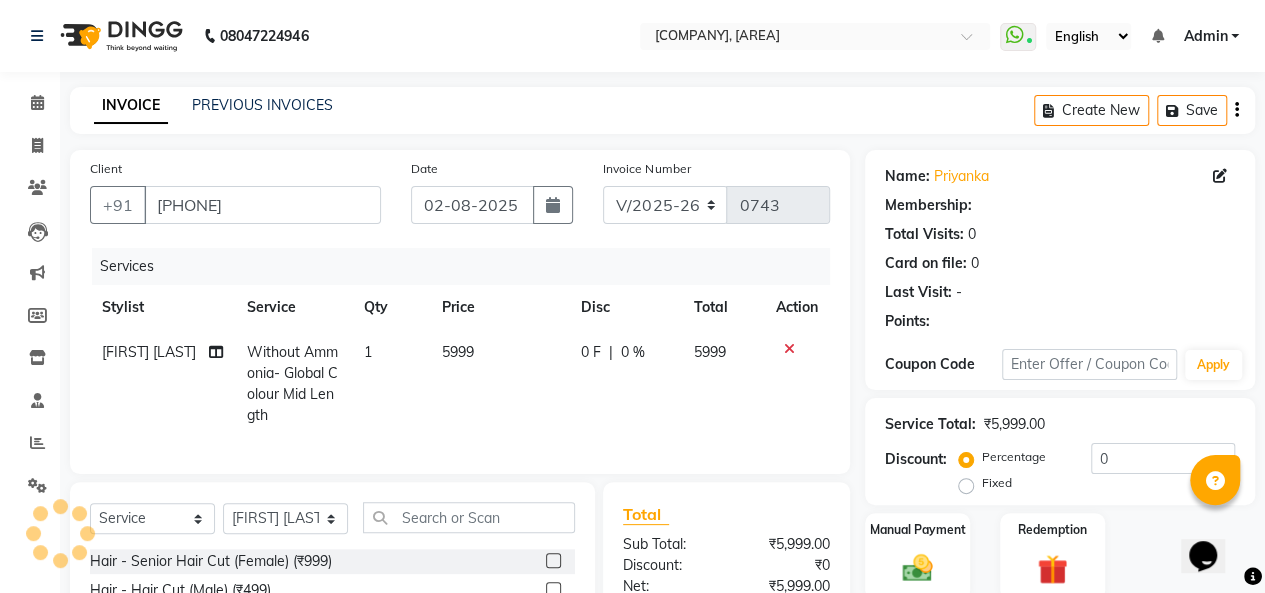 select on "1: Object" 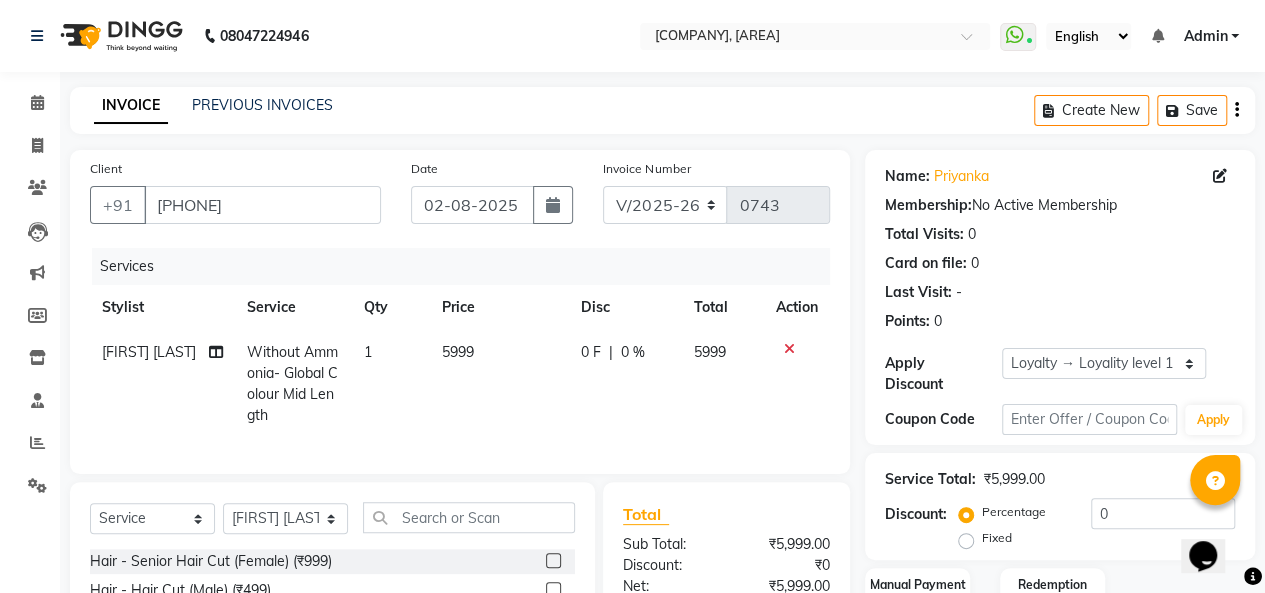 click 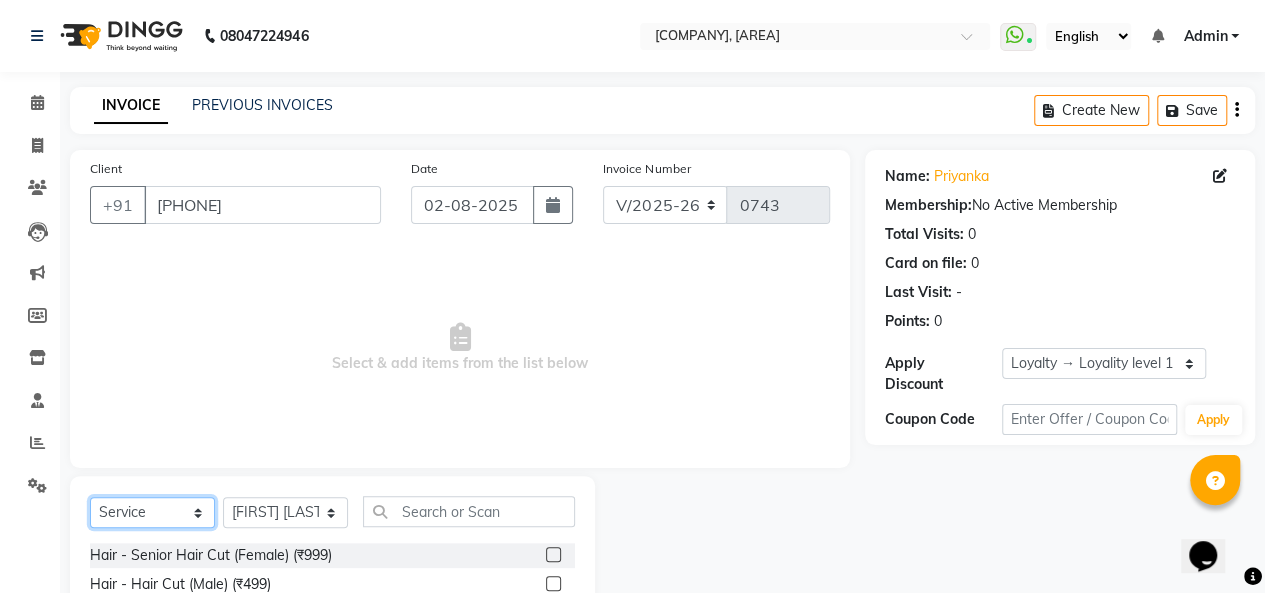 click on "Select  Service  Product  Membership  Package Voucher Prepaid Gift Card" 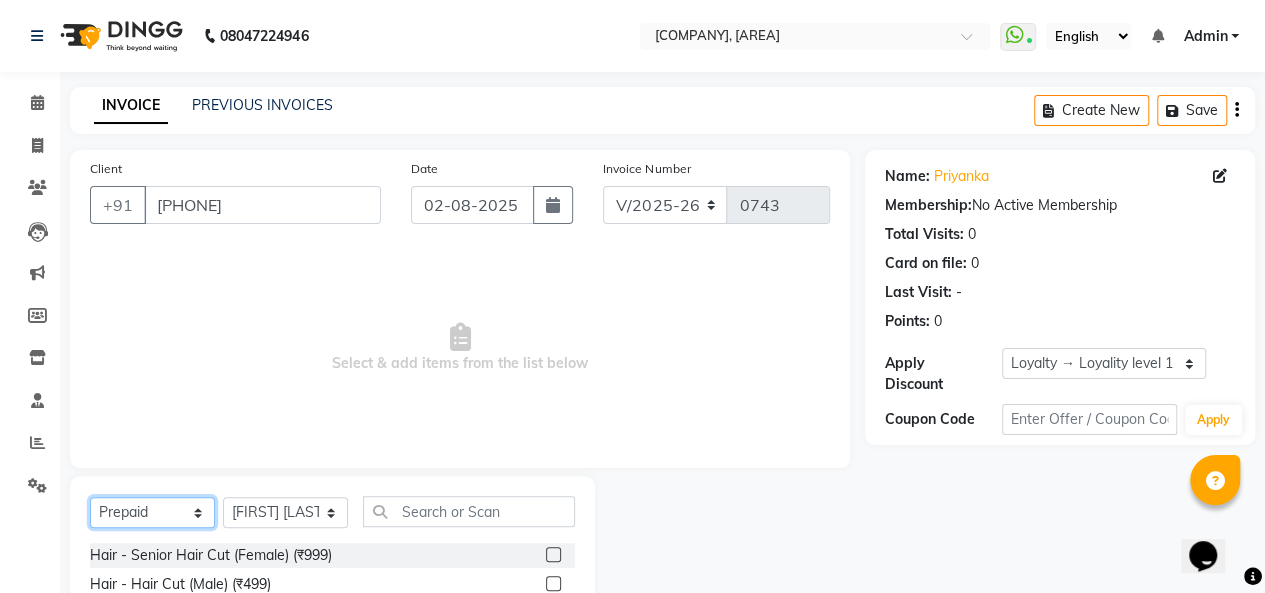 click on "Select  Service  Product  Membership  Package Voucher Prepaid Gift Card" 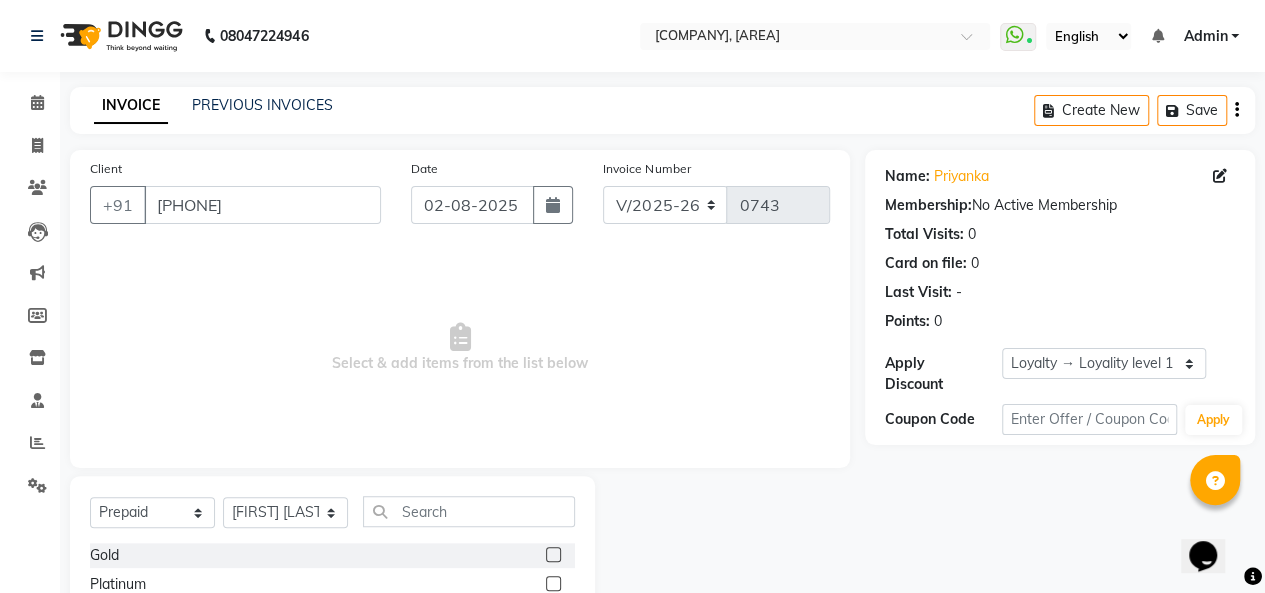 click 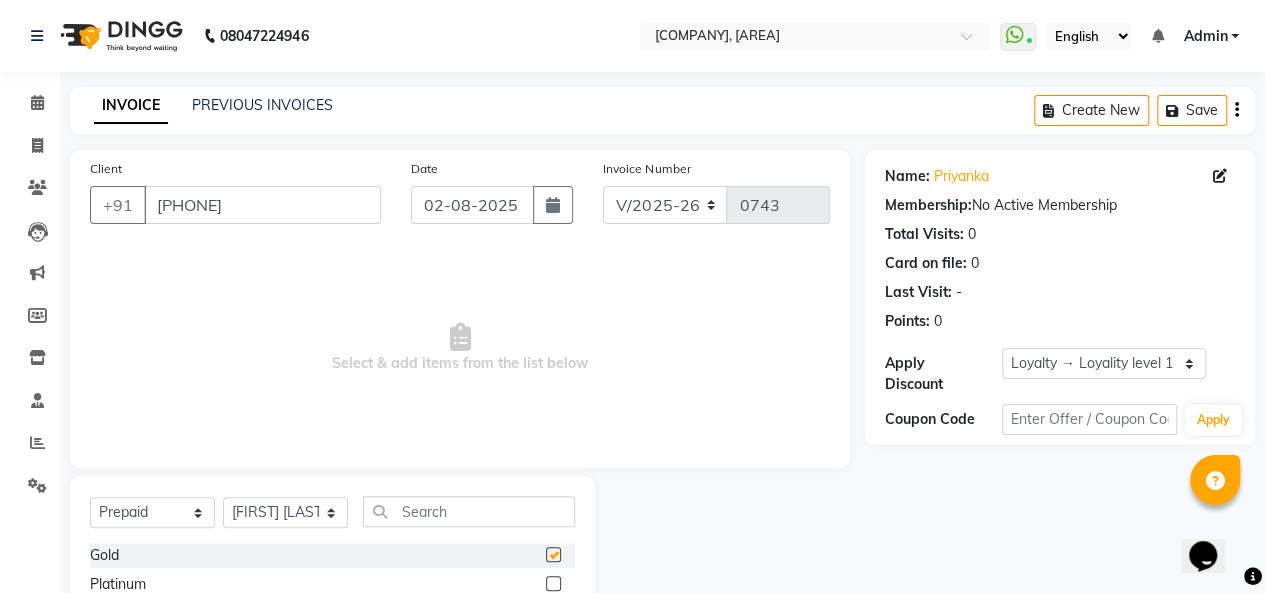 select on "select" 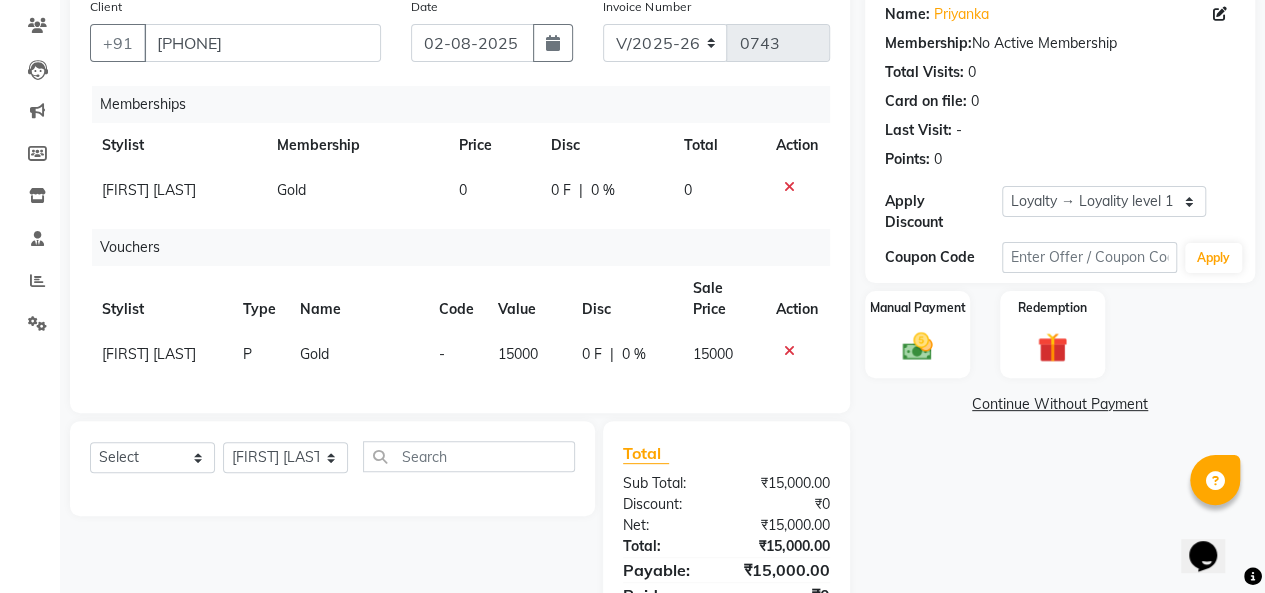 scroll, scrollTop: 200, scrollLeft: 0, axis: vertical 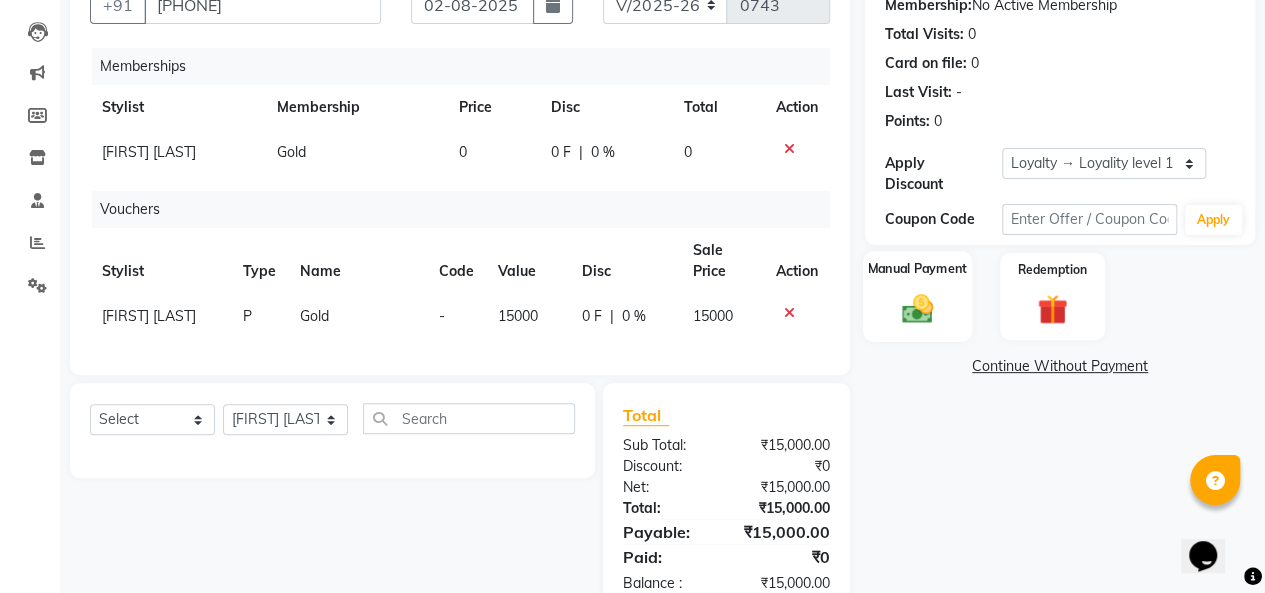 click 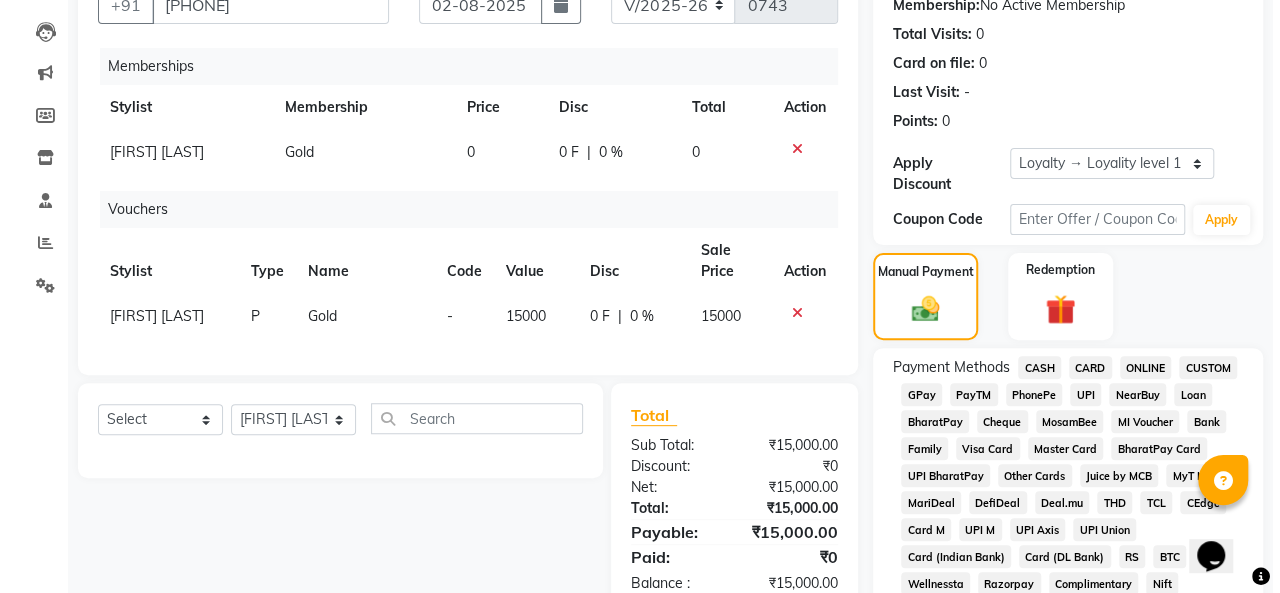 scroll, scrollTop: 0, scrollLeft: 0, axis: both 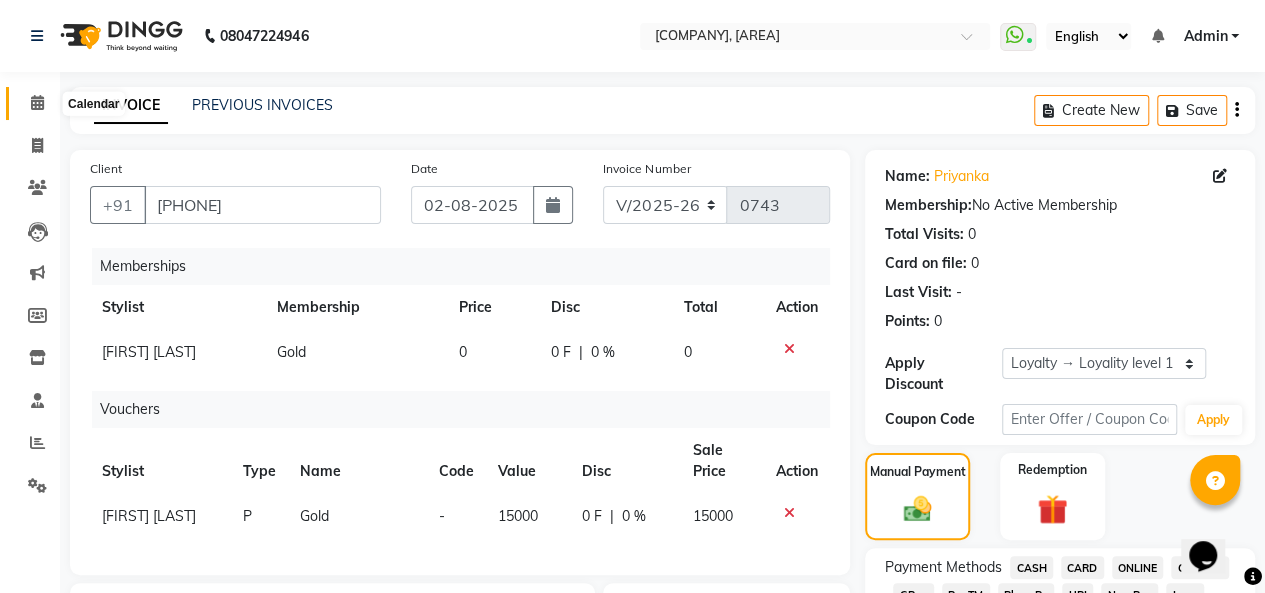 click 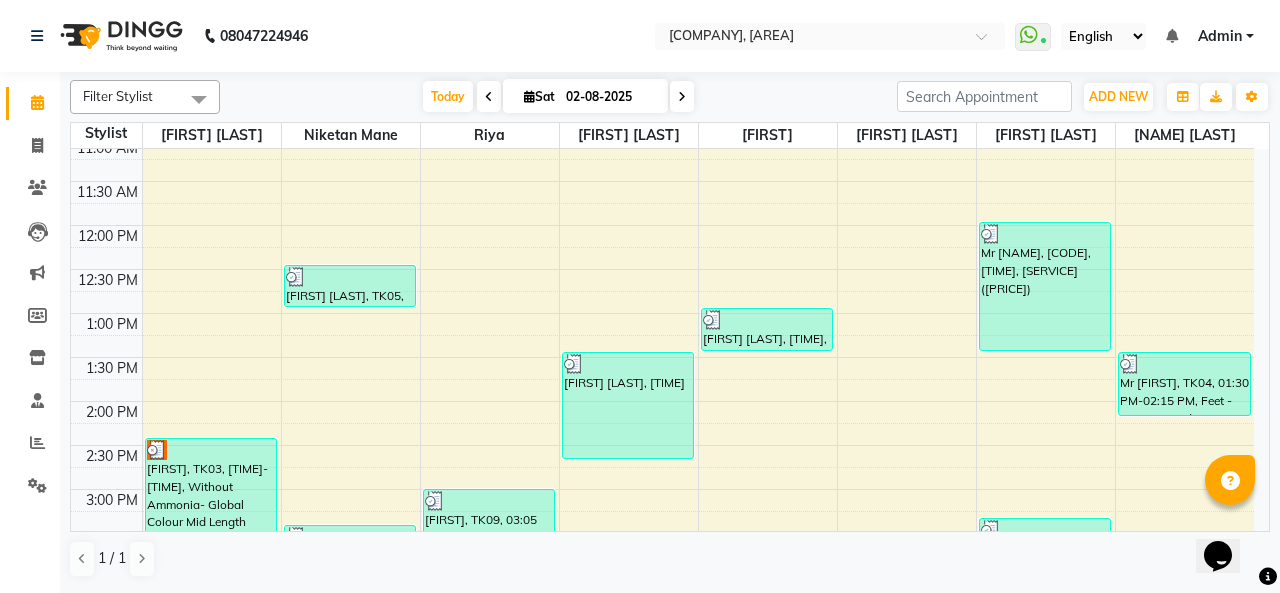 scroll, scrollTop: 300, scrollLeft: 0, axis: vertical 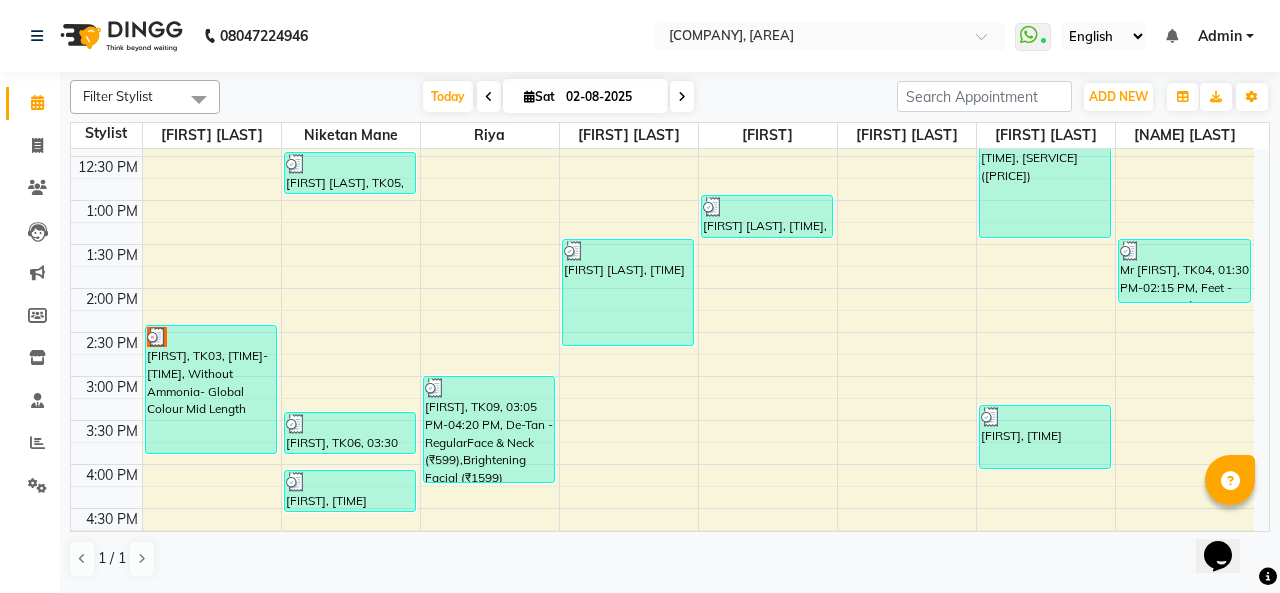 drag, startPoint x: 614, startPoint y: 99, endPoint x: 618, endPoint y: 111, distance: 12.649111 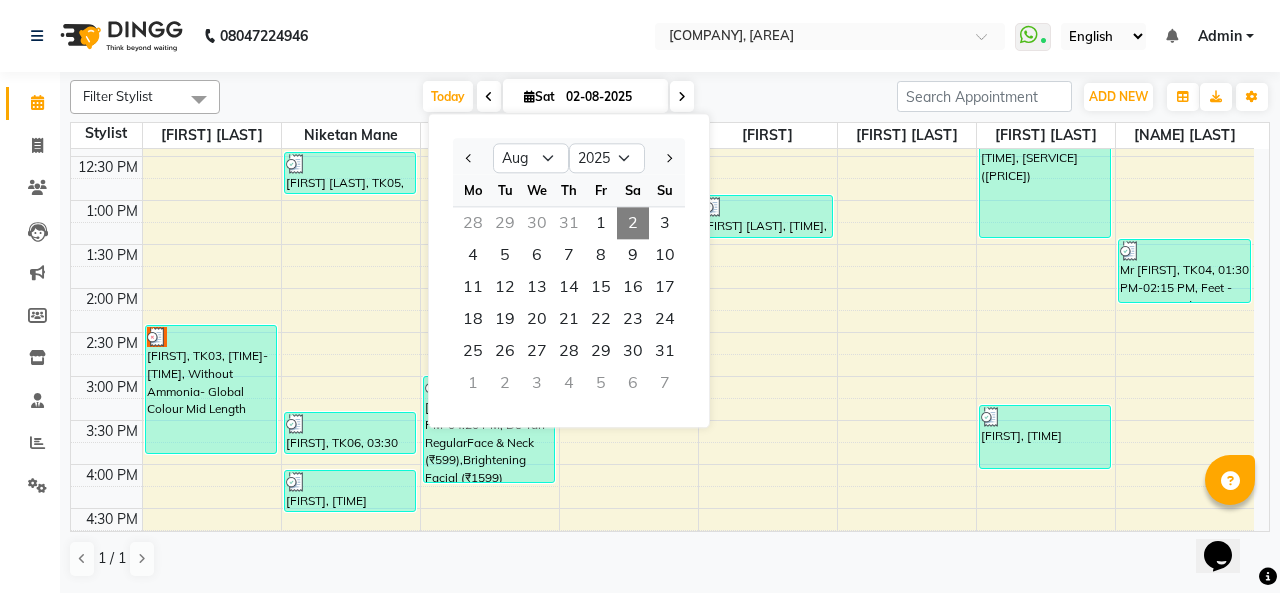 click on "[DATE]" at bounding box center [558, 97] 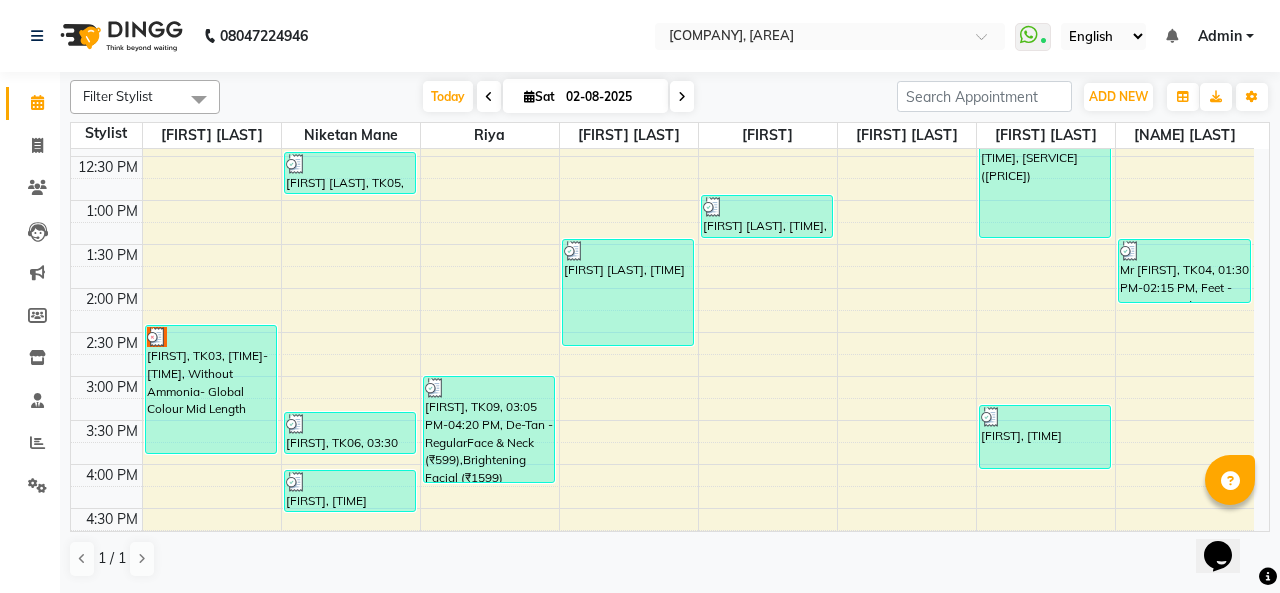 scroll, scrollTop: 400, scrollLeft: 0, axis: vertical 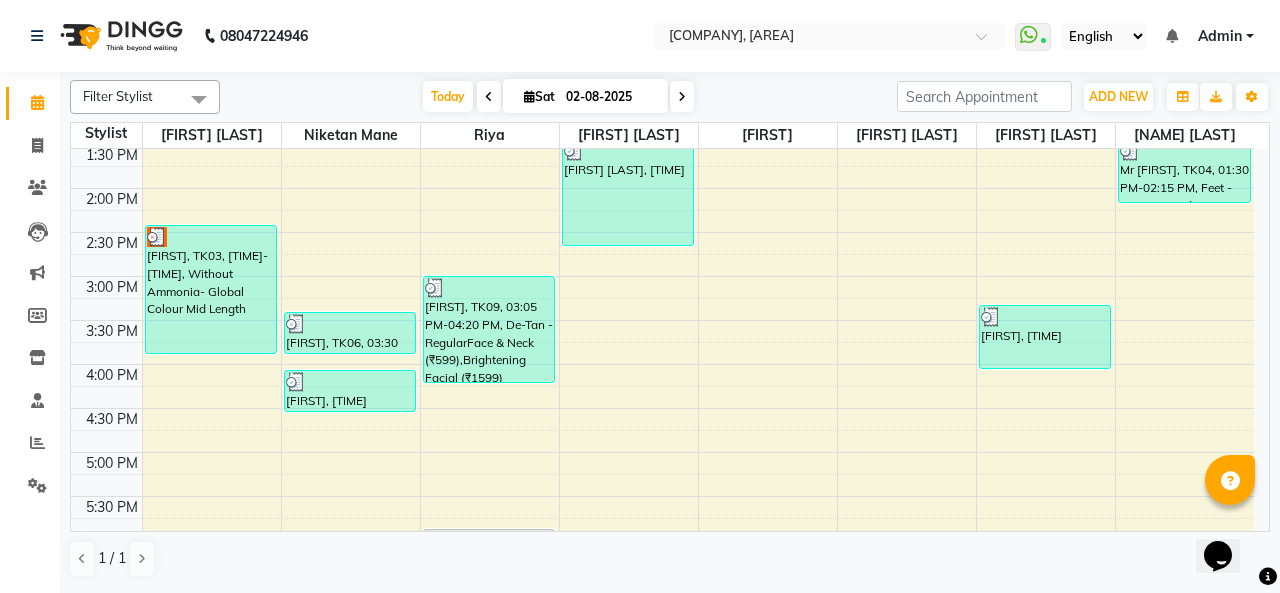 click at bounding box center [529, 96] 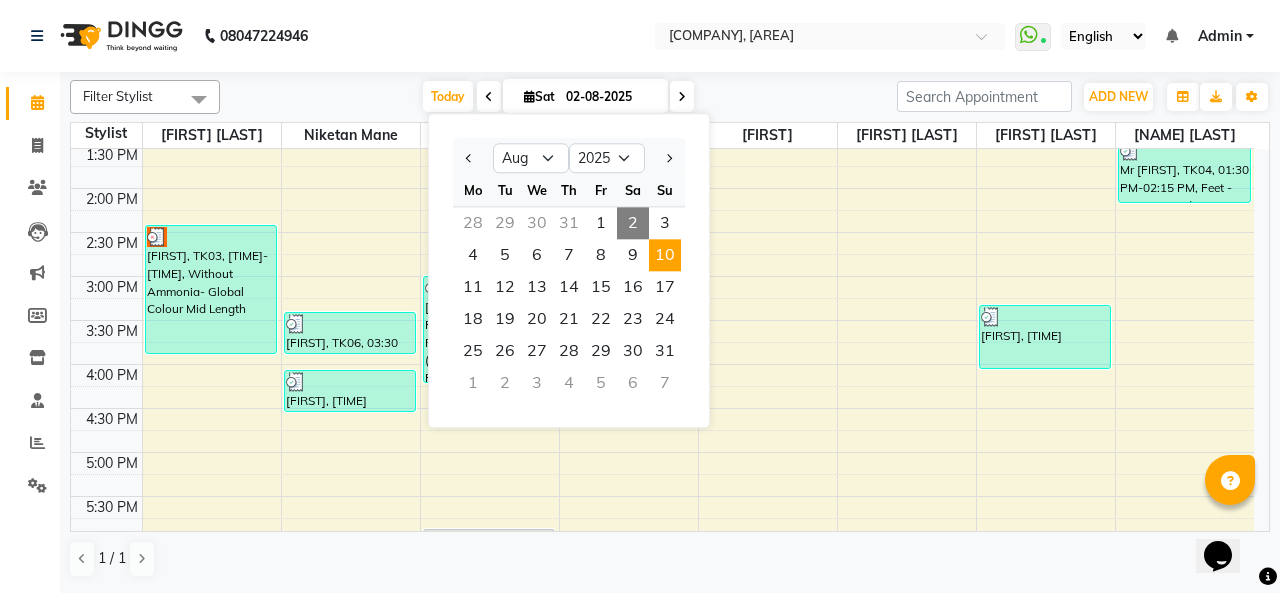 click on "10" at bounding box center [665, 255] 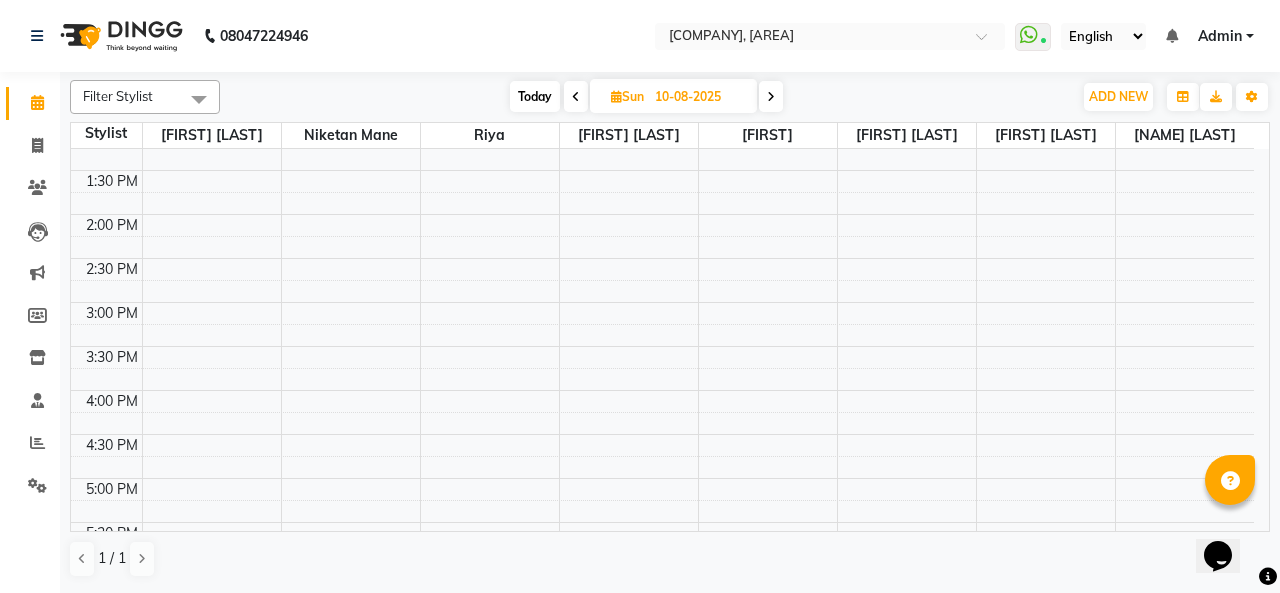 scroll, scrollTop: 230, scrollLeft: 0, axis: vertical 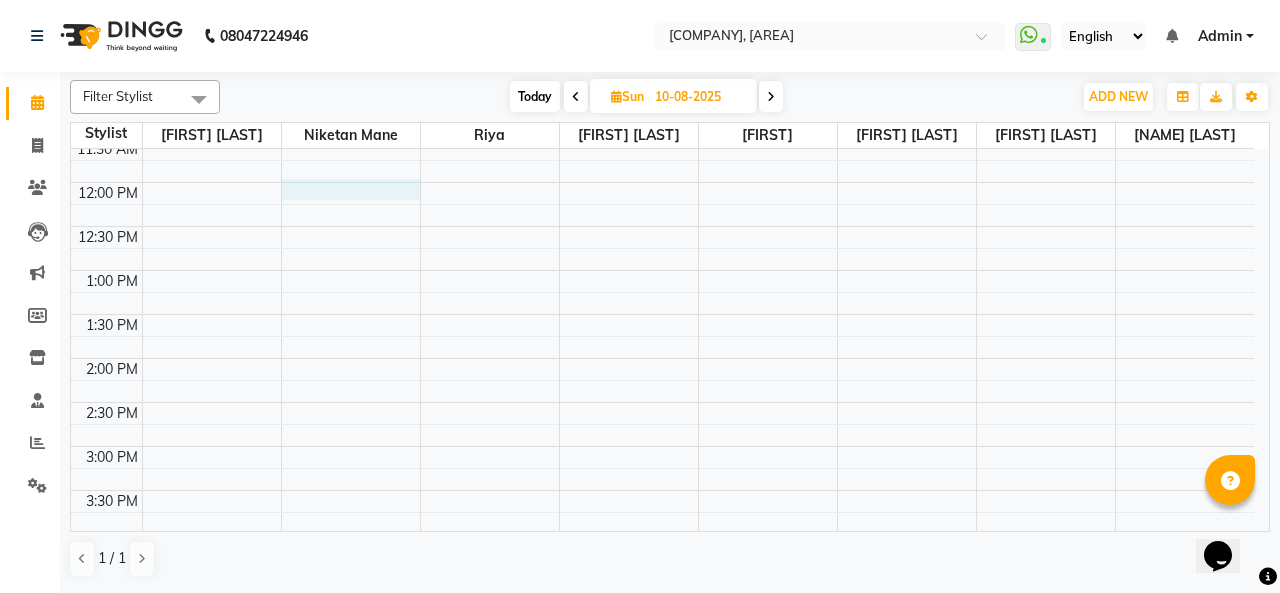 click on "9:00 AM 9:30 AM 10:00 AM 10:30 AM 11:00 AM 11:30 AM 12:00 PM 12:30 PM 1:00 PM 1:30 PM 2:00 PM 2:30 PM 3:00 PM 3:30 PM 4:00 PM 4:30 PM 5:00 PM 5:30 PM 6:00 PM 6:30 PM 7:00 PM 7:30 PM 8:00 PM 8:30 PM 9:00 PM 9:30 PM 10:00 PM 10:30 PM" at bounding box center [662, 534] 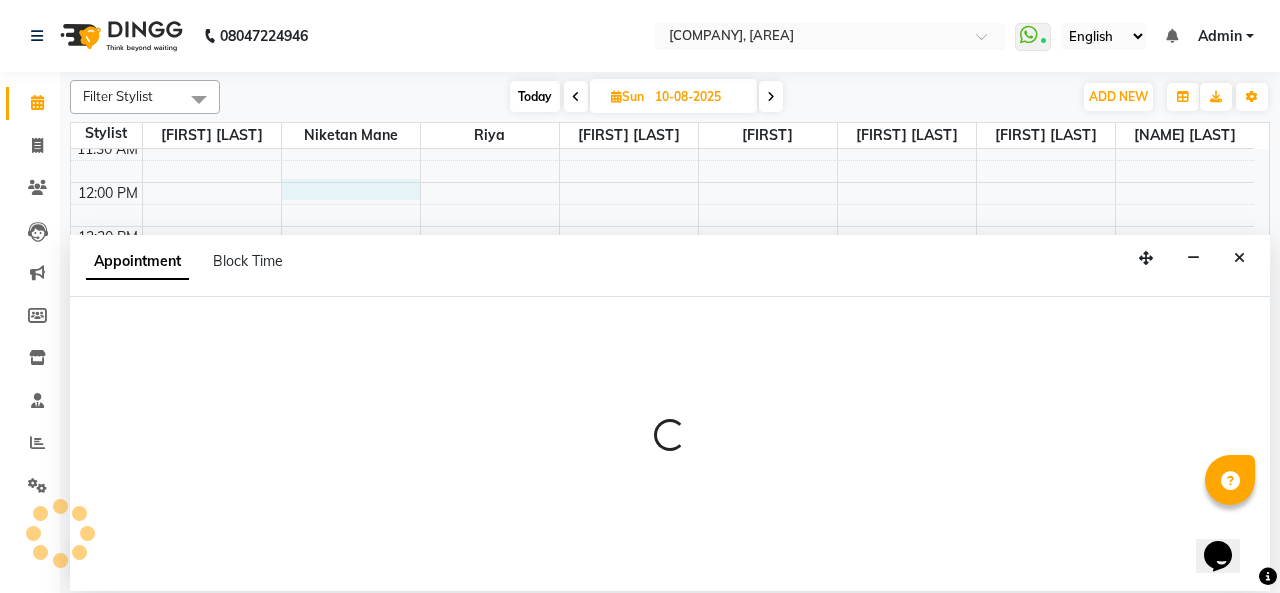 select on "43907" 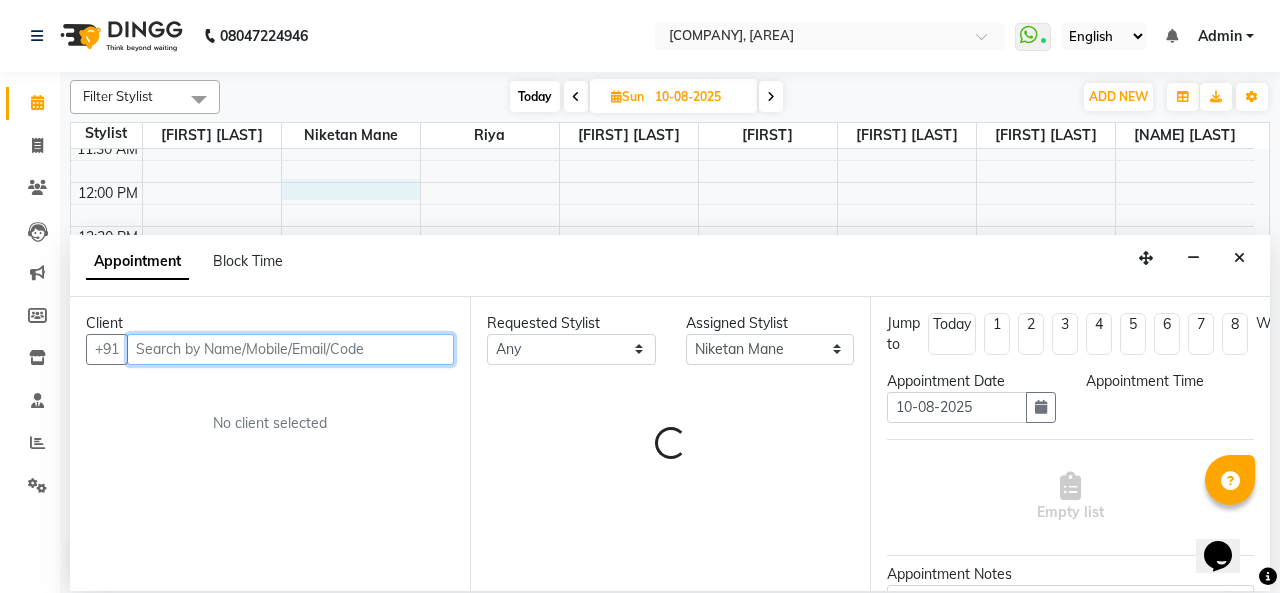 select on "720" 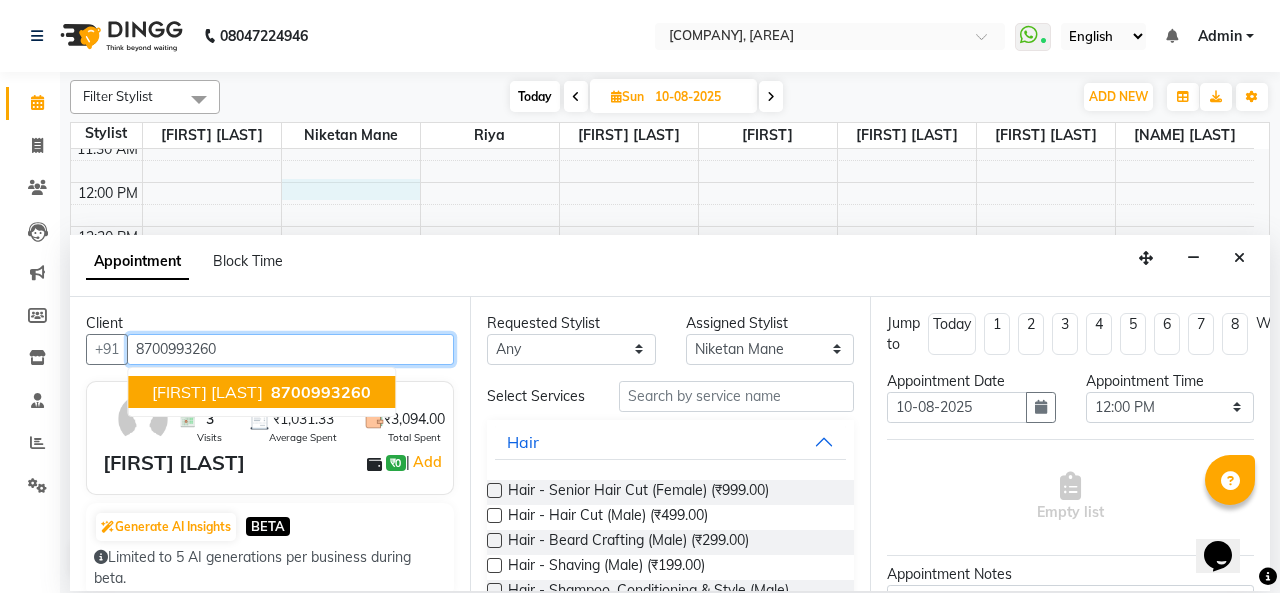 click on "8700993260" at bounding box center [321, 392] 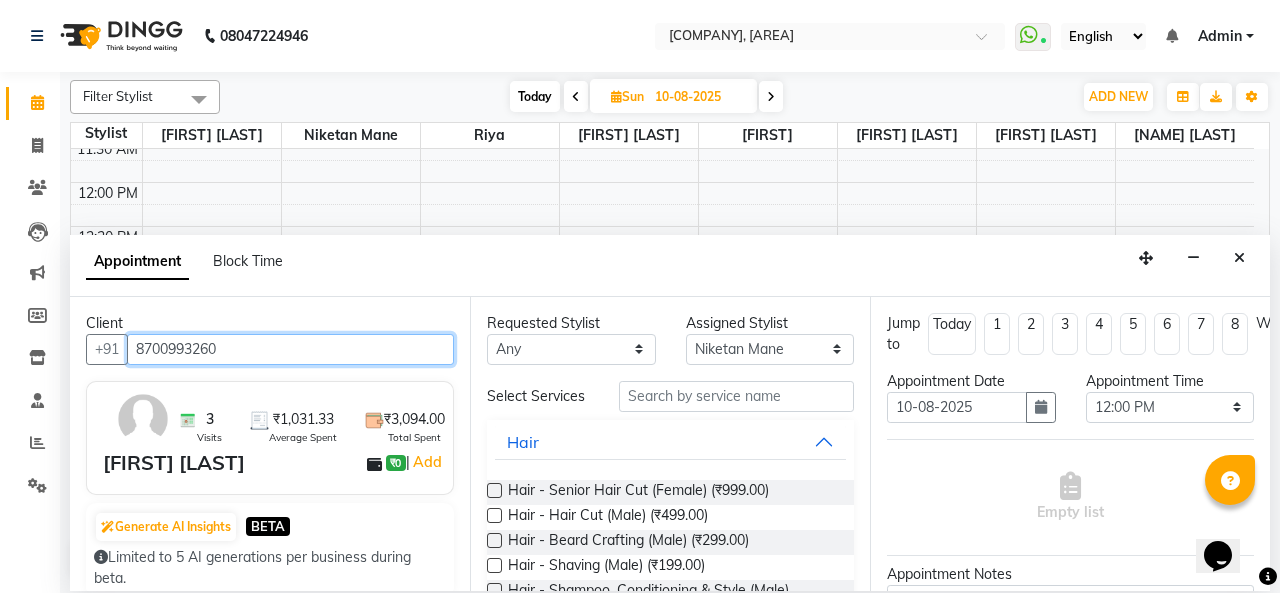 type on "8700993260" 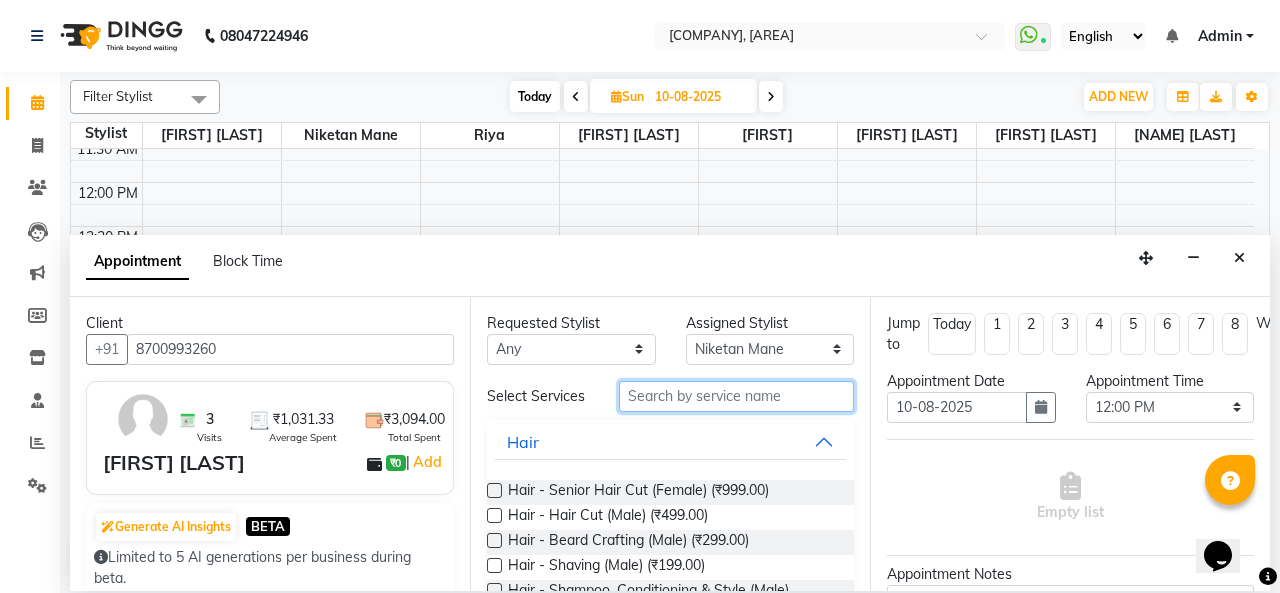 click at bounding box center (736, 396) 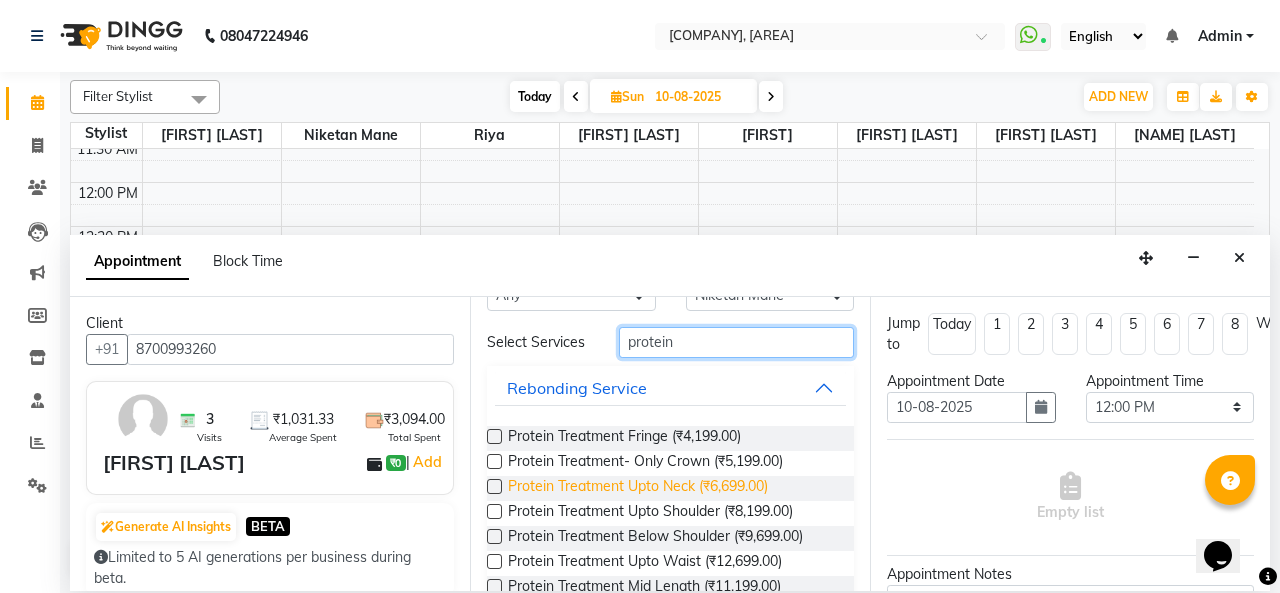 scroll, scrollTop: 95, scrollLeft: 0, axis: vertical 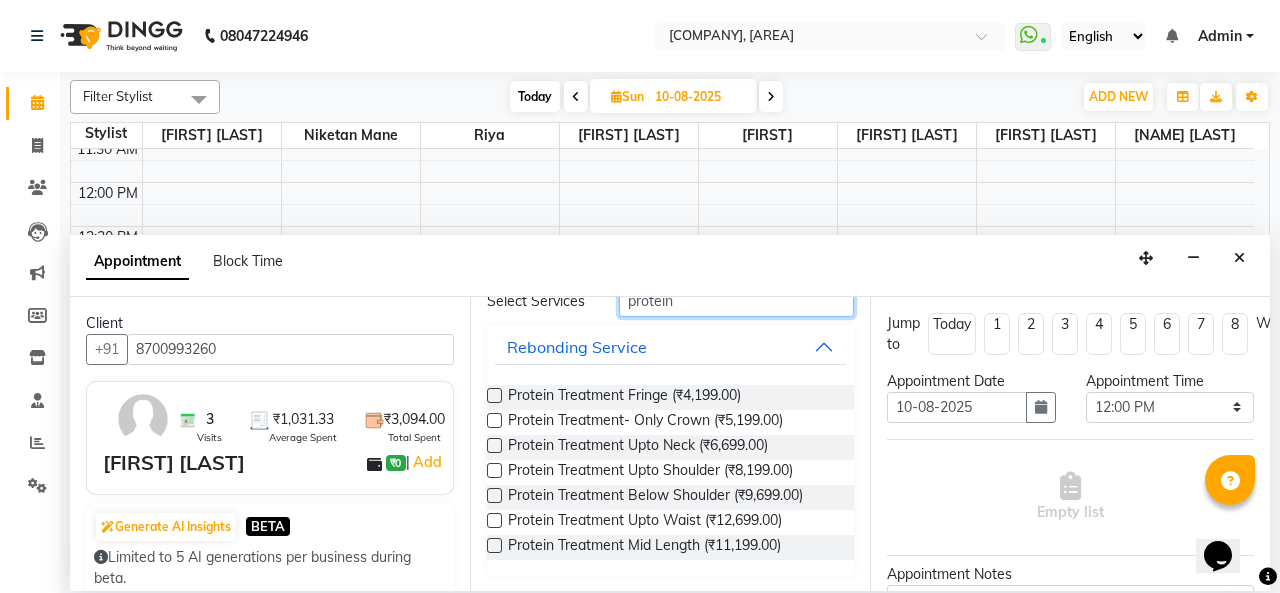 type on "protein" 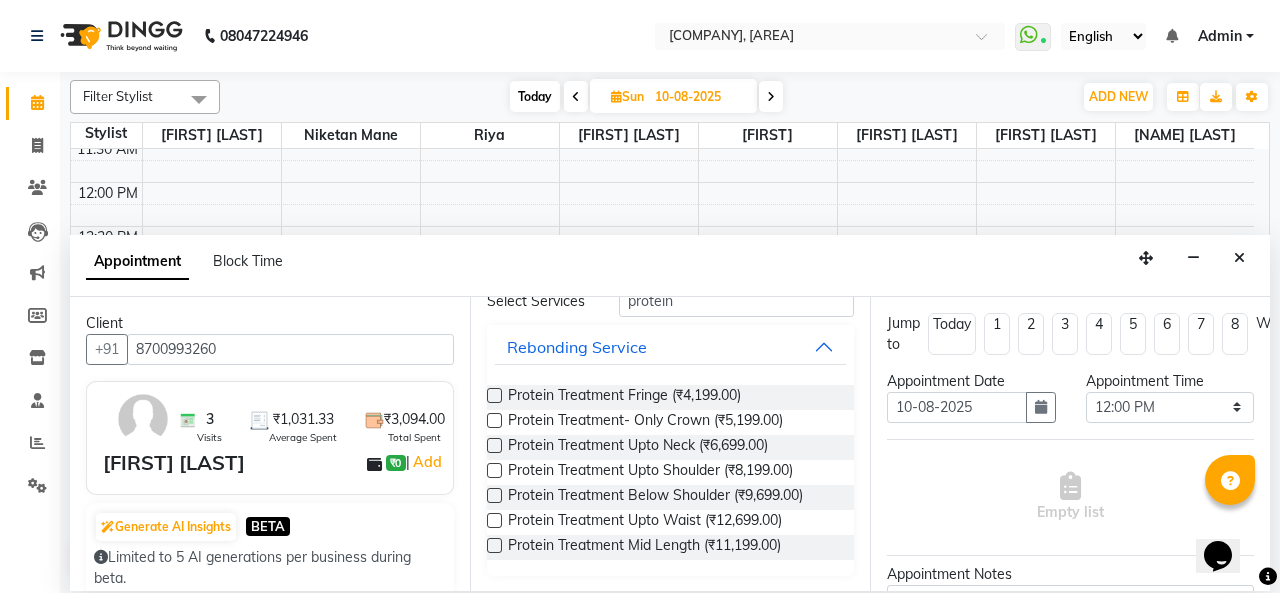 click at bounding box center (494, 495) 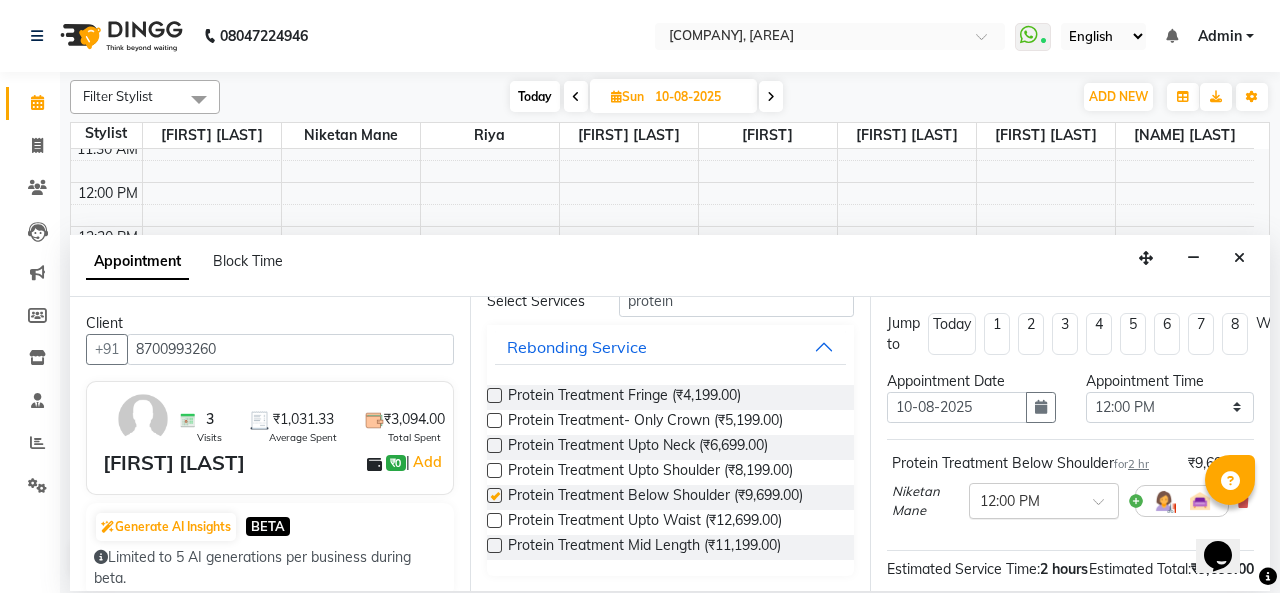checkbox on "false" 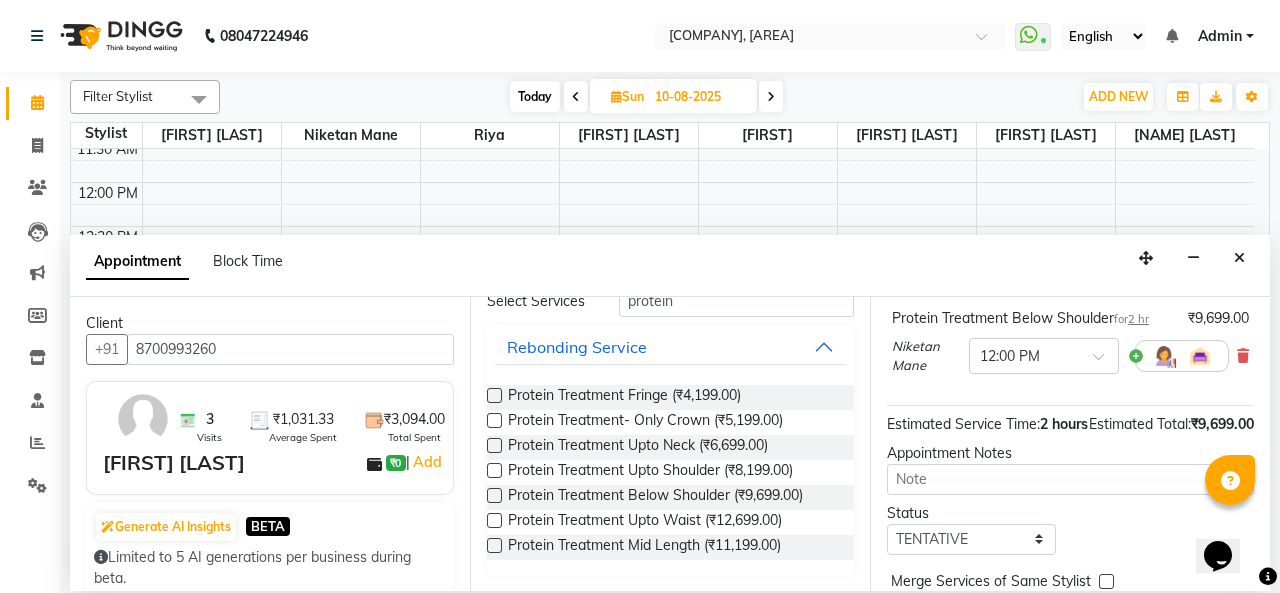 scroll, scrollTop: 270, scrollLeft: 0, axis: vertical 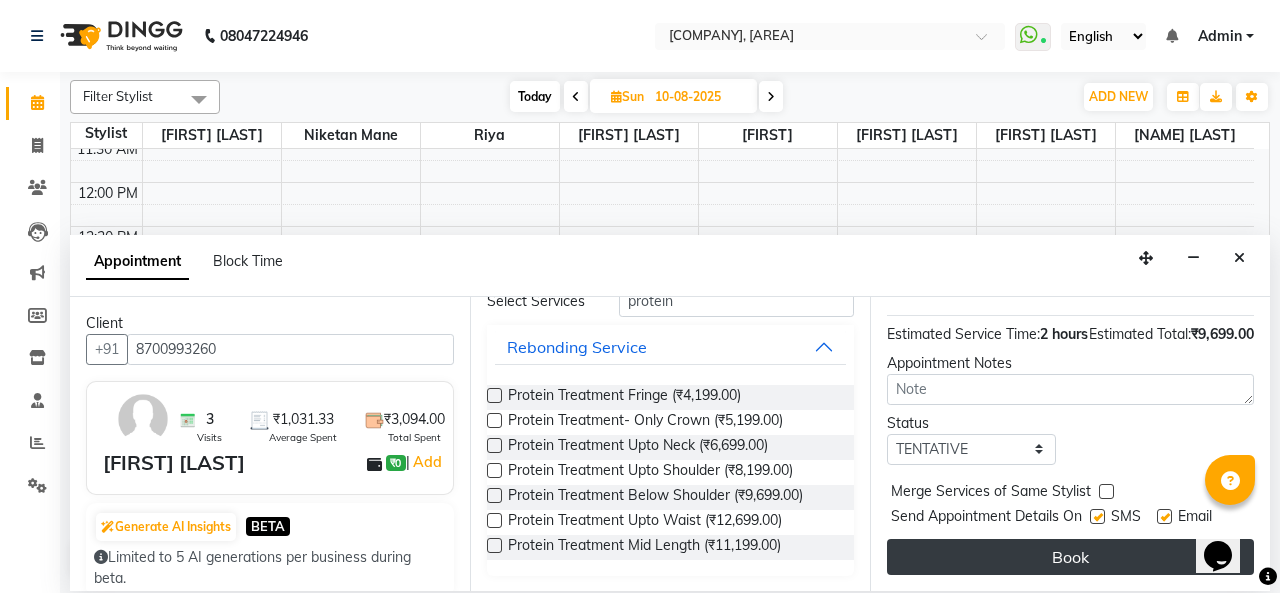 click on "Book" at bounding box center (1070, 557) 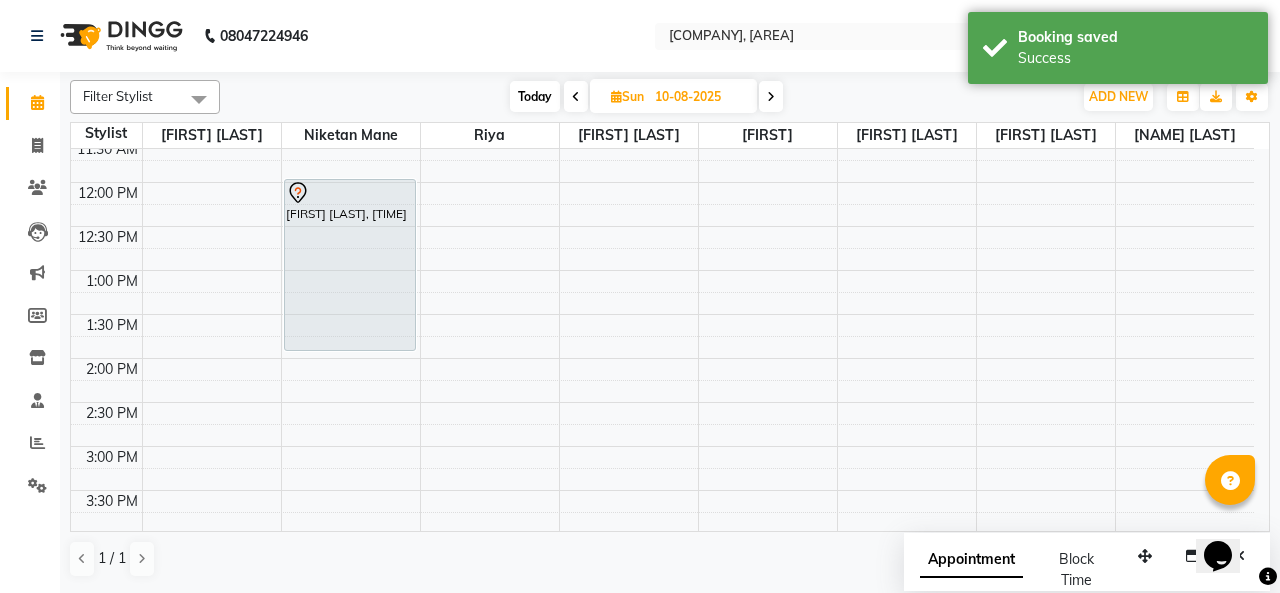 click on "Today" at bounding box center (535, 96) 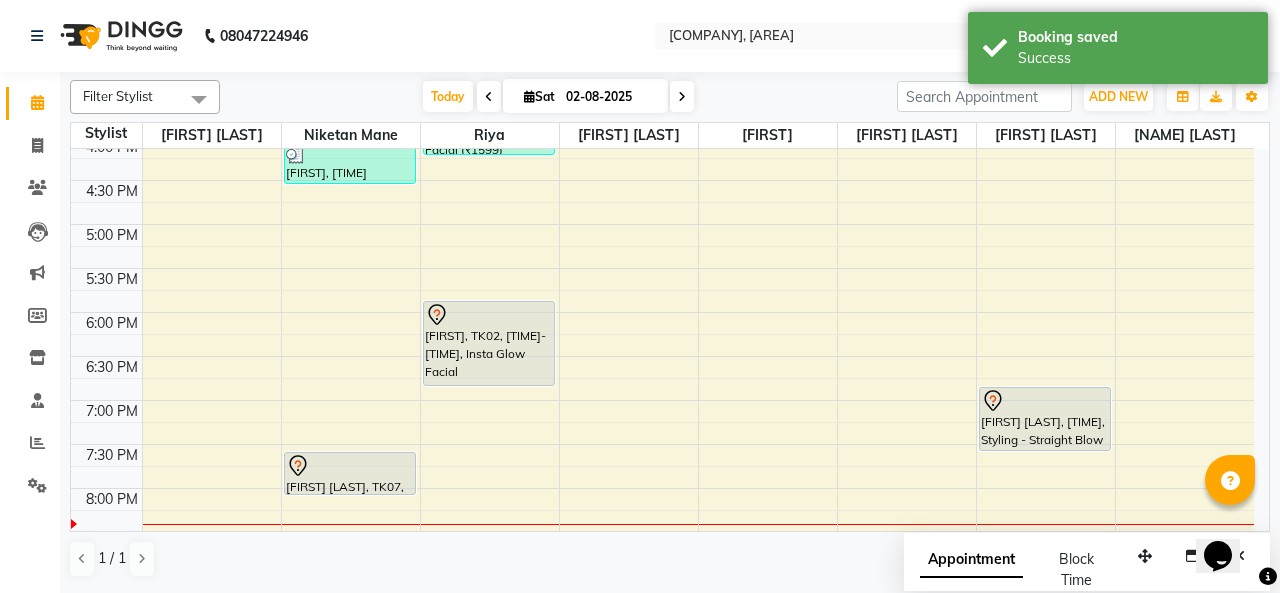 scroll, scrollTop: 630, scrollLeft: 0, axis: vertical 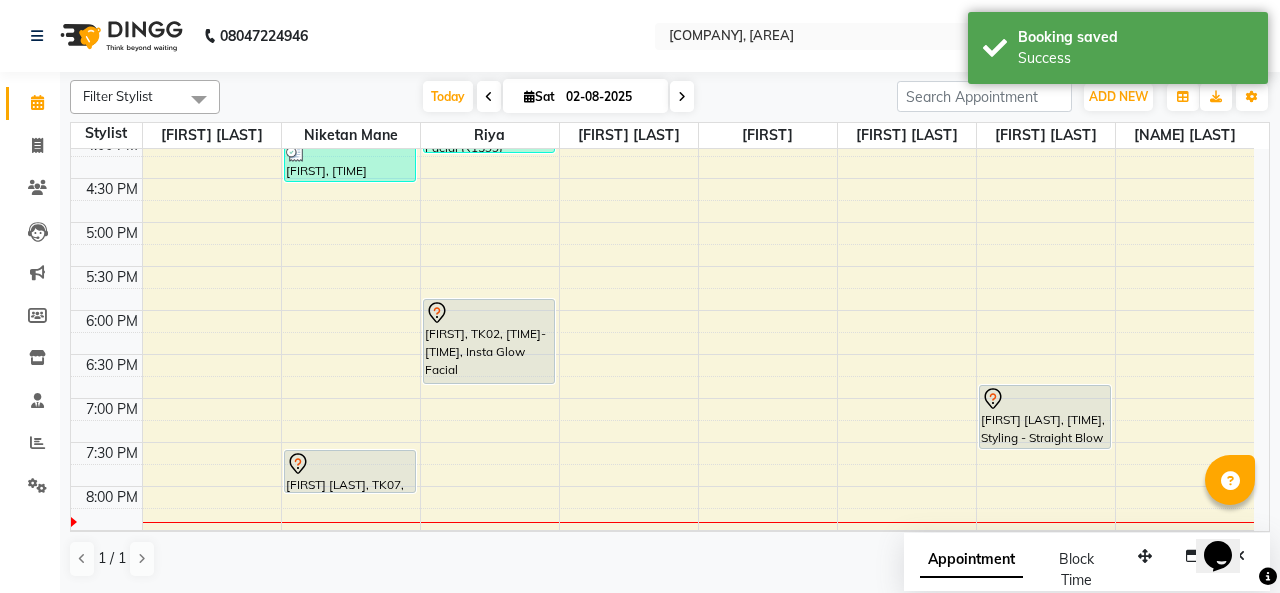 click at bounding box center [529, 96] 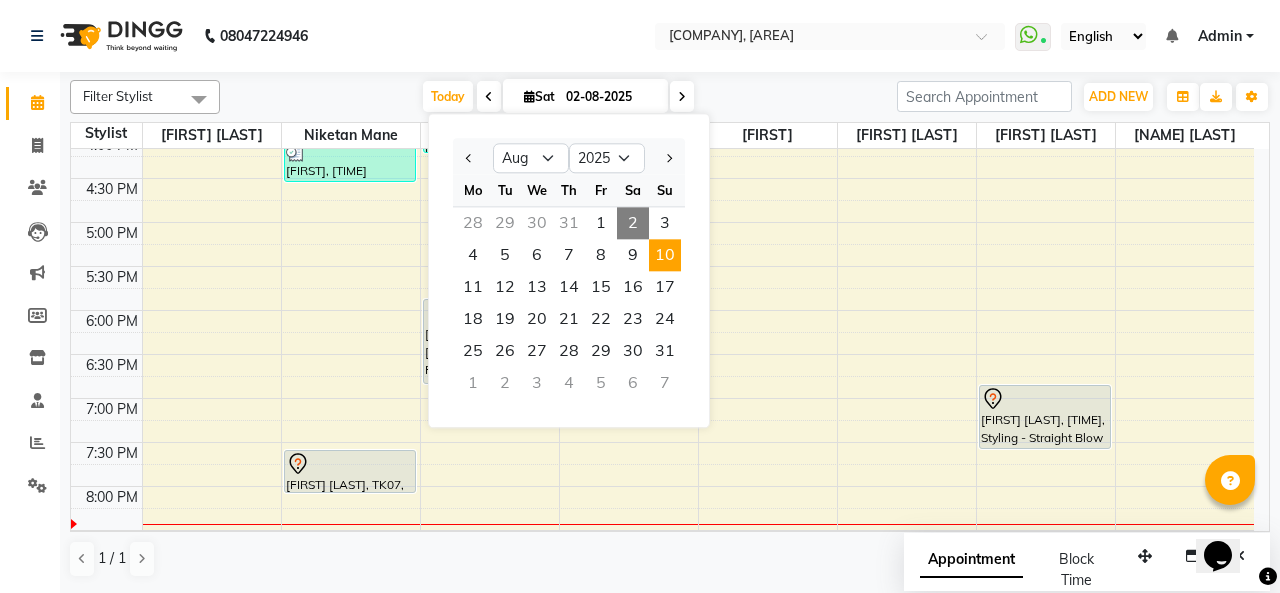 click on "10" at bounding box center (665, 255) 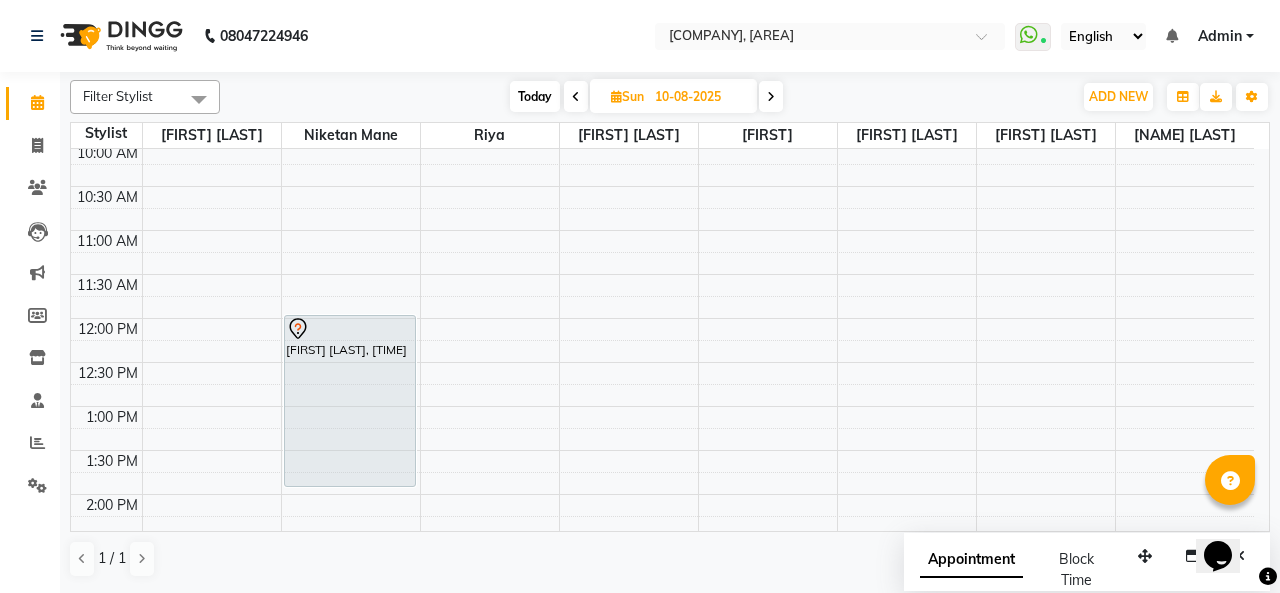 scroll, scrollTop: 0, scrollLeft: 0, axis: both 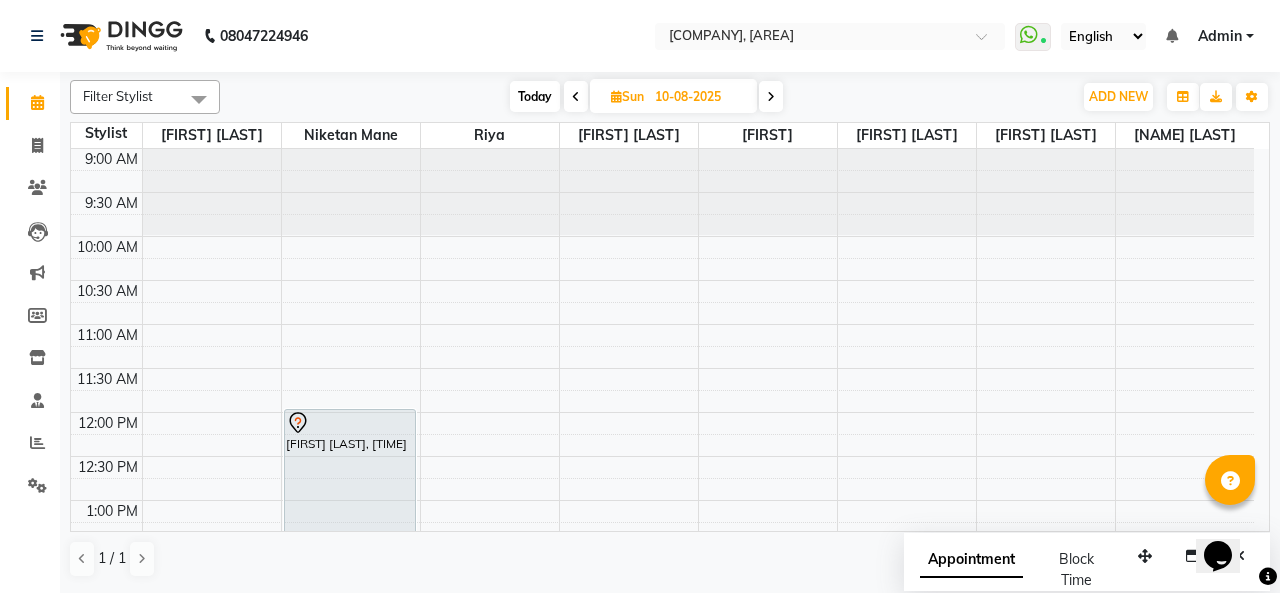 click on "Today" at bounding box center (535, 96) 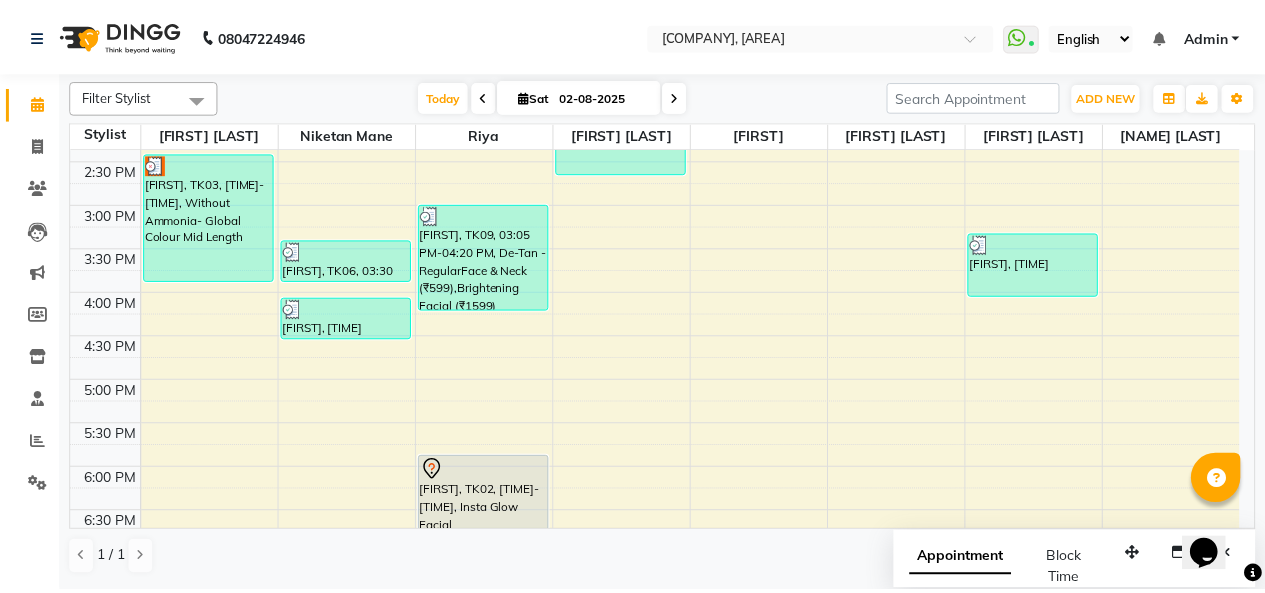 scroll, scrollTop: 230, scrollLeft: 0, axis: vertical 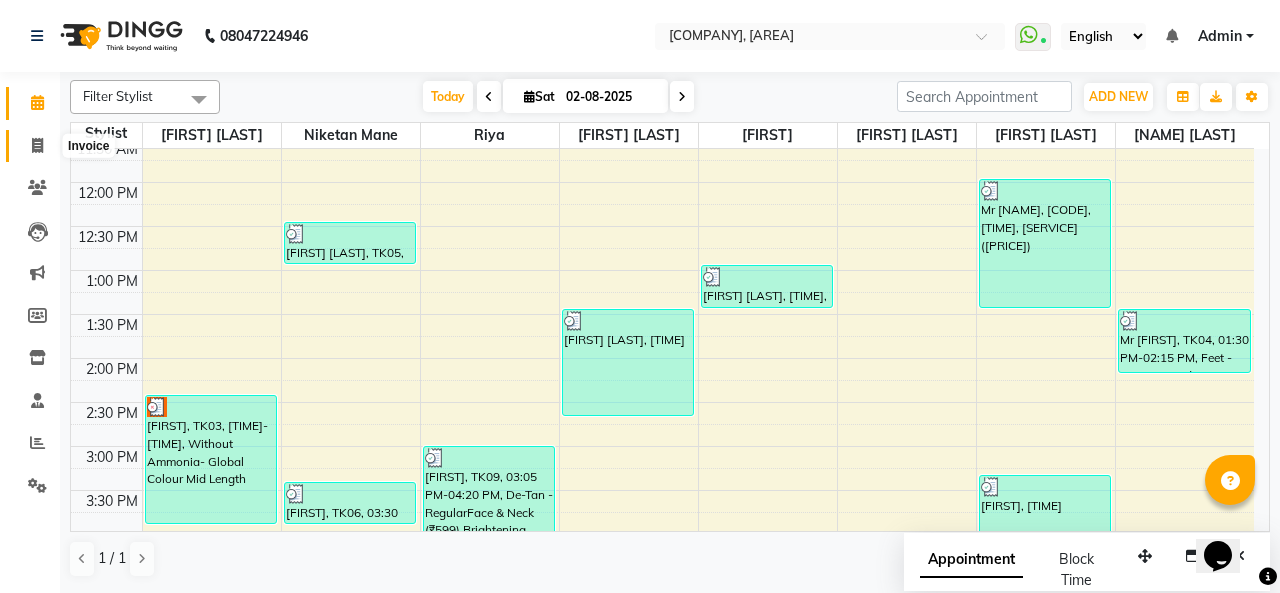click 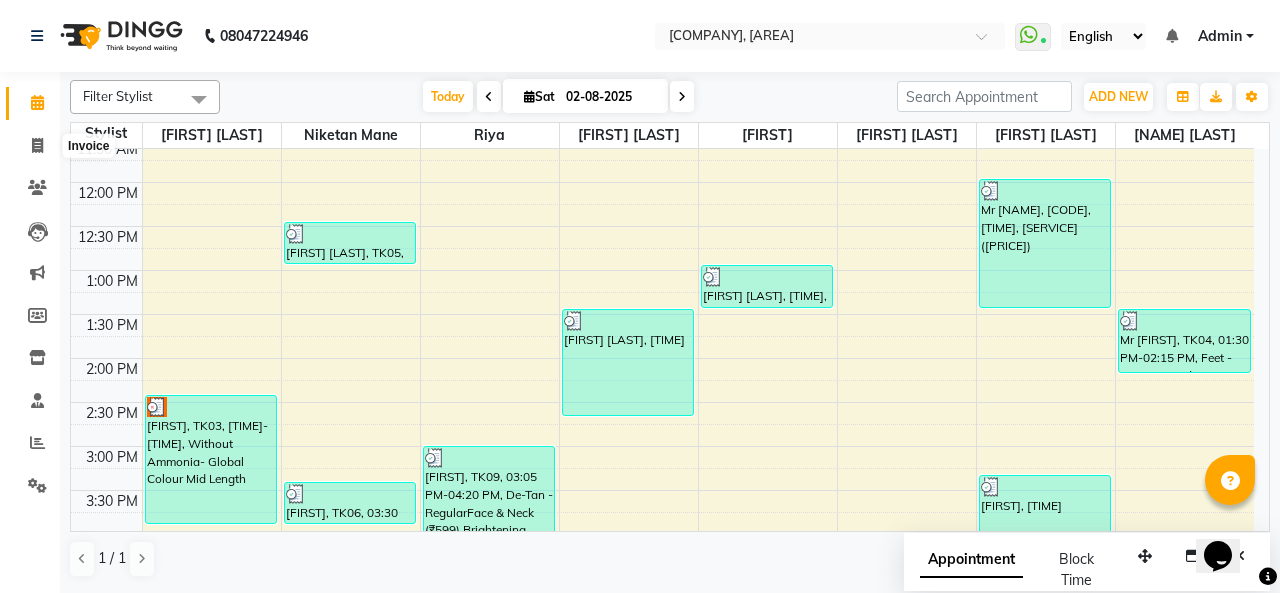 select on "service" 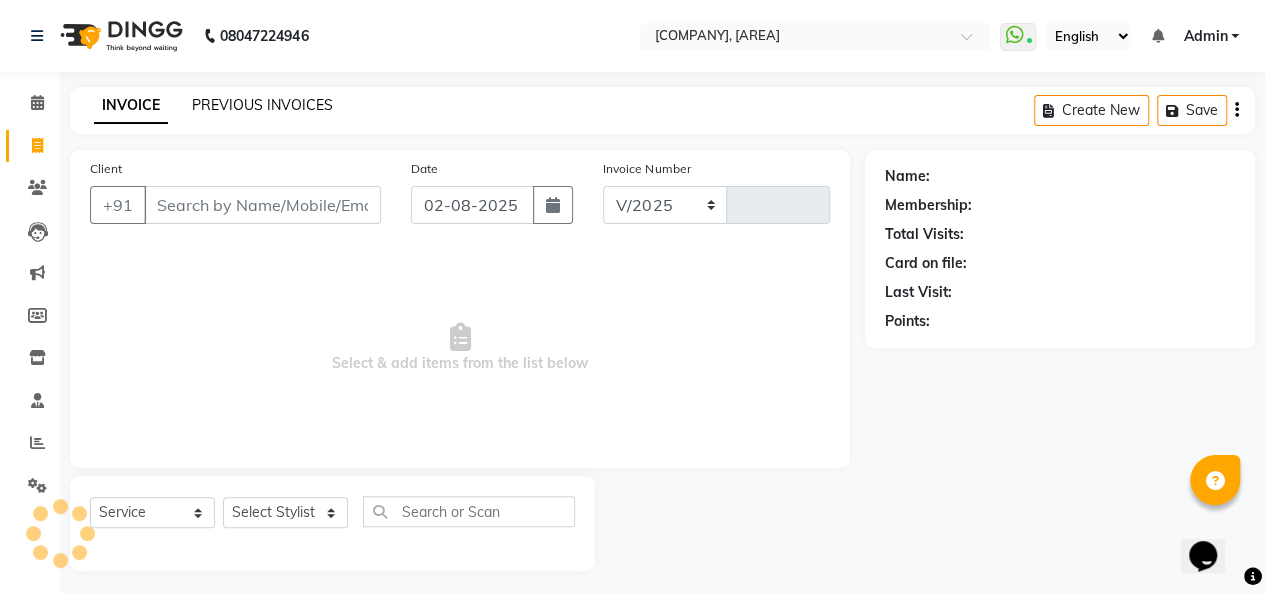 select on "665" 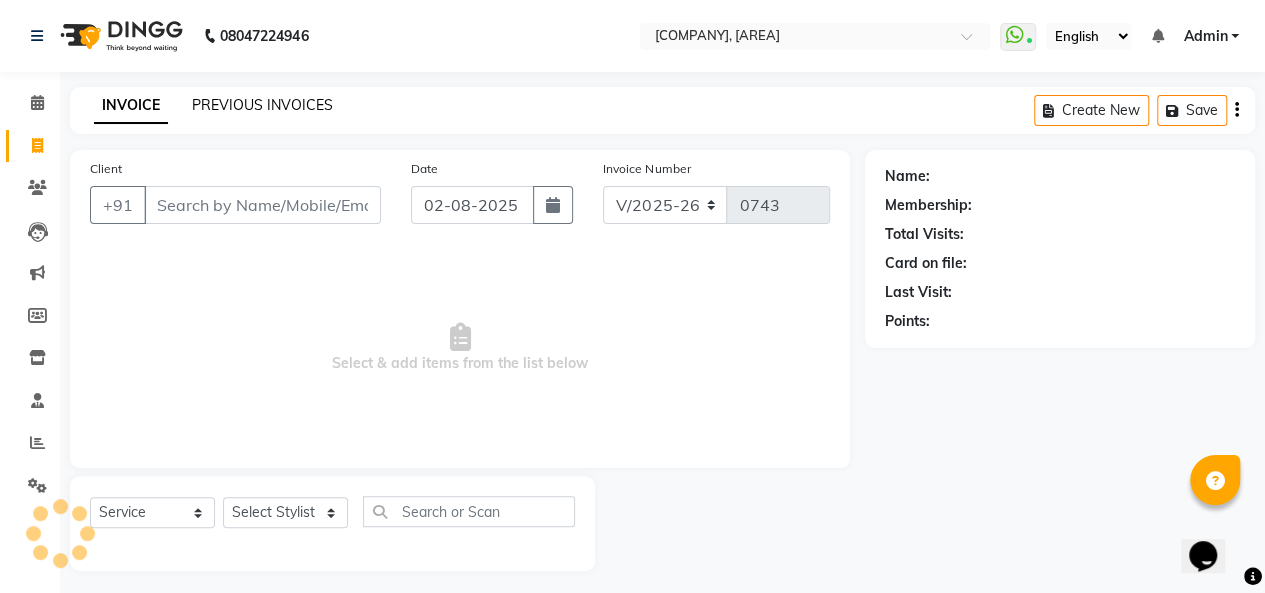 click on "PREVIOUS INVOICES" 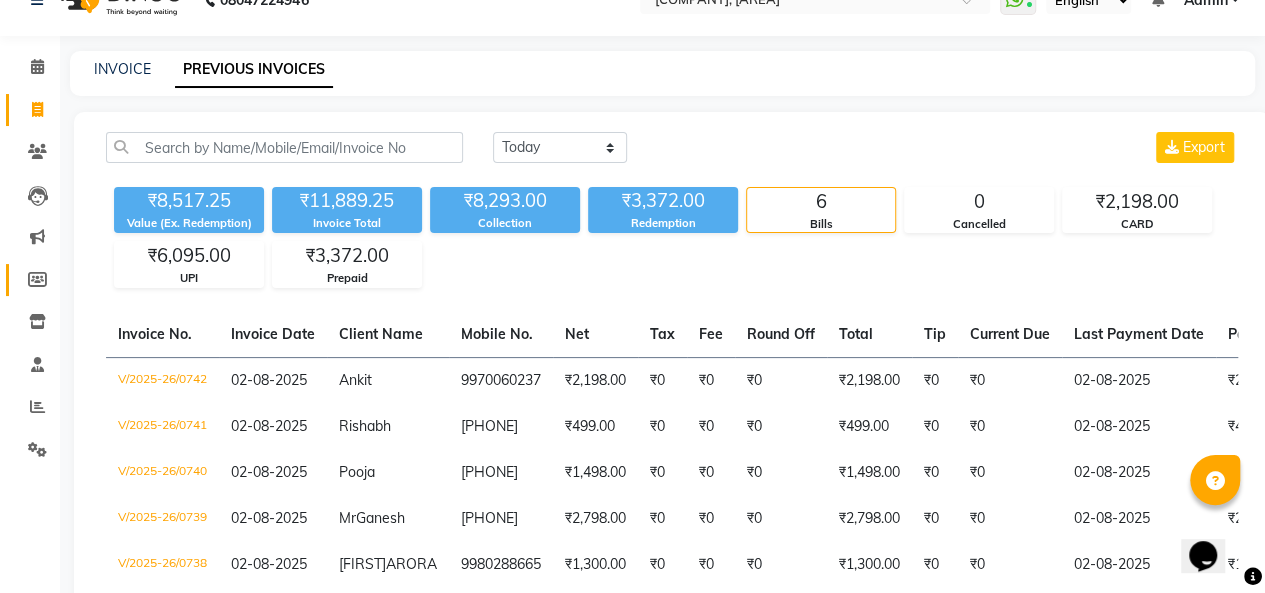 scroll, scrollTop: 0, scrollLeft: 0, axis: both 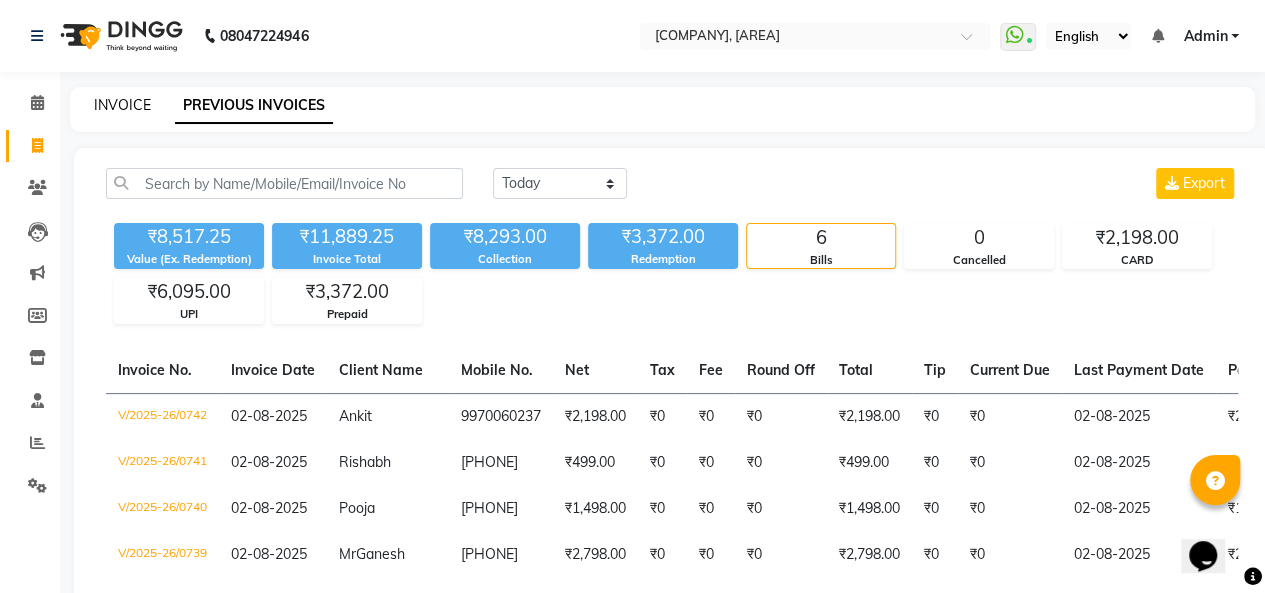 click on "INVOICE" 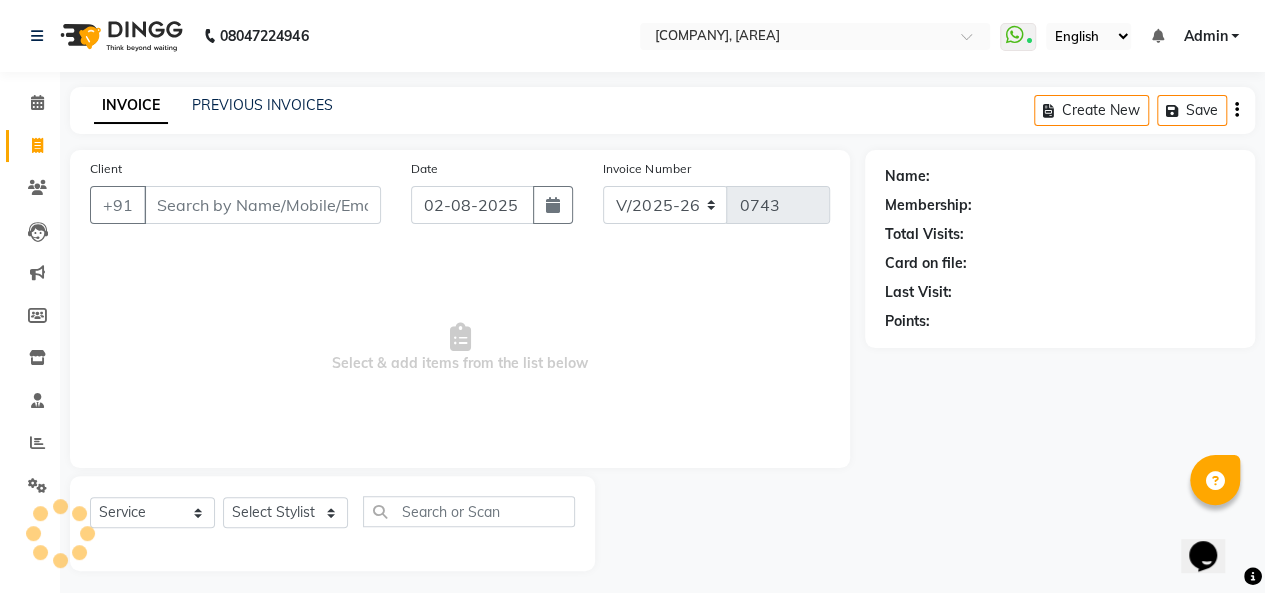 scroll, scrollTop: 7, scrollLeft: 0, axis: vertical 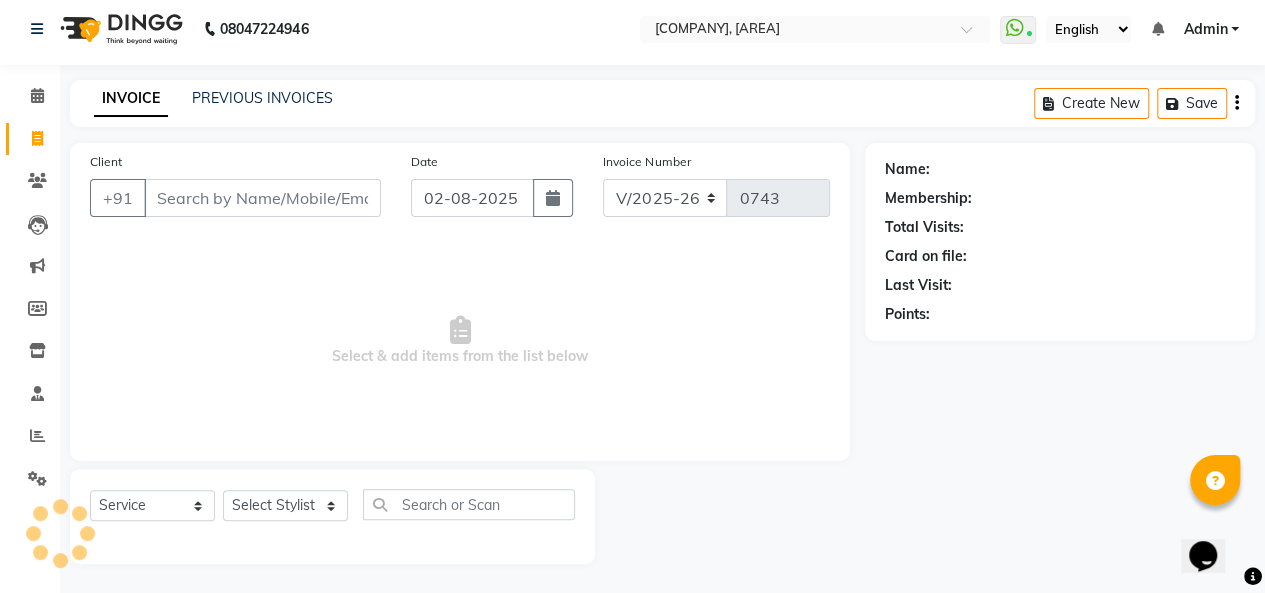 click on "Client" at bounding box center [262, 198] 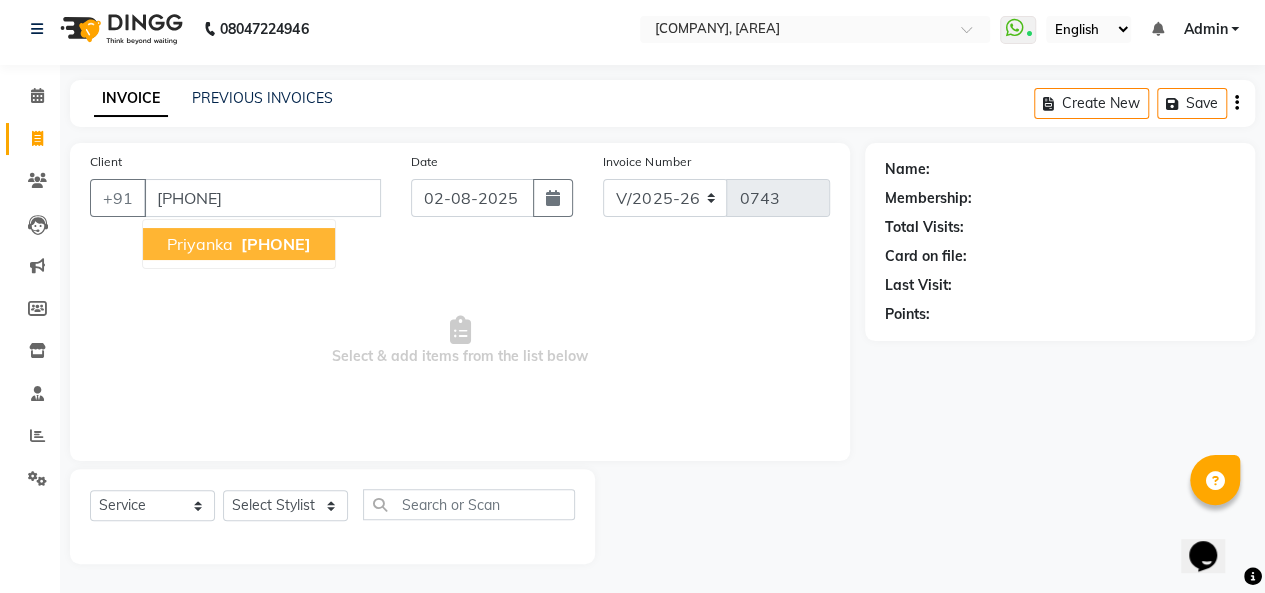 type on "[PHONE]" 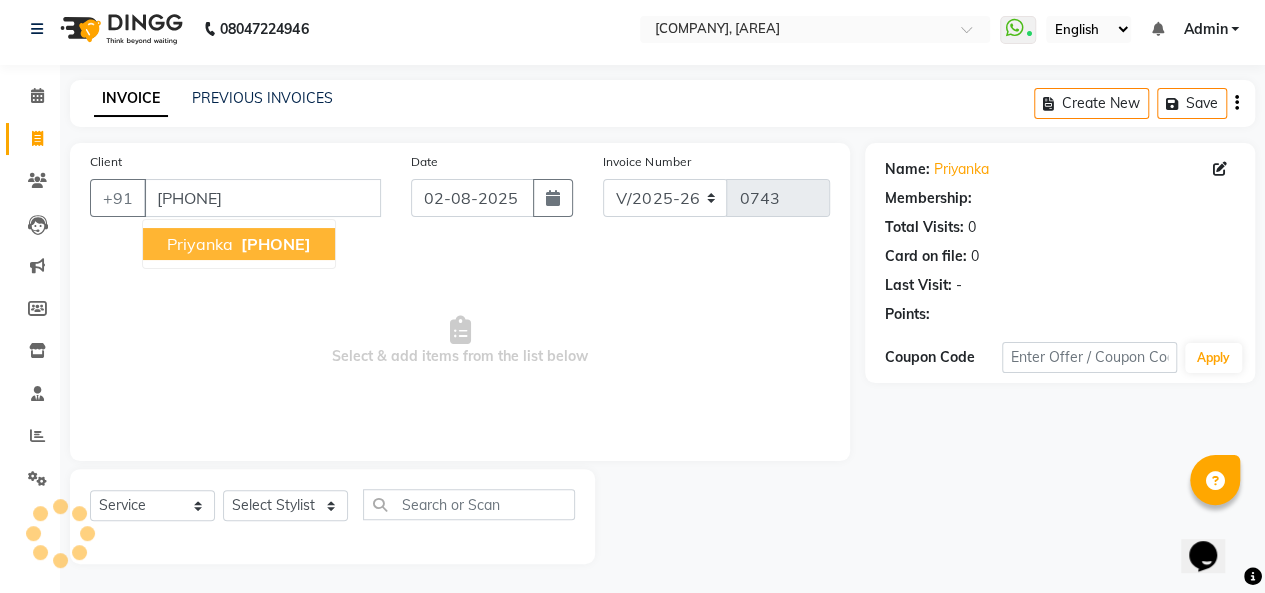 select on "1: Object" 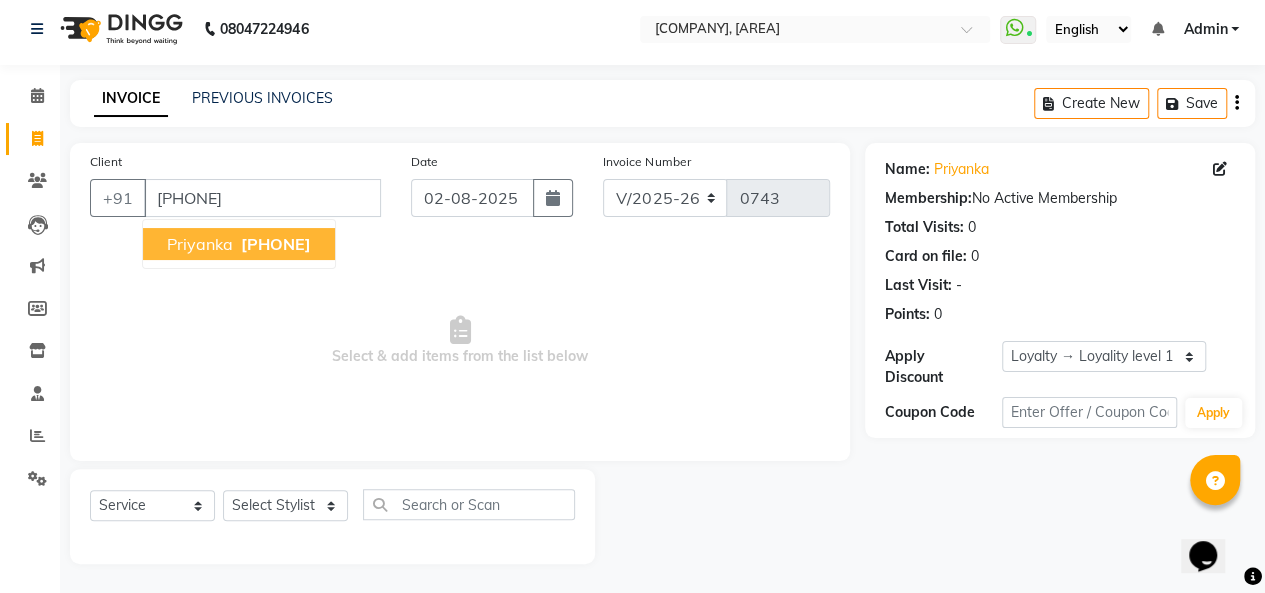 click on "Priyanka" at bounding box center (200, 244) 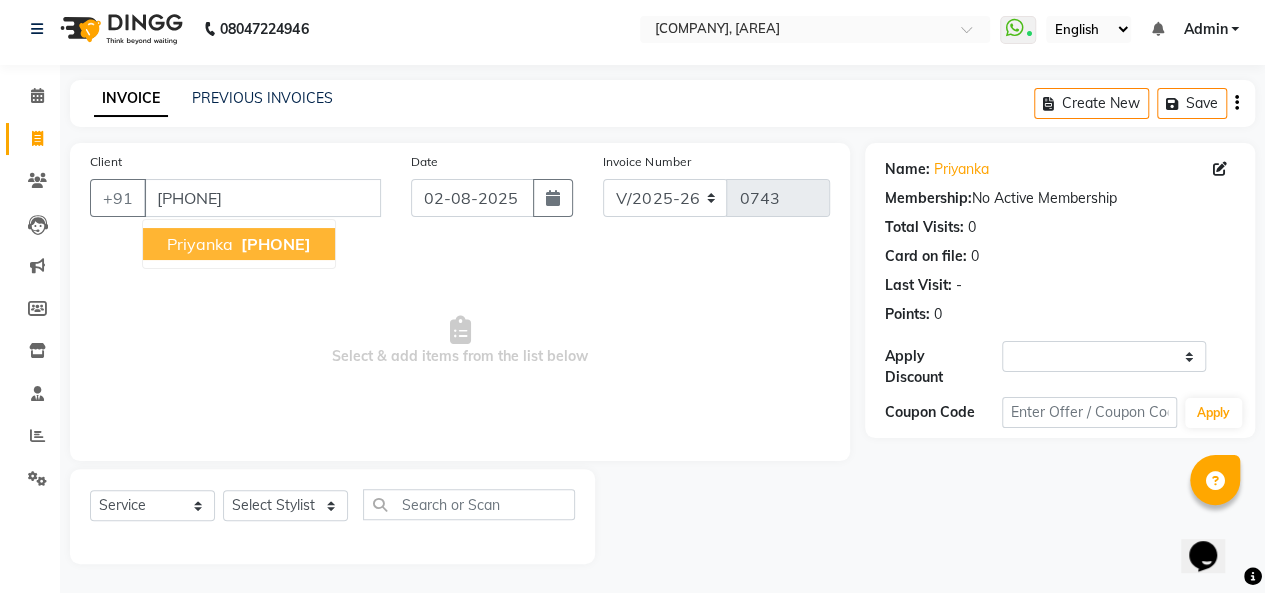 select on "1: Object" 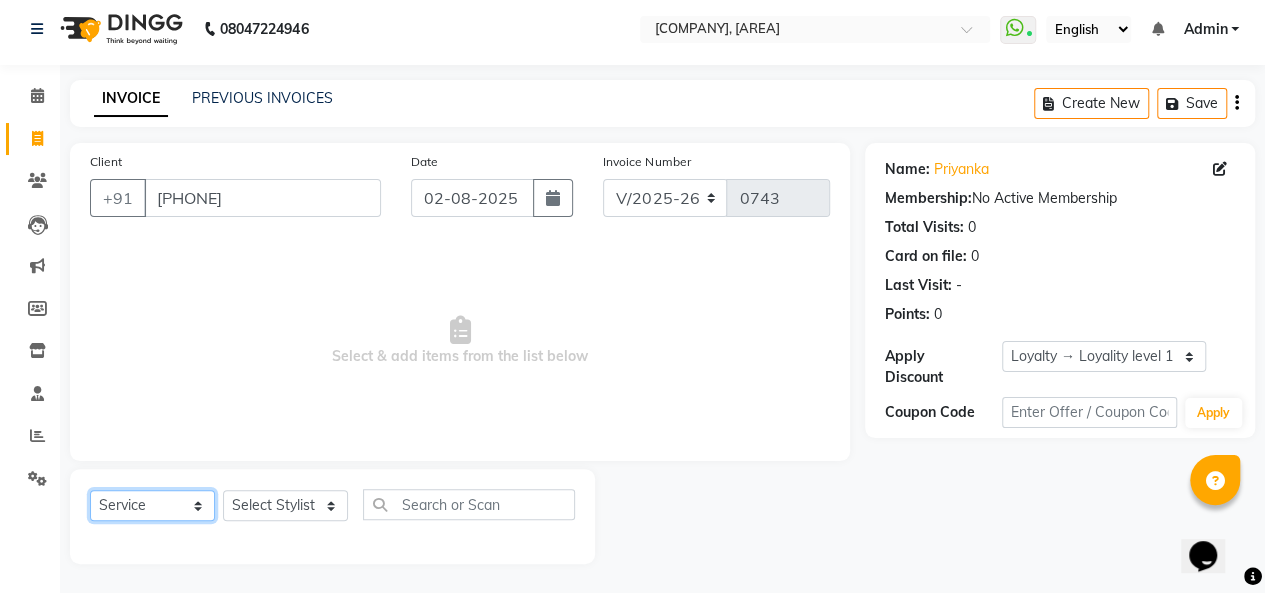 click on "Select  Service  Product  Membership  Package Voucher Prepaid Gift Card" 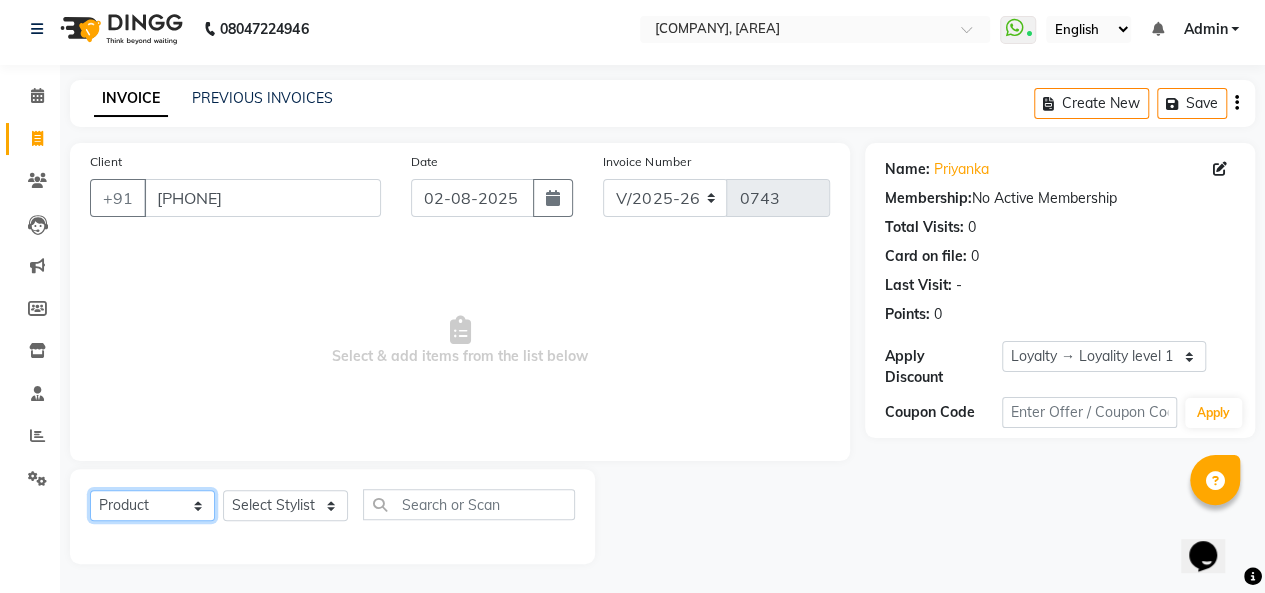 click on "Select  Service  Product  Membership  Package Voucher Prepaid Gift Card" 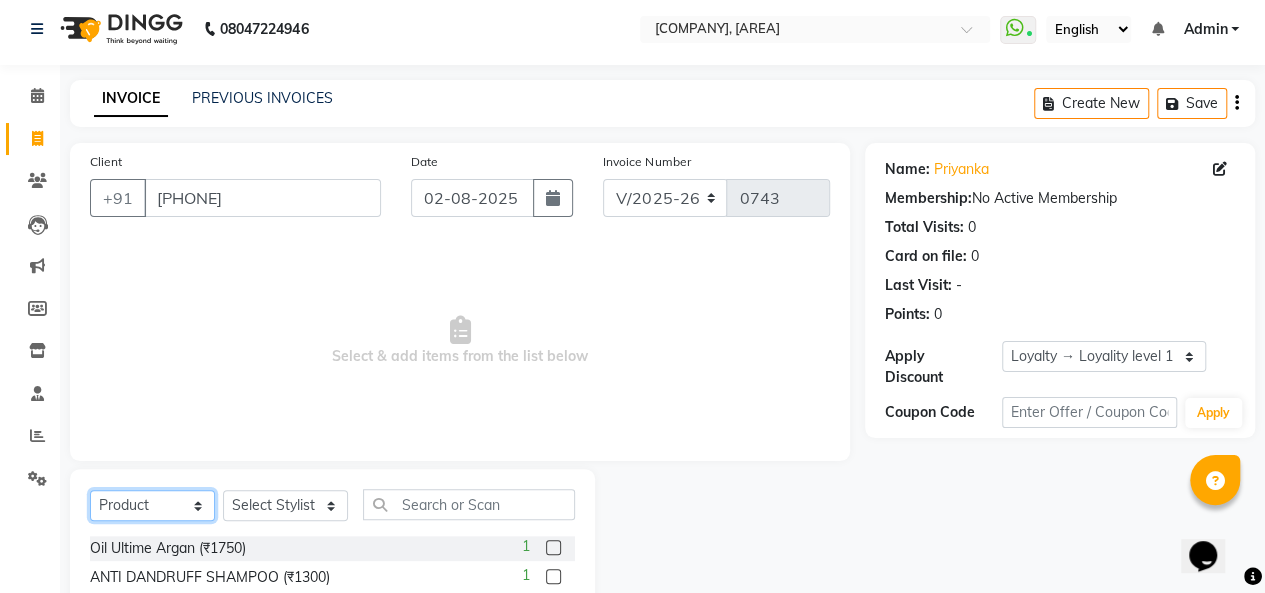 click on "Select  Service  Product  Membership  Package Voucher Prepaid Gift Card" 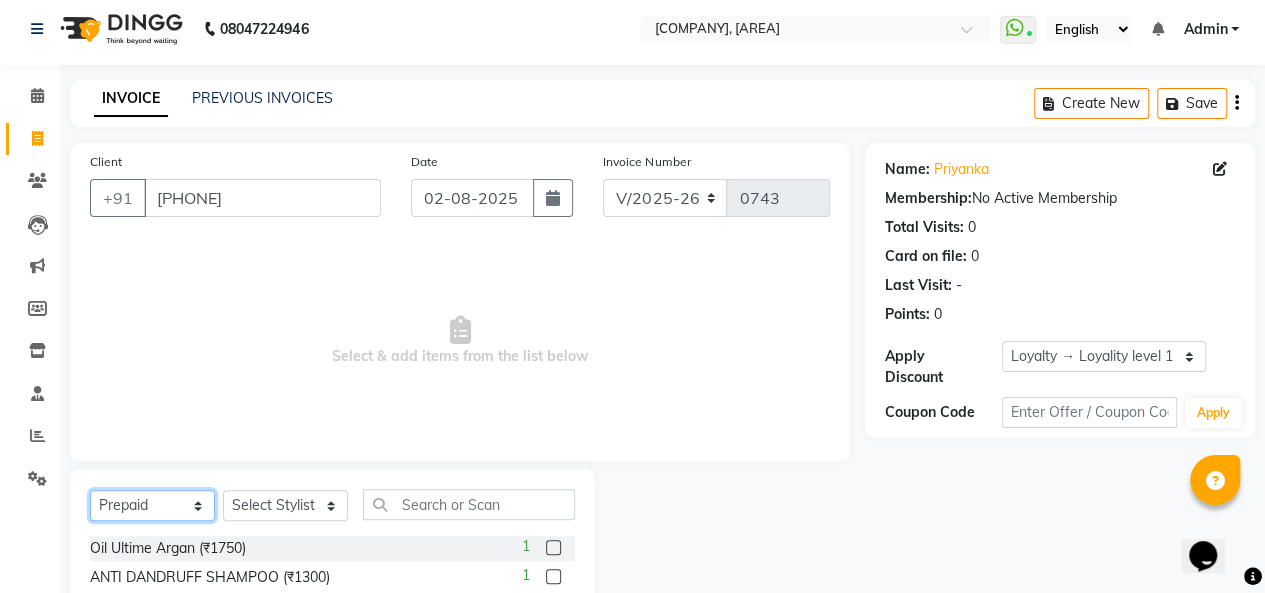 click on "Select  Service  Product  Membership  Package Voucher Prepaid Gift Card" 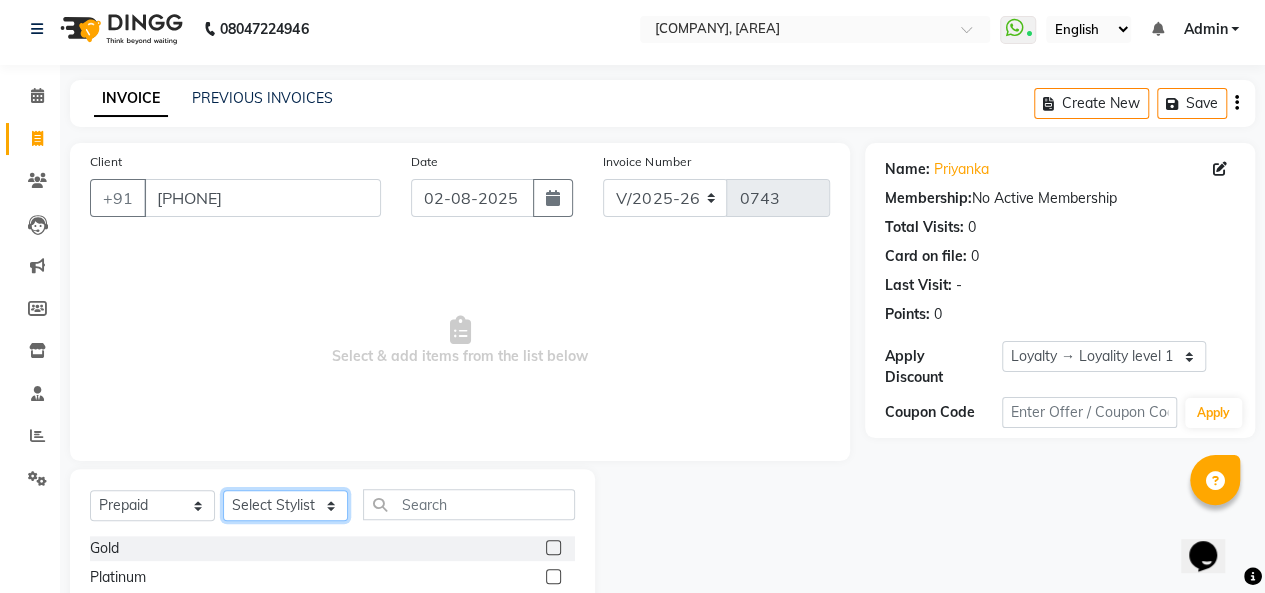 click on "Select Stylist [NAME] [LAST] [NAME] [LAST] [NAME] [LAST] [NAME] [LAST] [NAME] [LAST] [NAME] [LAST] [NAME] [LAST]" 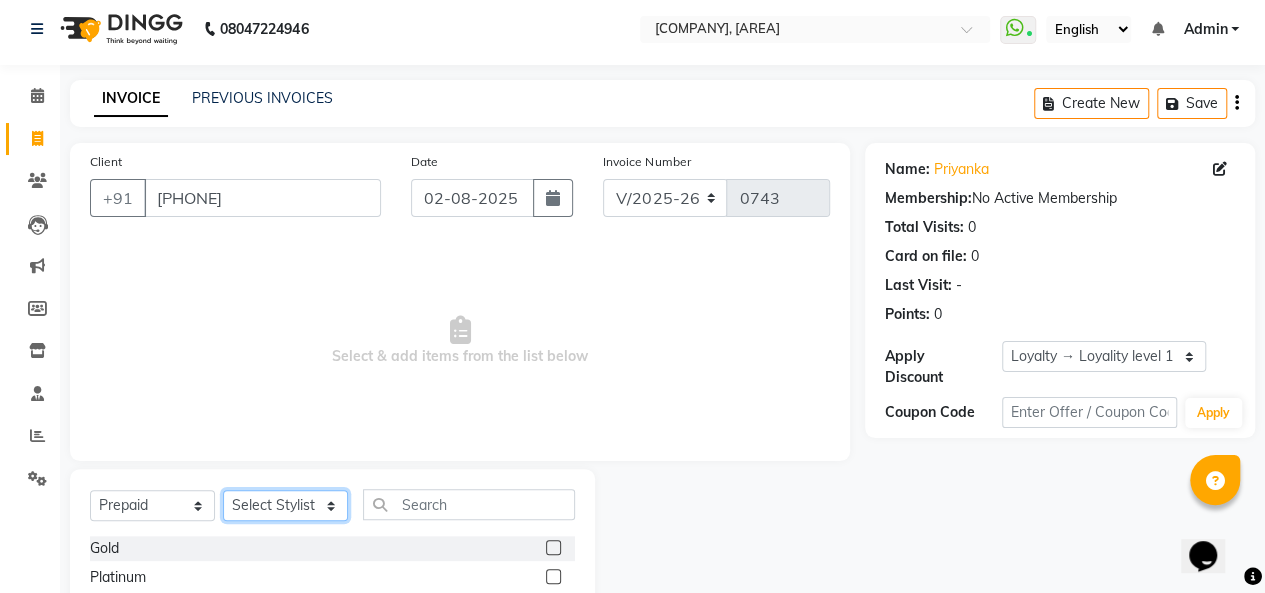 select on "9923" 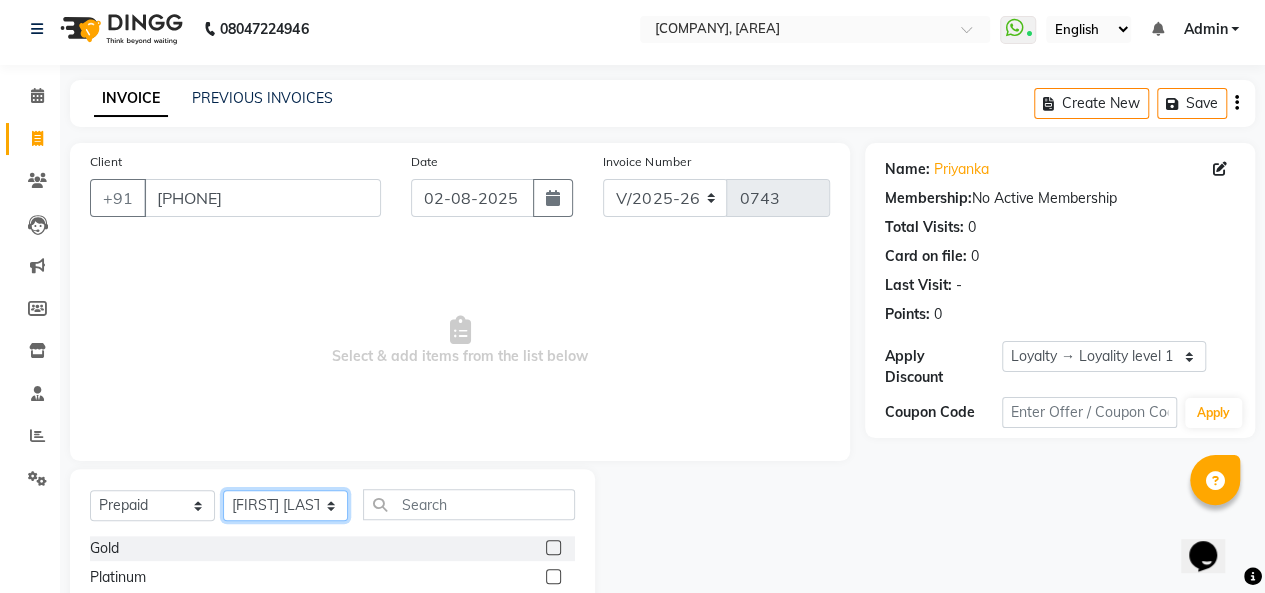 click on "Select Stylist [NAME] [LAST] [NAME] [LAST] [NAME] [LAST] [NAME] [LAST] [NAME] [LAST] [NAME] [LAST] [NAME] [LAST]" 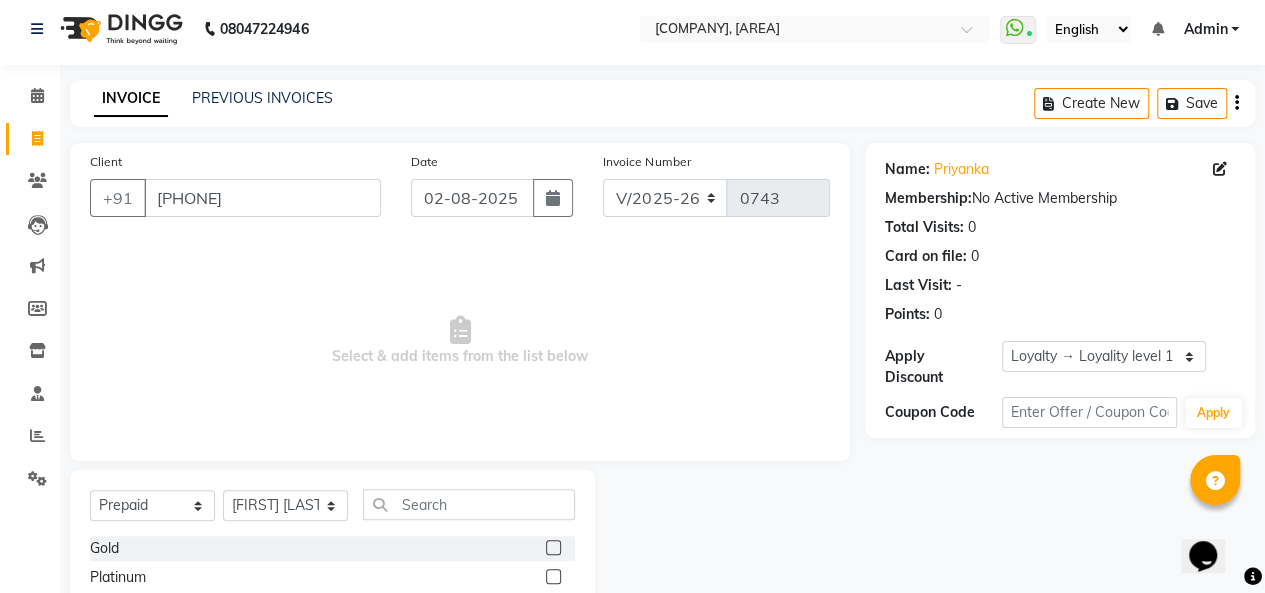 click 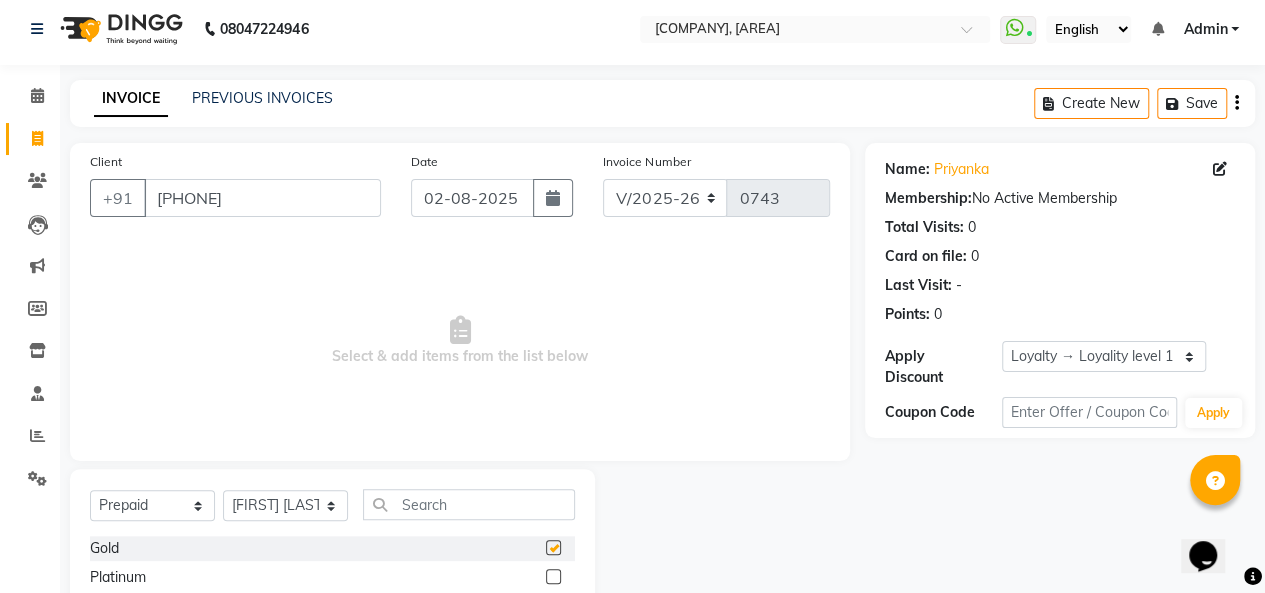 select on "select" 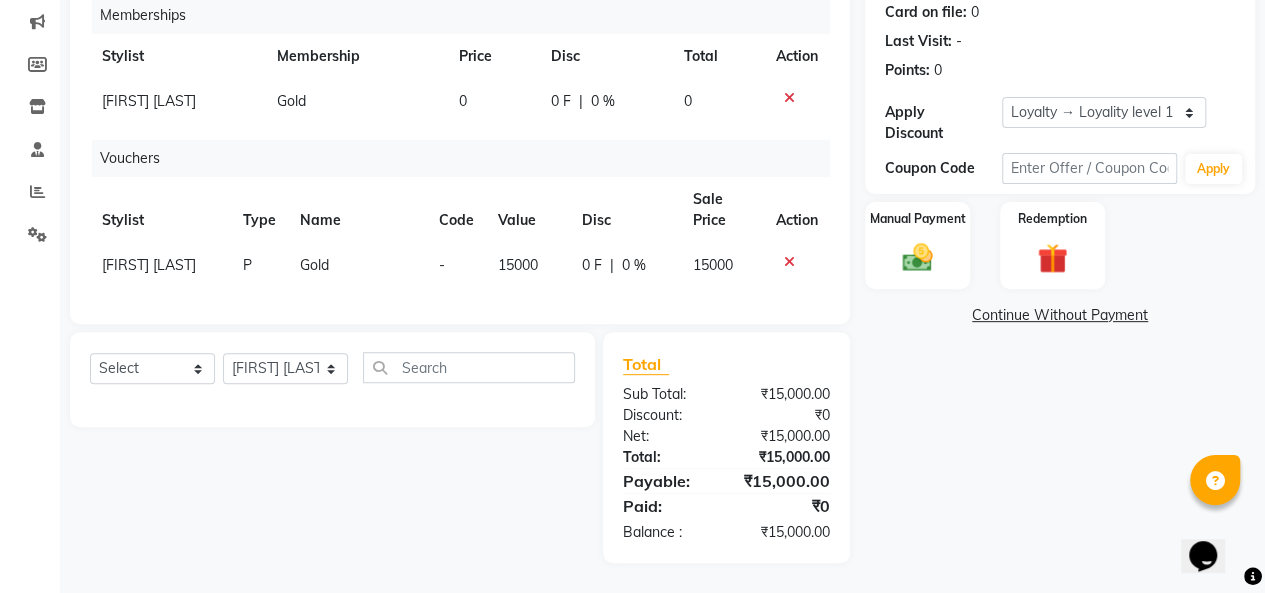 scroll, scrollTop: 264, scrollLeft: 0, axis: vertical 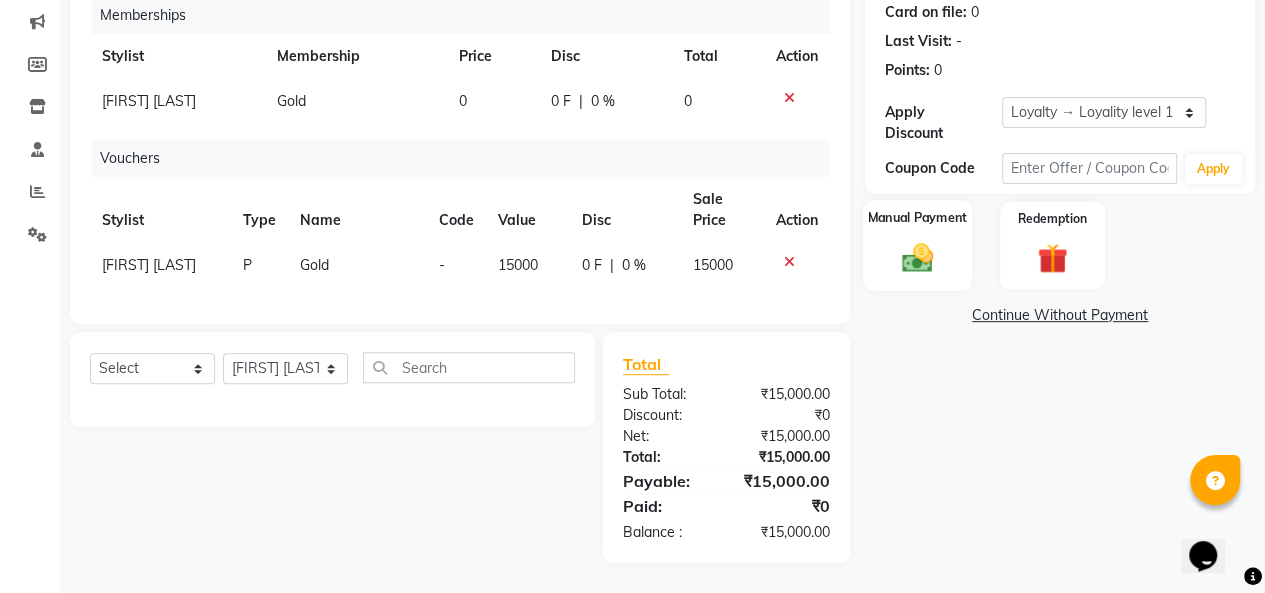 click 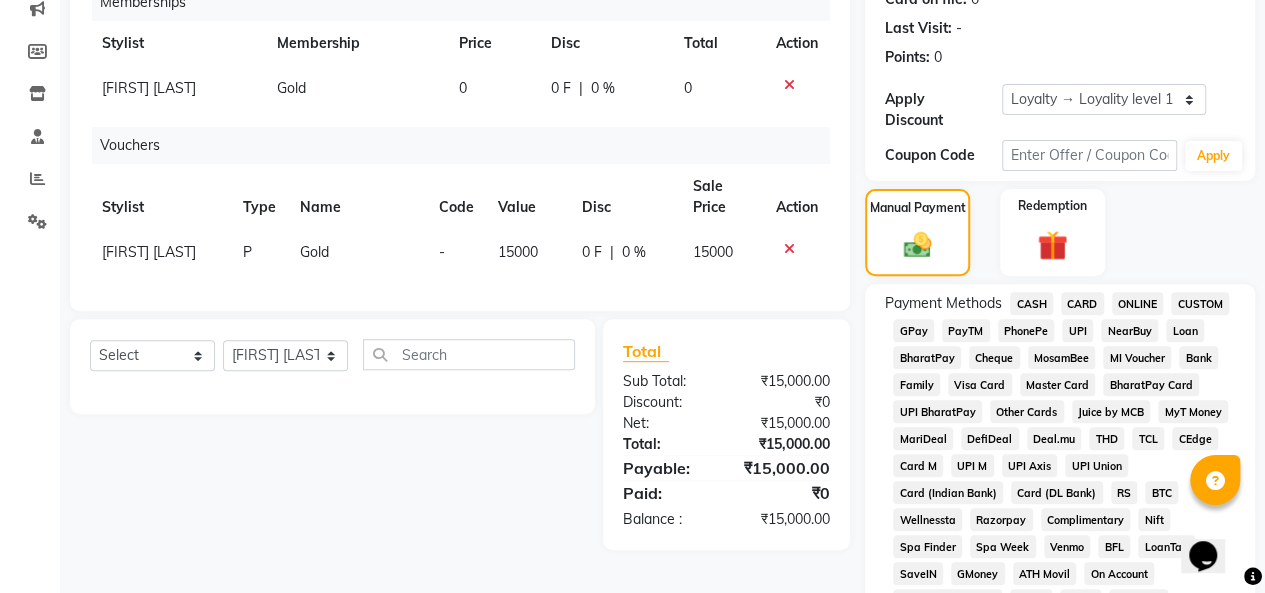 click on "UPI" 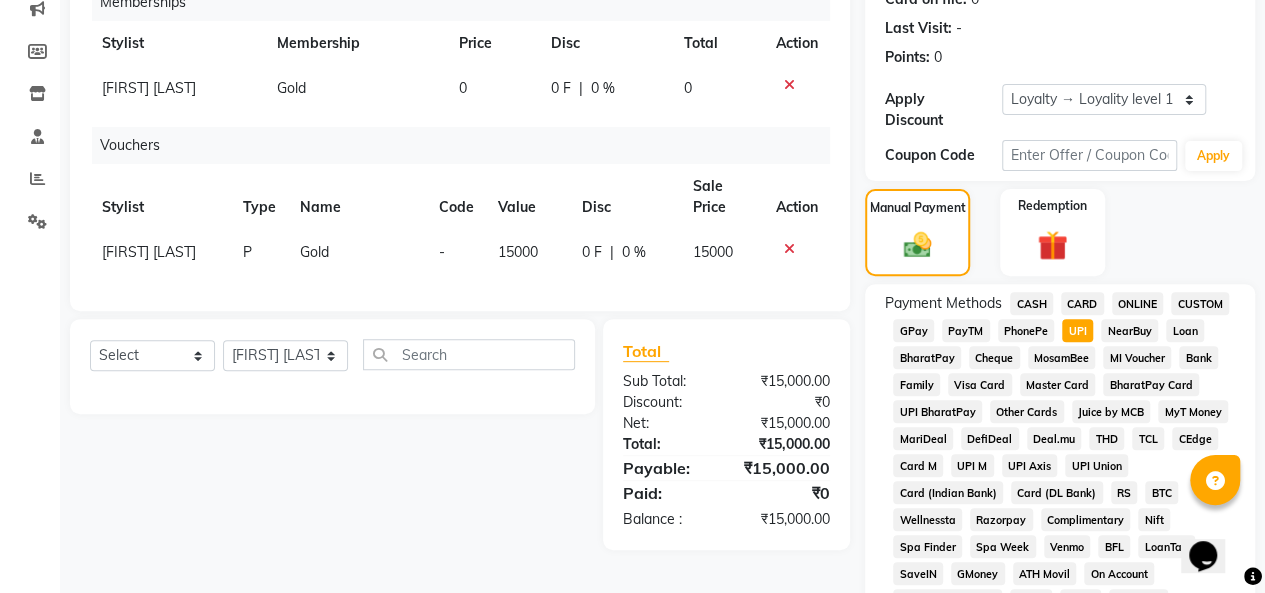 scroll, scrollTop: 764, scrollLeft: 0, axis: vertical 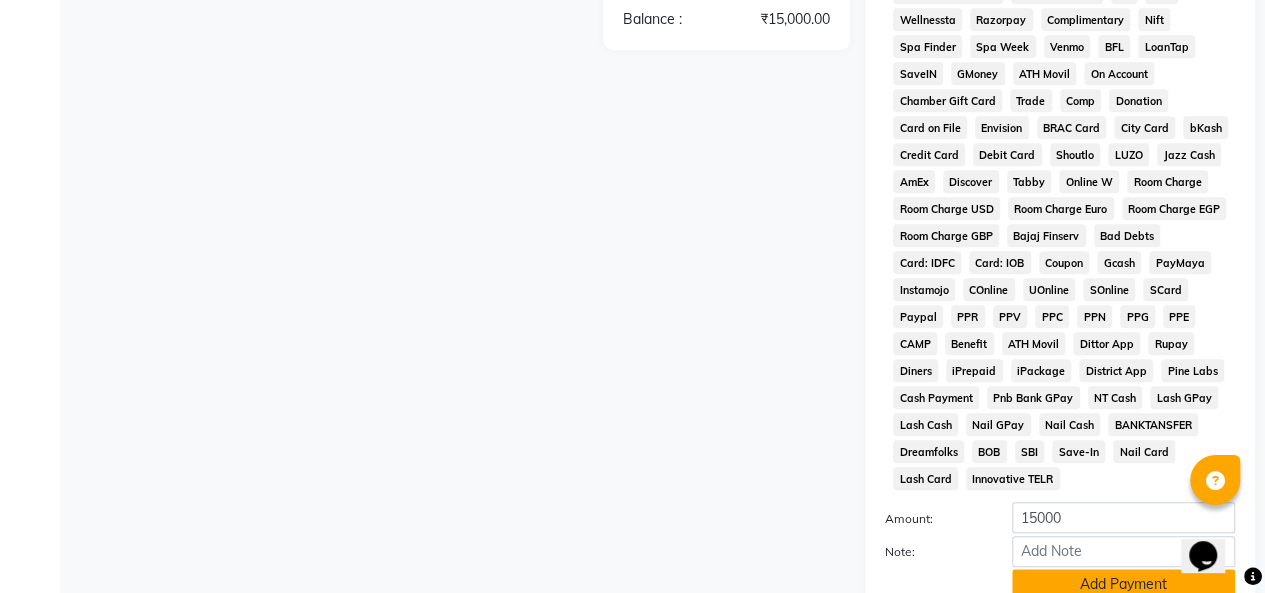click on "Add Payment" 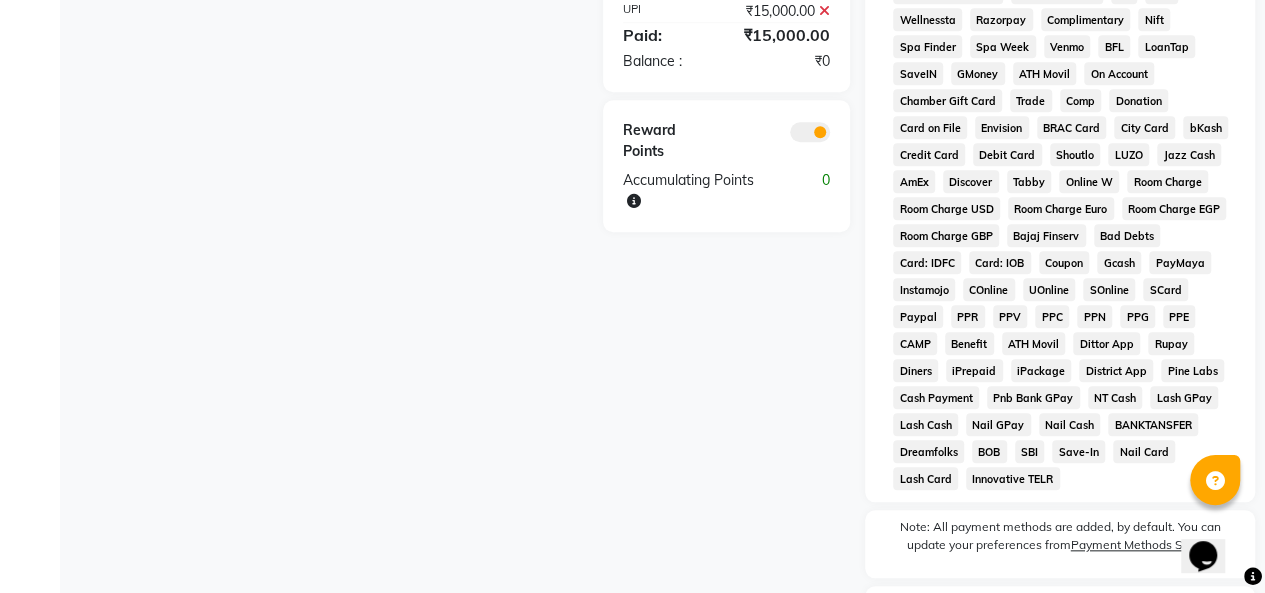 scroll, scrollTop: 938, scrollLeft: 0, axis: vertical 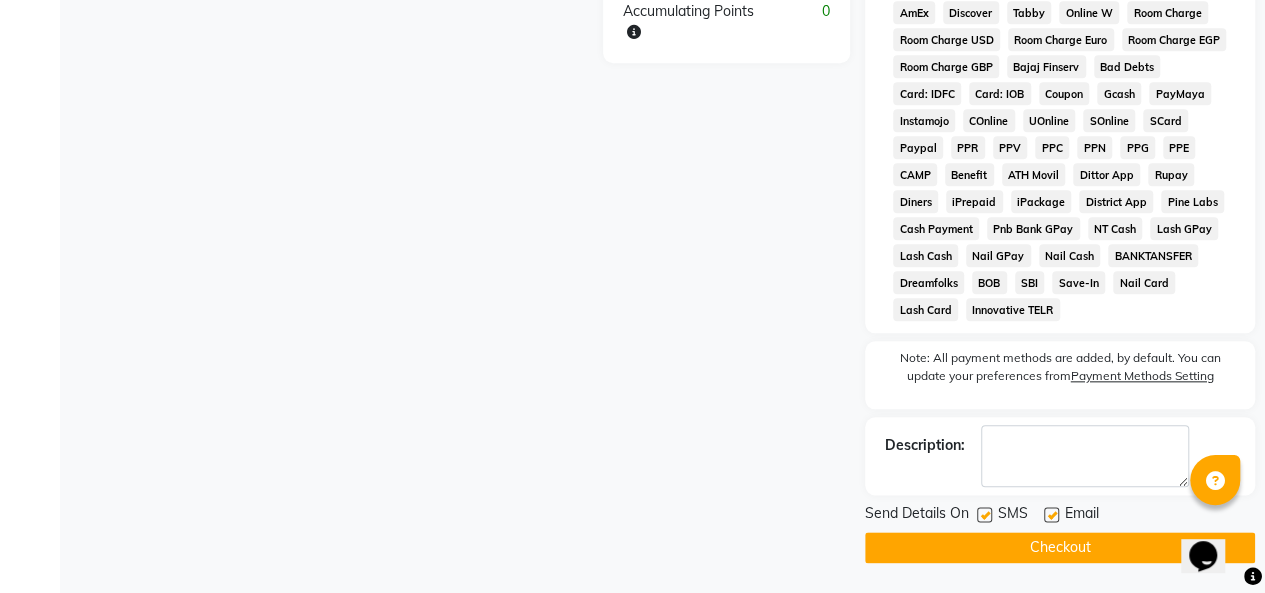 click on "Checkout" 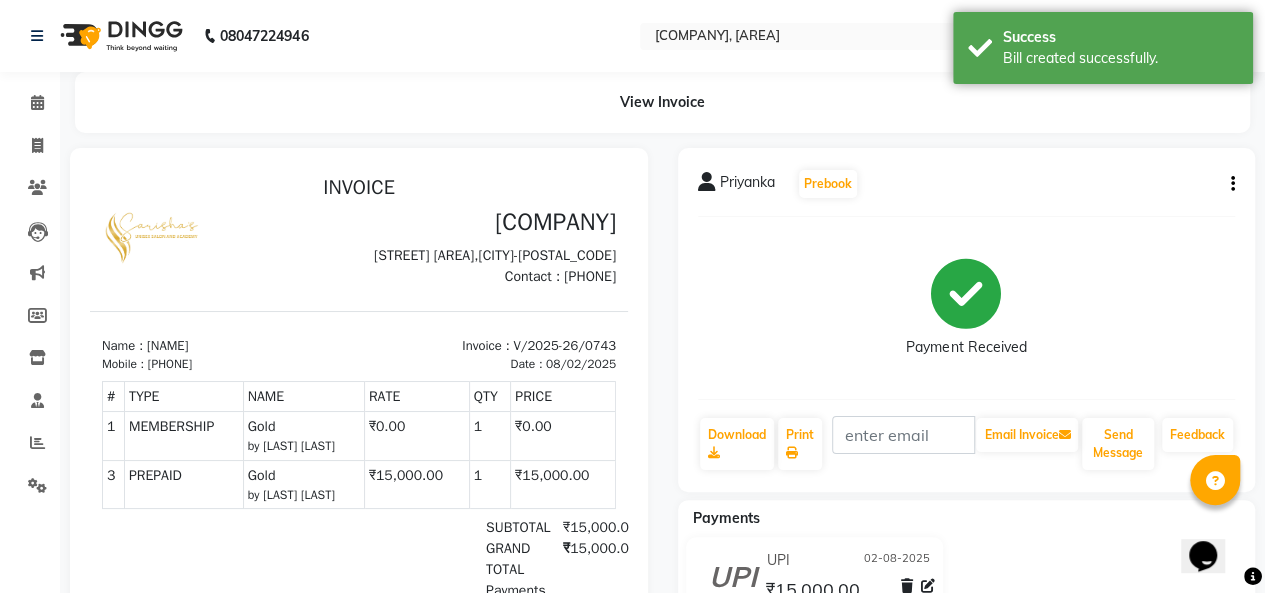 scroll, scrollTop: 0, scrollLeft: 0, axis: both 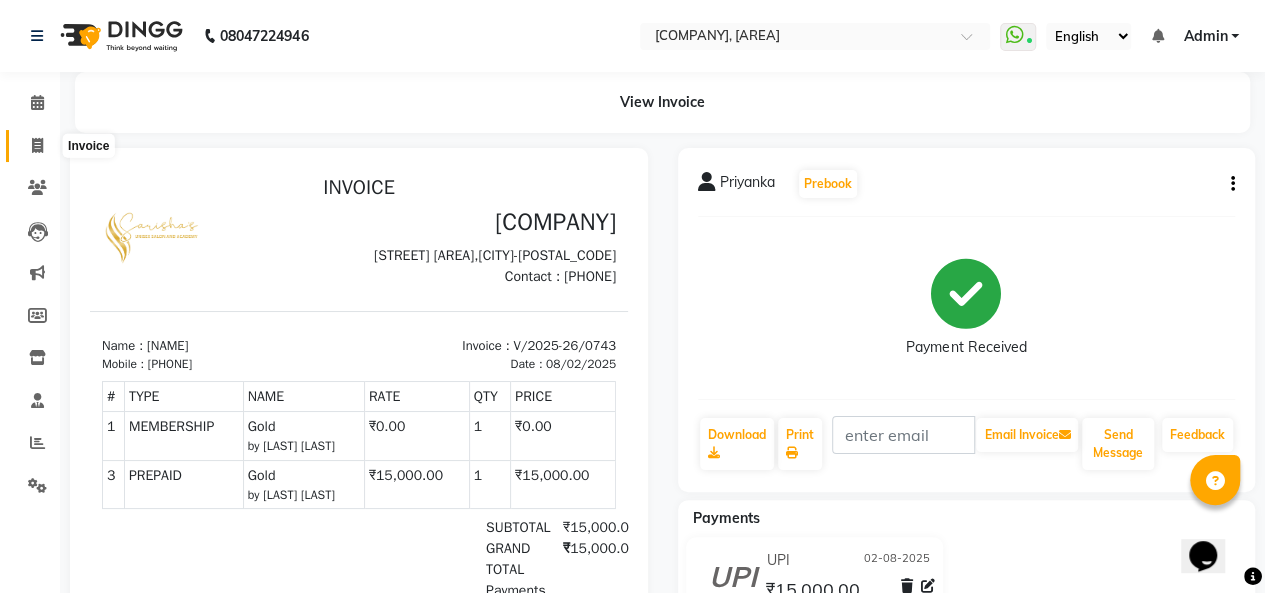 click 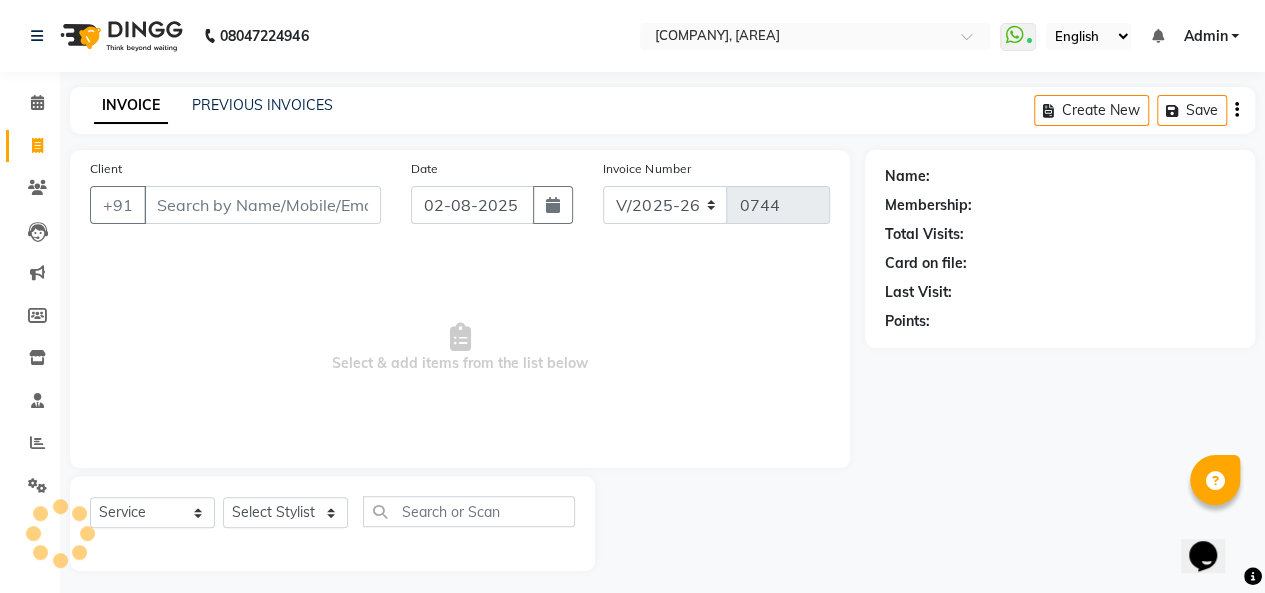 scroll, scrollTop: 7, scrollLeft: 0, axis: vertical 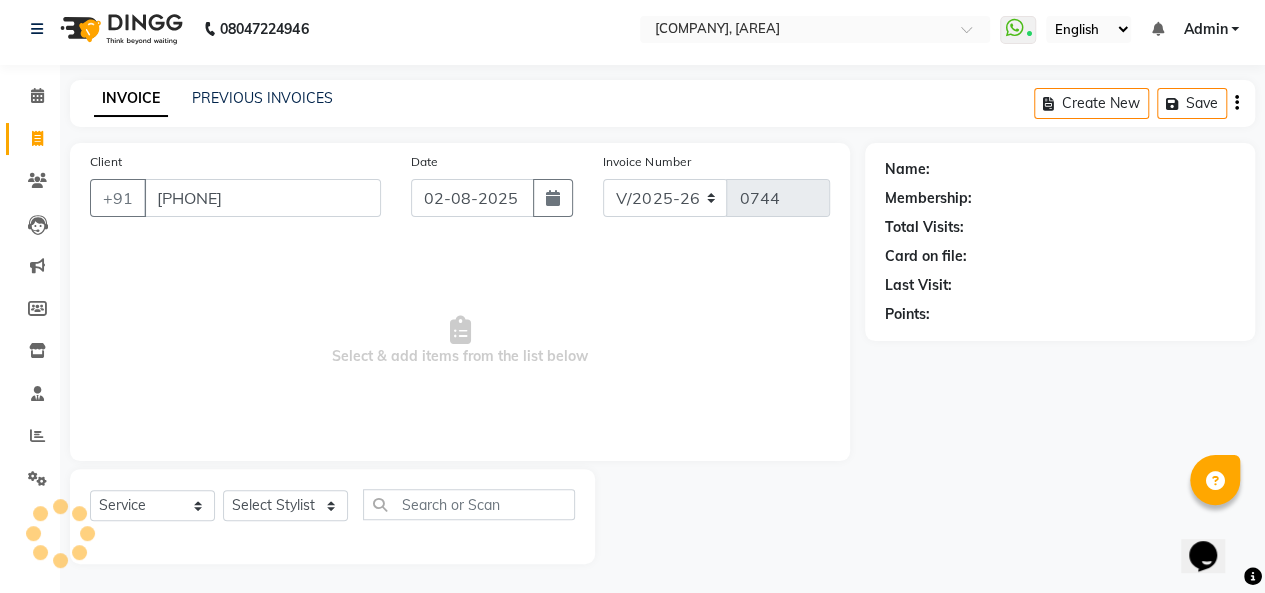 type on "[PHONE]" 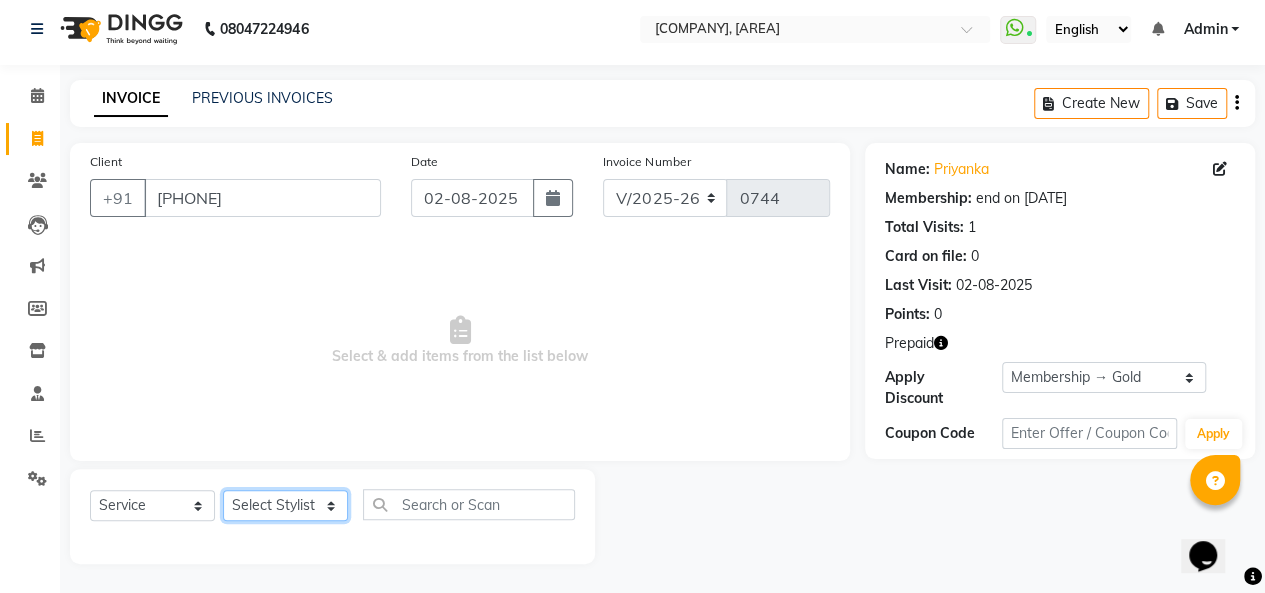click on "Select Stylist [NAME] [LAST] [NAME] [LAST] [NAME] [LAST] [NAME] [LAST] [NAME] [LAST] [NAME] [LAST] [NAME] [LAST]" 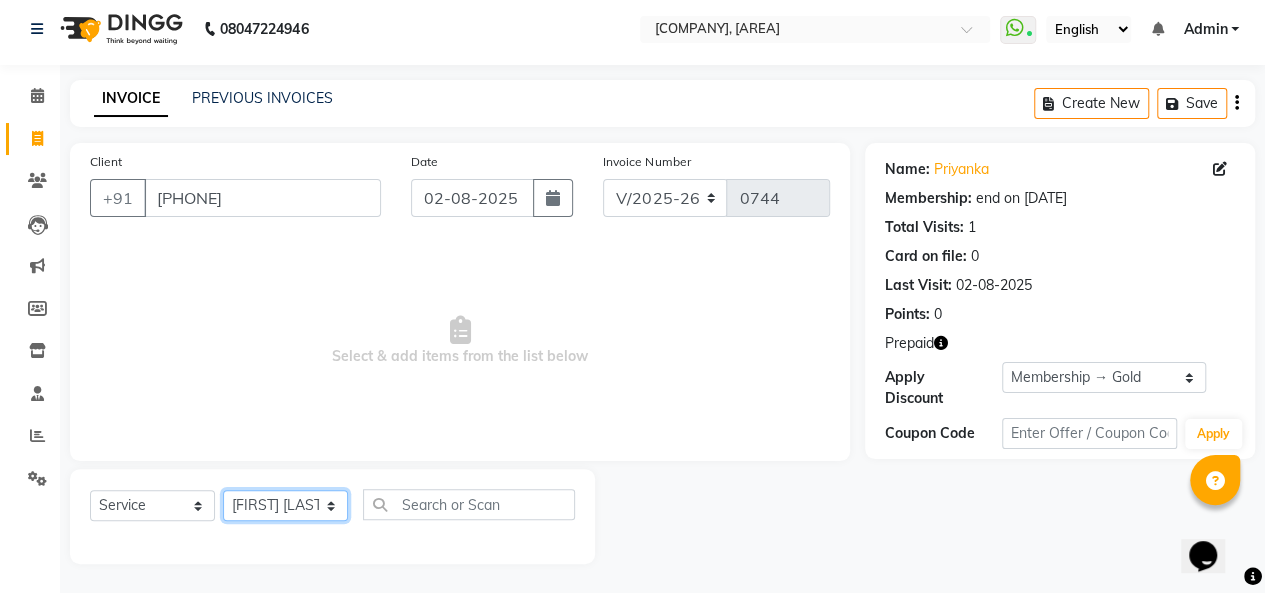 click on "Select Stylist [NAME] [LAST] [NAME] [LAST] [NAME] [LAST] [NAME] [LAST] [NAME] [LAST] [NAME] [LAST] [NAME] [LAST]" 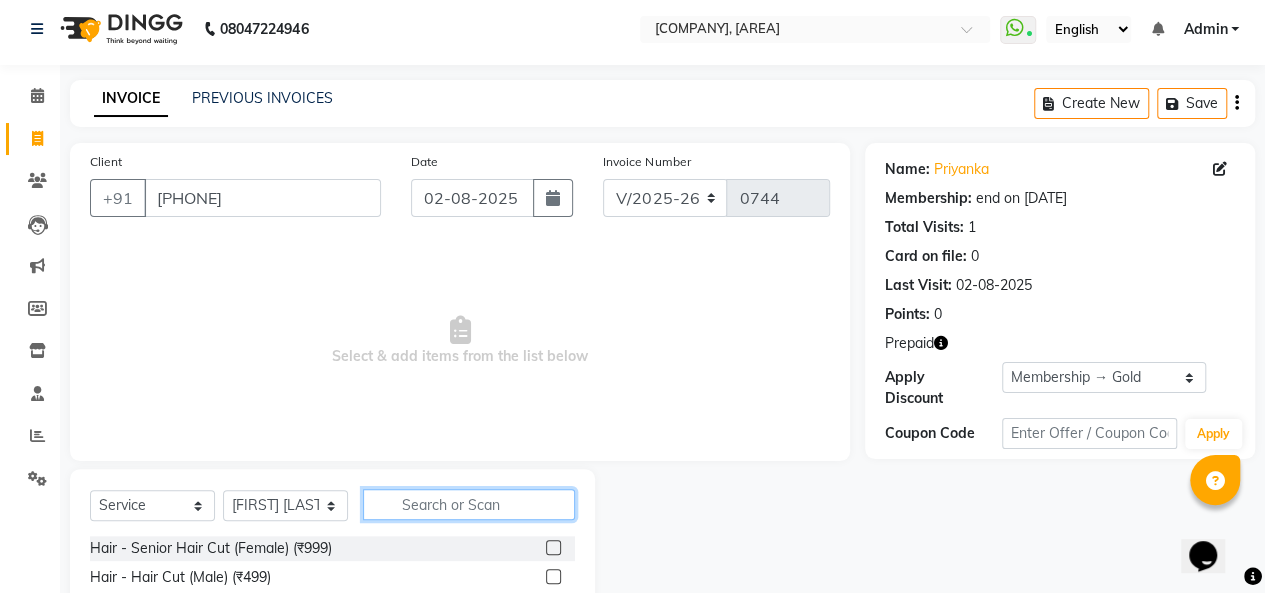 click 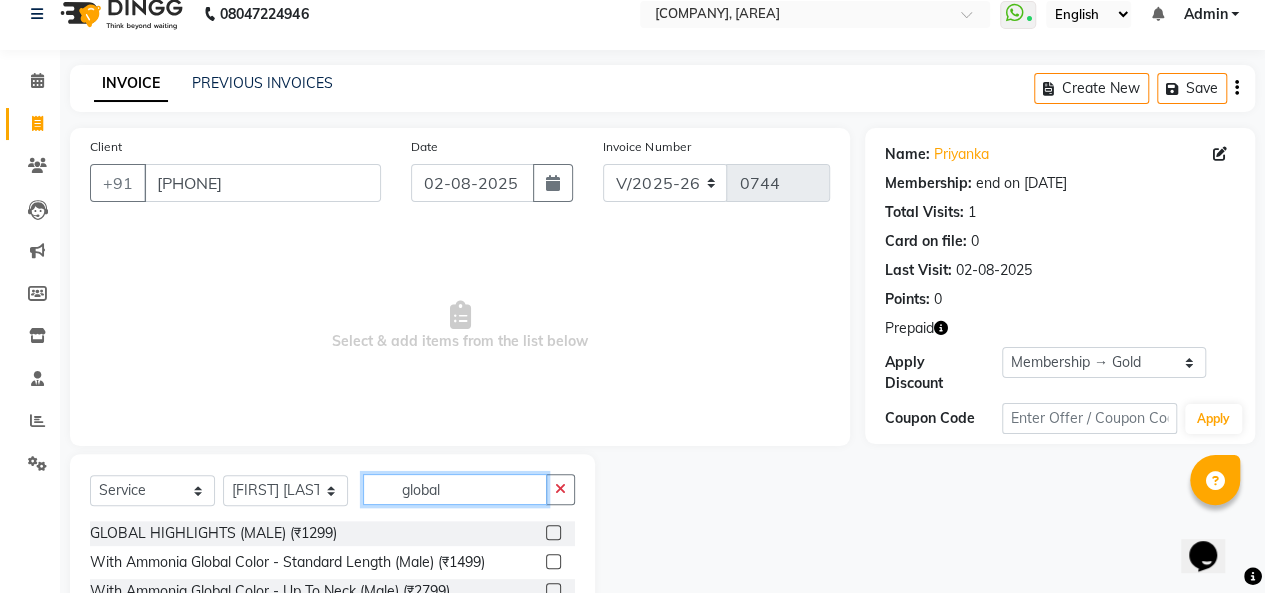 scroll, scrollTop: 107, scrollLeft: 0, axis: vertical 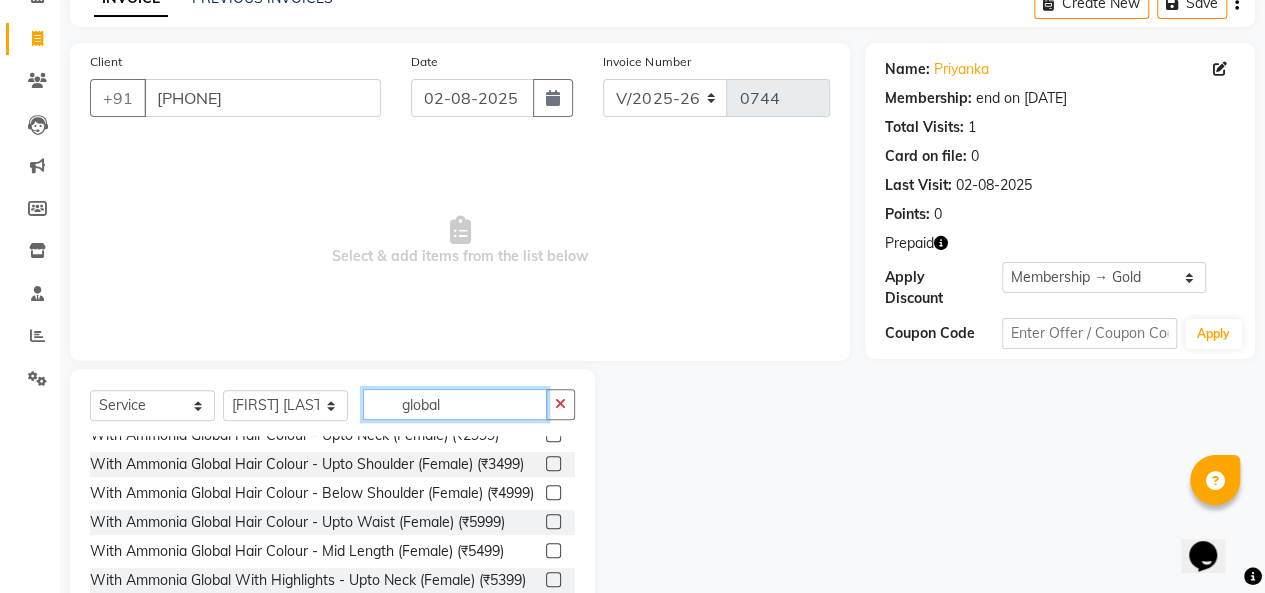 type on "global" 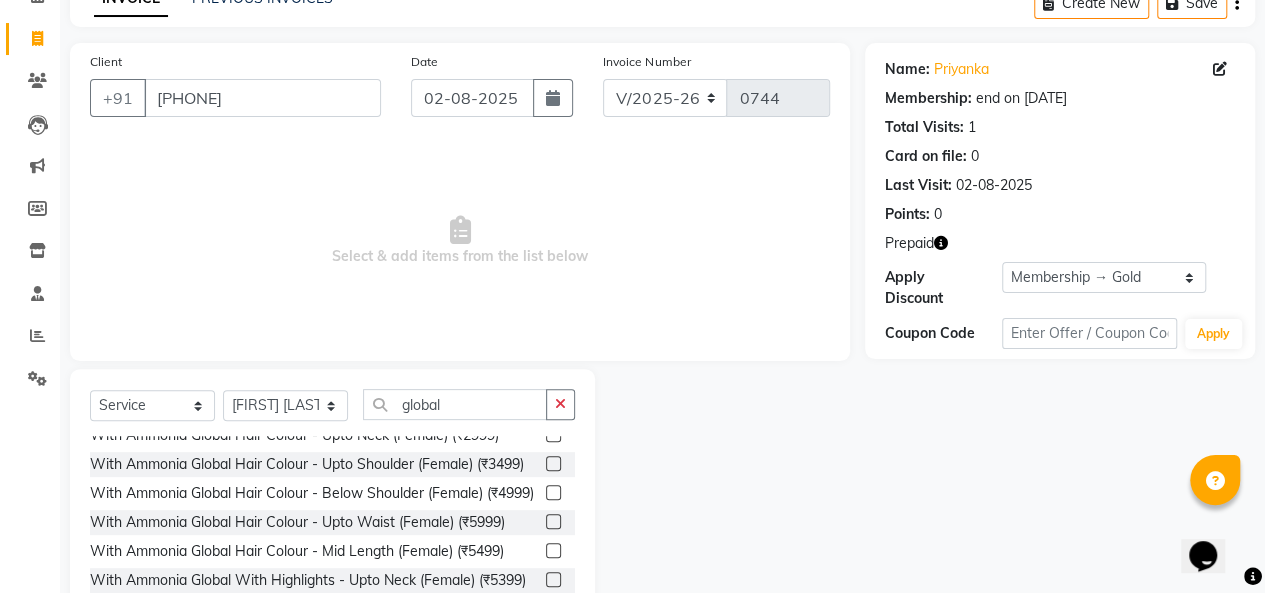 click 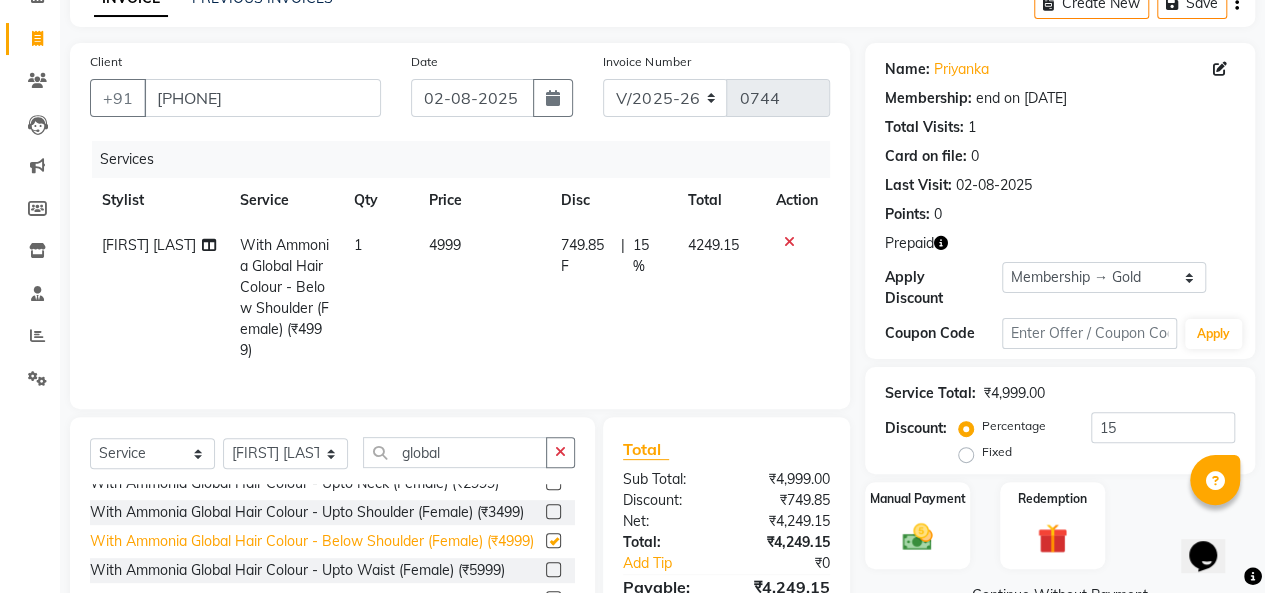 checkbox on "false" 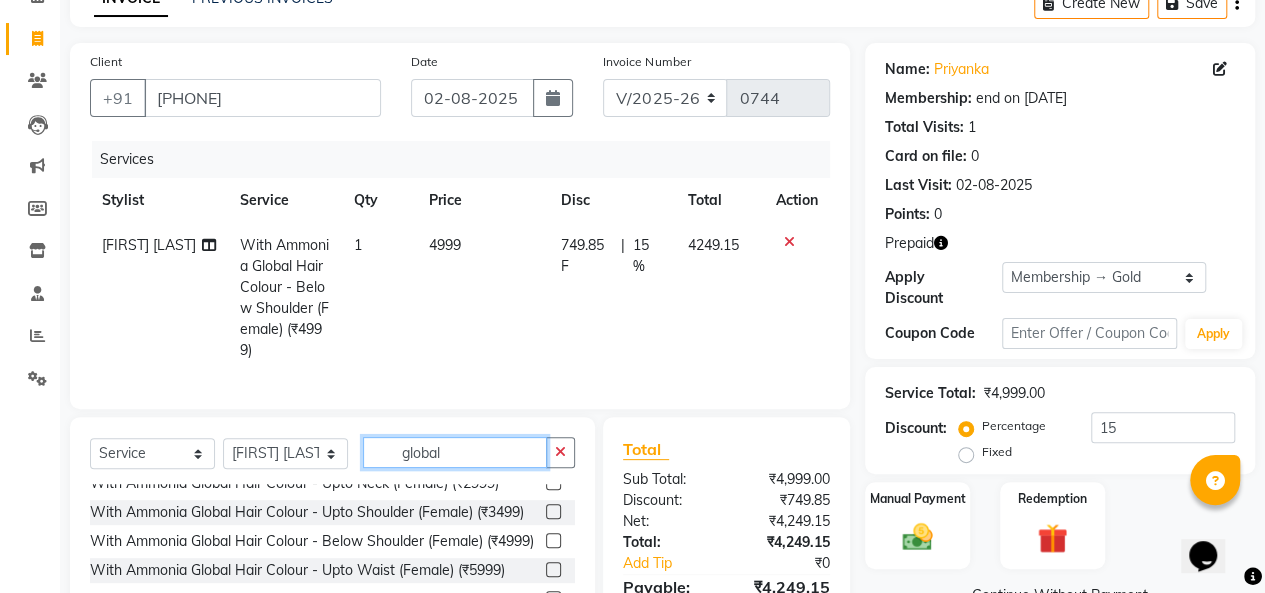 click on "global" 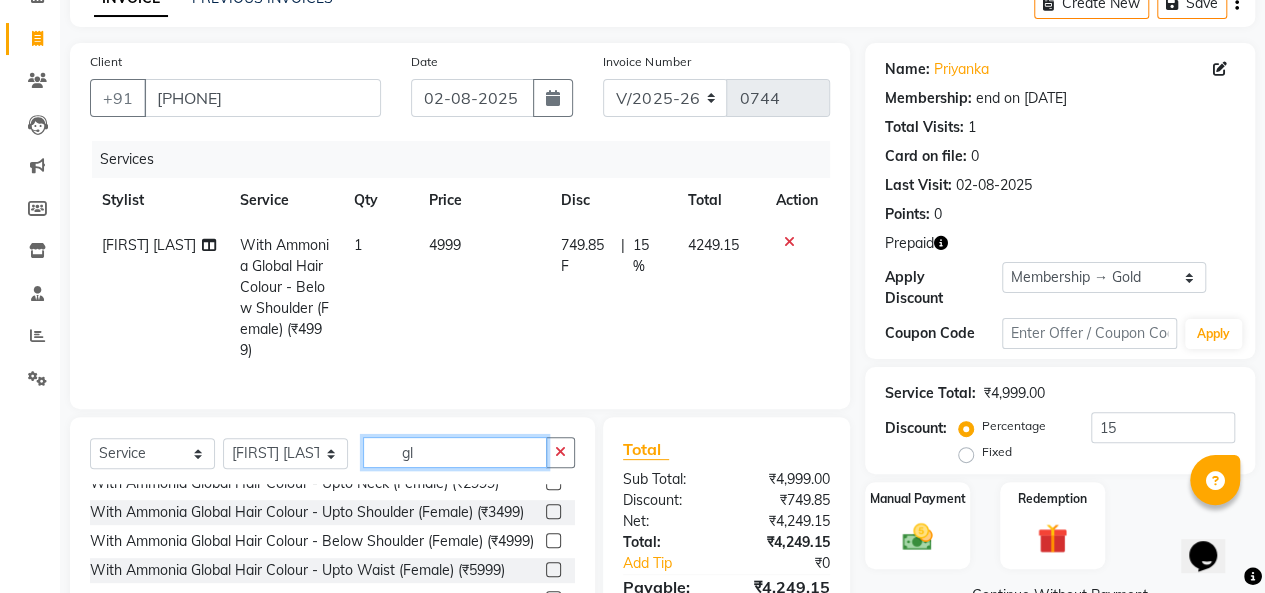 type on "g" 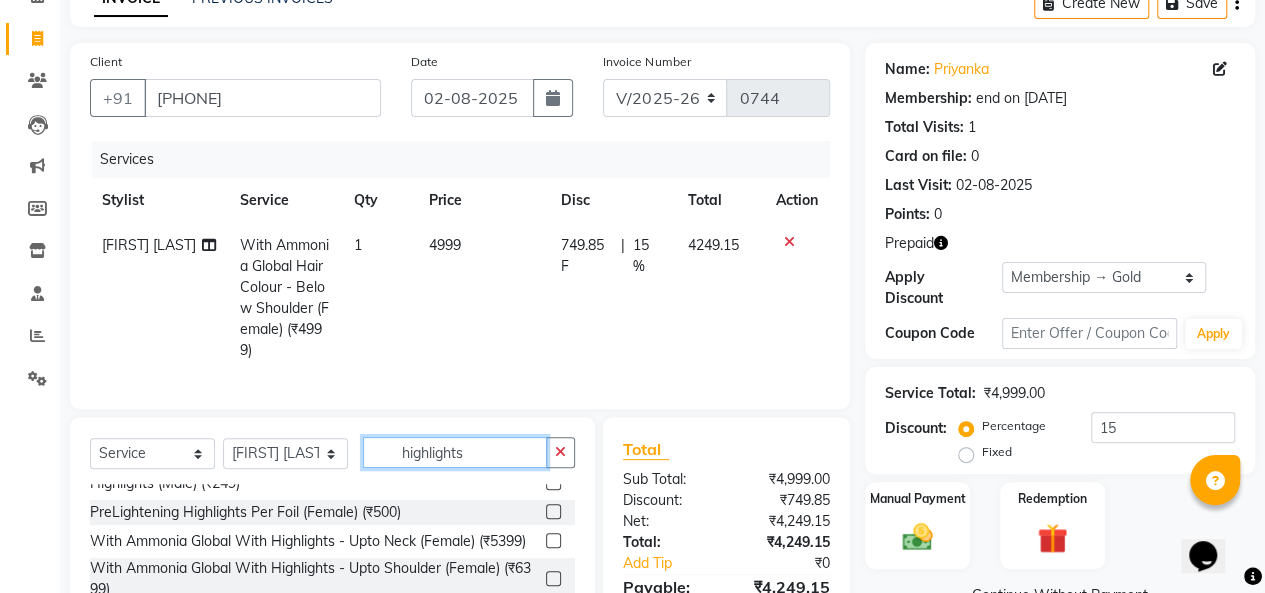 type on "highlights" 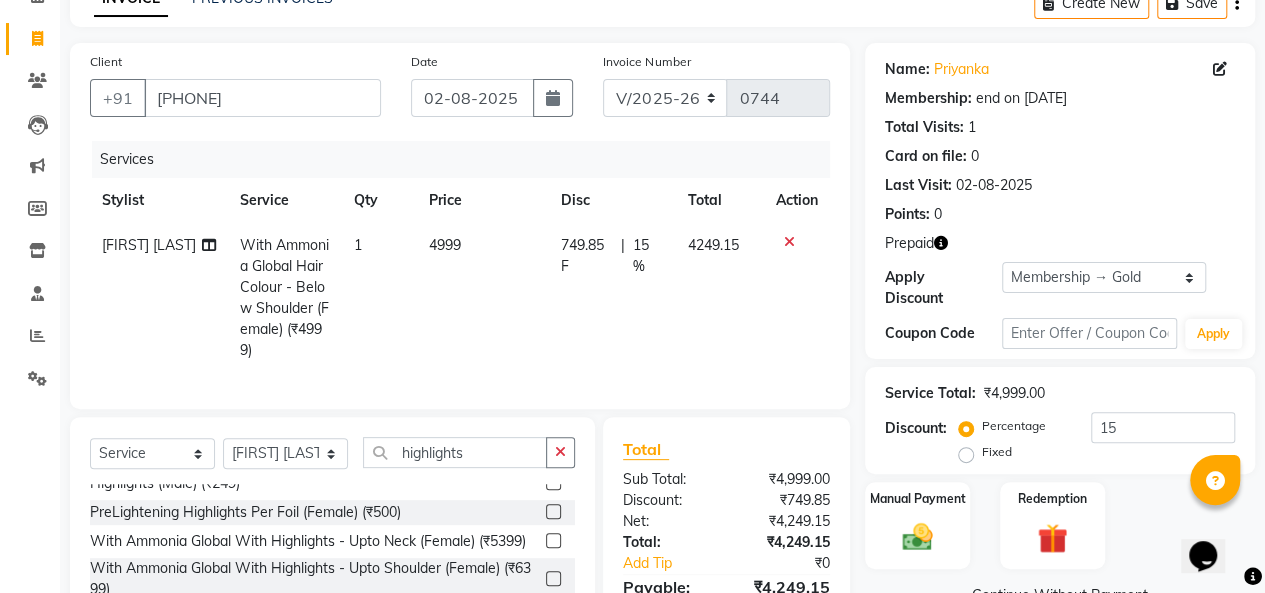 click 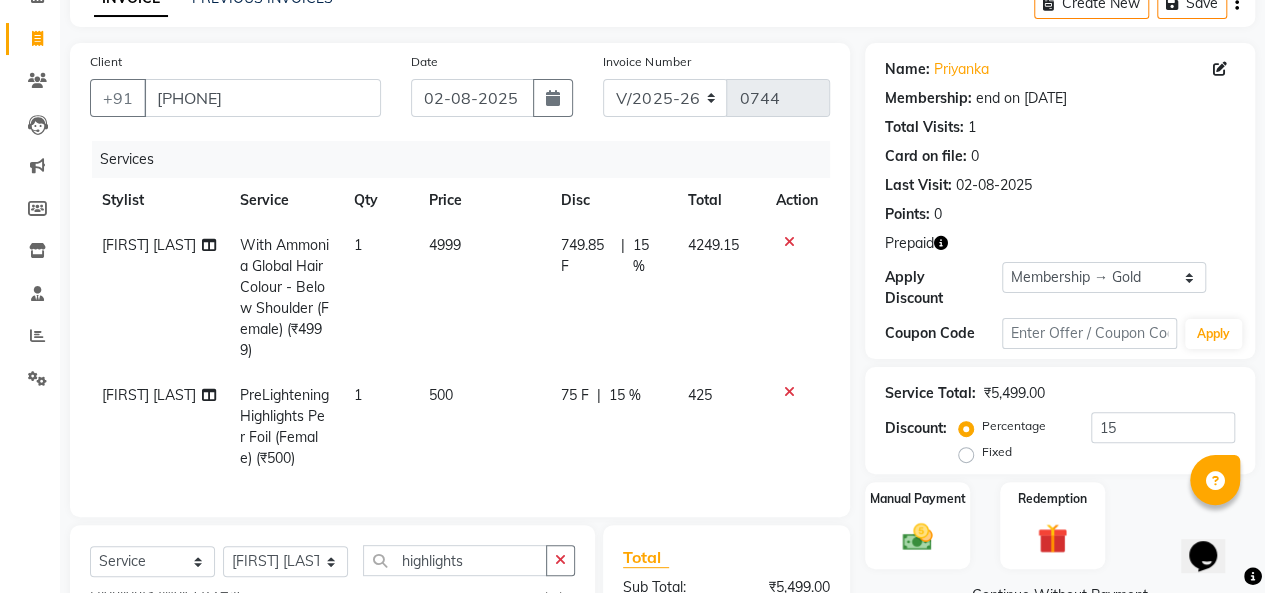 checkbox on "false" 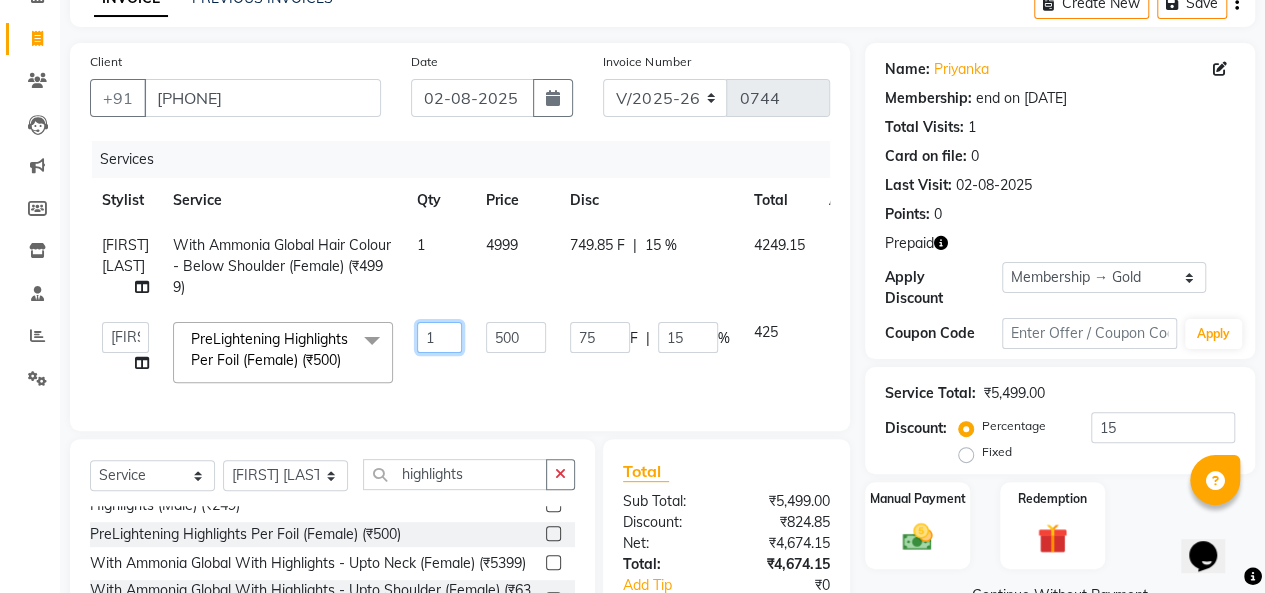 click on "1" 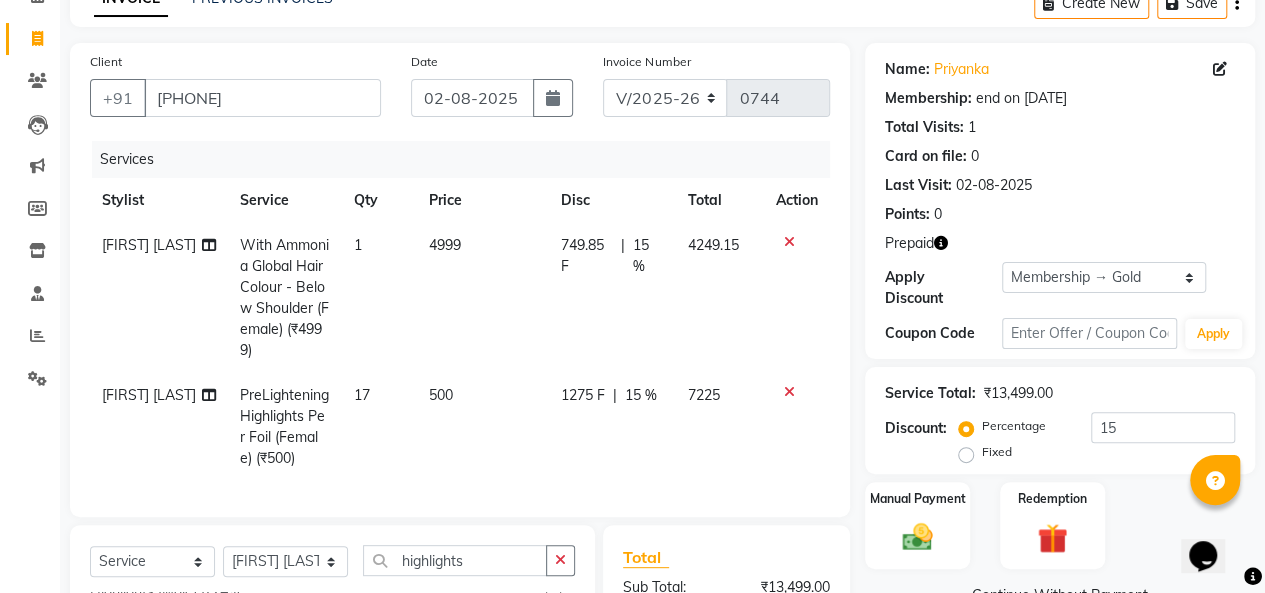 click on "1275 F | 15 %" 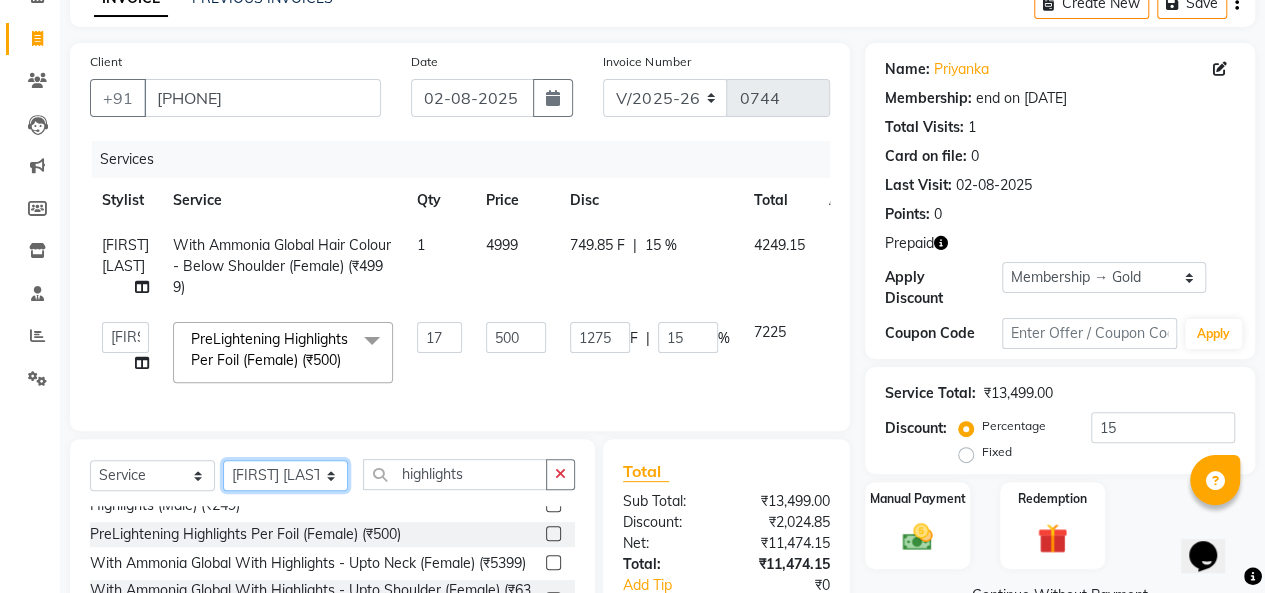 click on "Select Stylist [NAME] [LAST] [NAME] [LAST] [NAME] [LAST] [NAME] [LAST] [NAME] [LAST] [NAME] [LAST] [NAME] [LAST]" 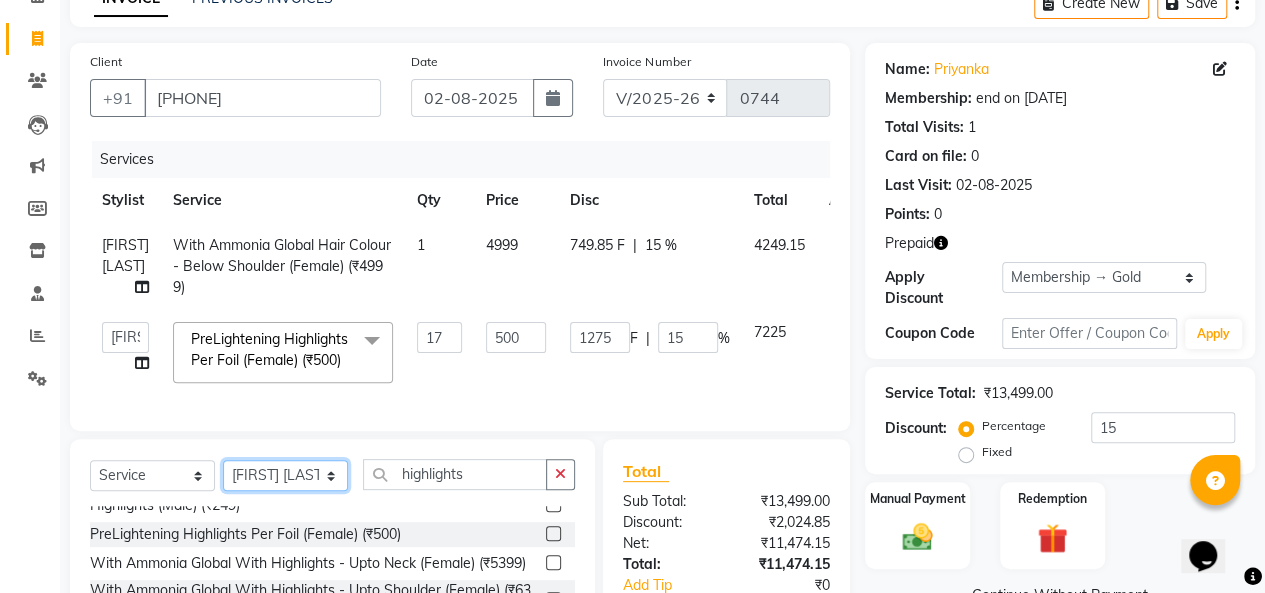 select on "43907" 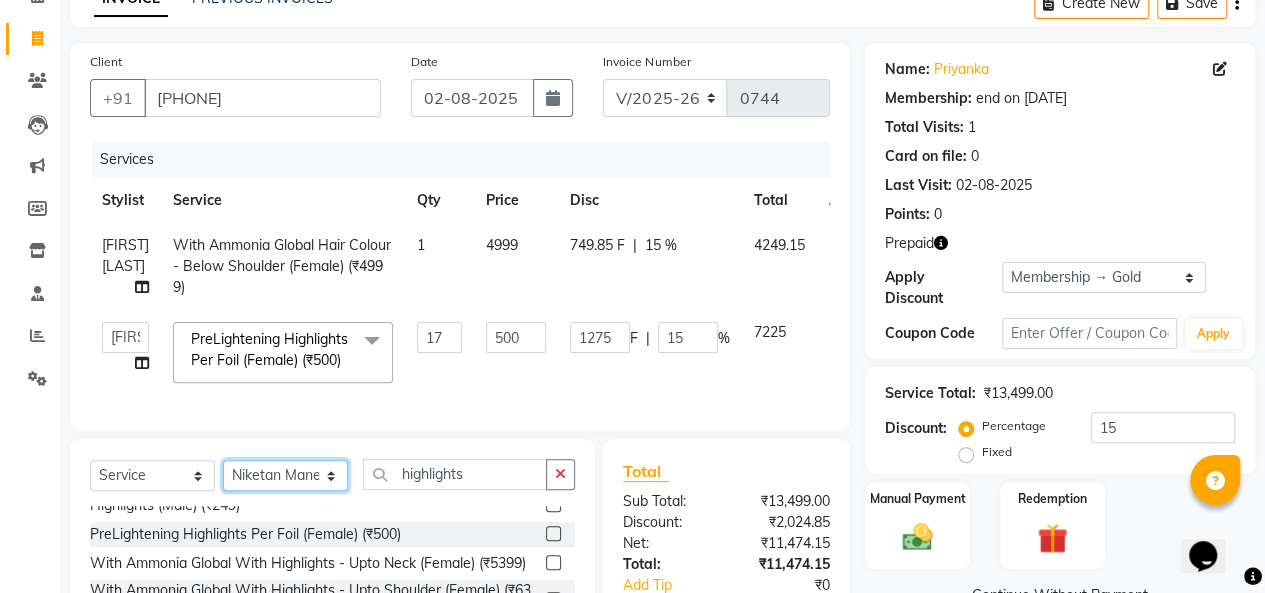 click on "Select Stylist [NAME] [LAST] [NAME] [LAST] [NAME] [LAST] [NAME] [LAST] [NAME] [LAST] [NAME] [LAST] [NAME] [LAST]" 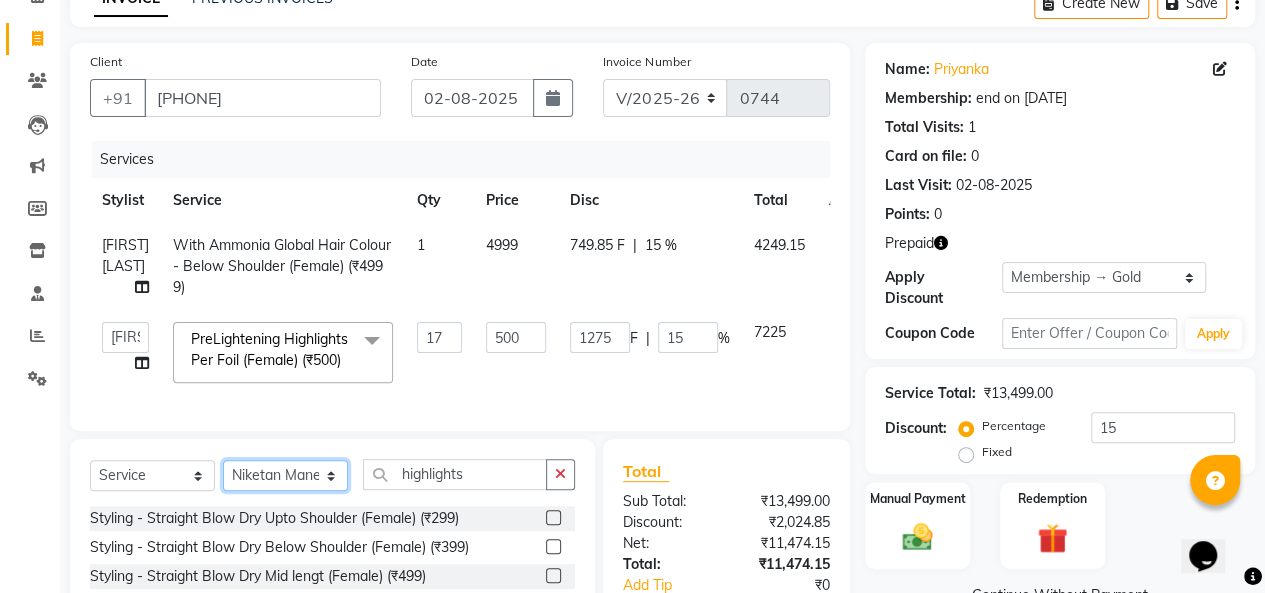 scroll, scrollTop: 1000, scrollLeft: 0, axis: vertical 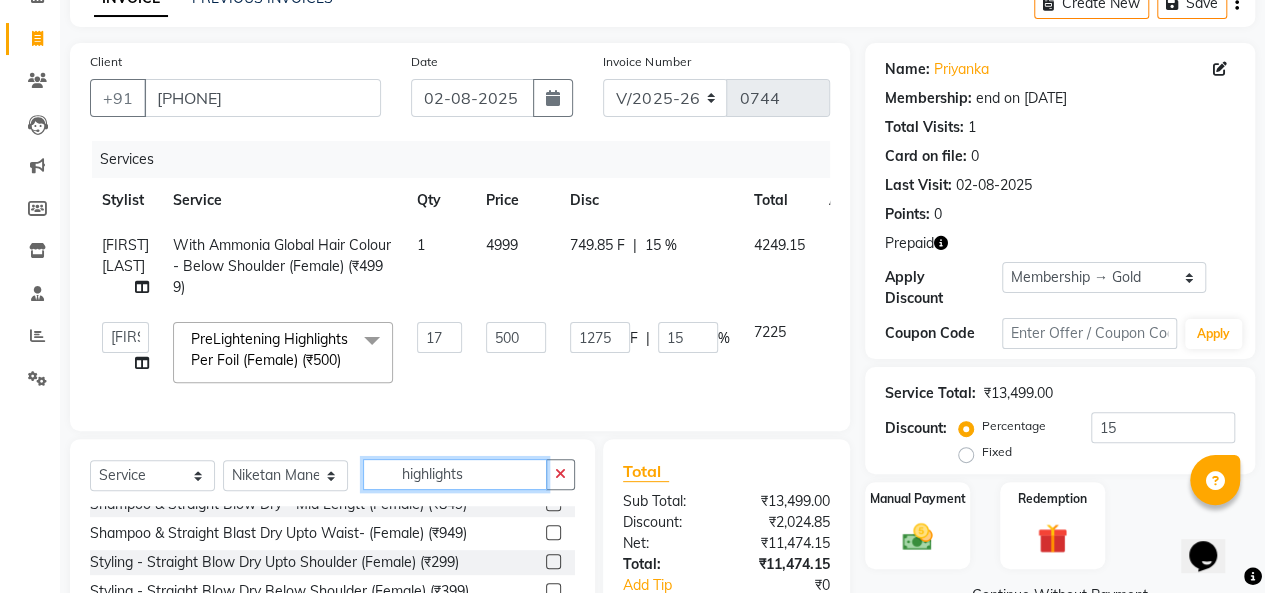 click on "highlights" 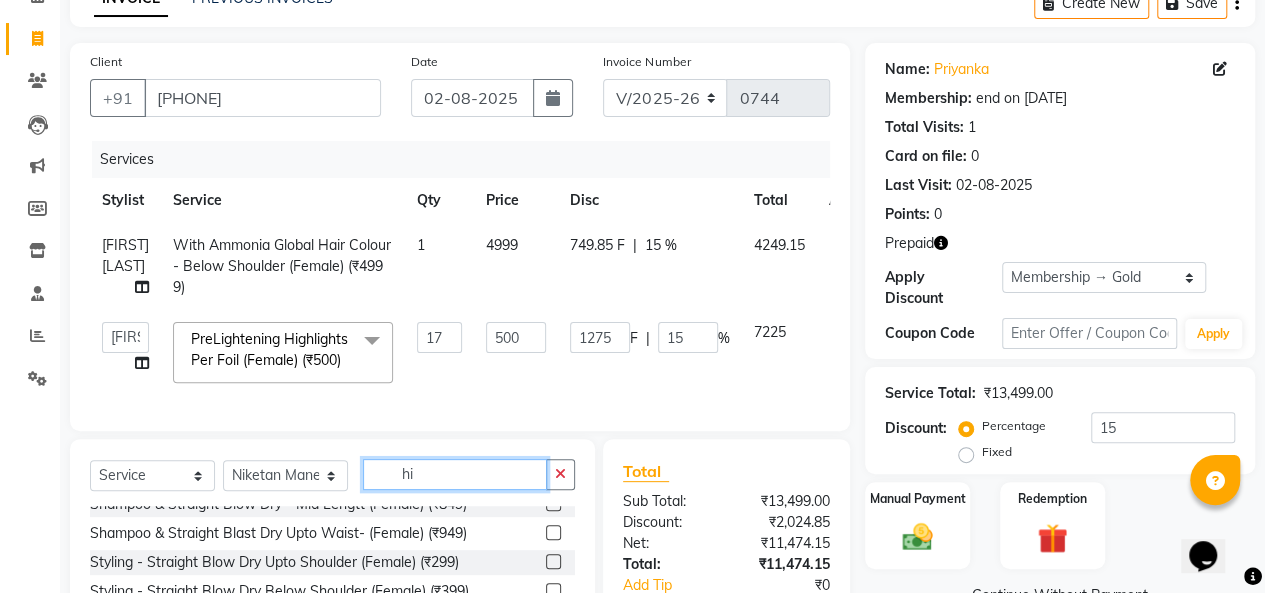 type on "h" 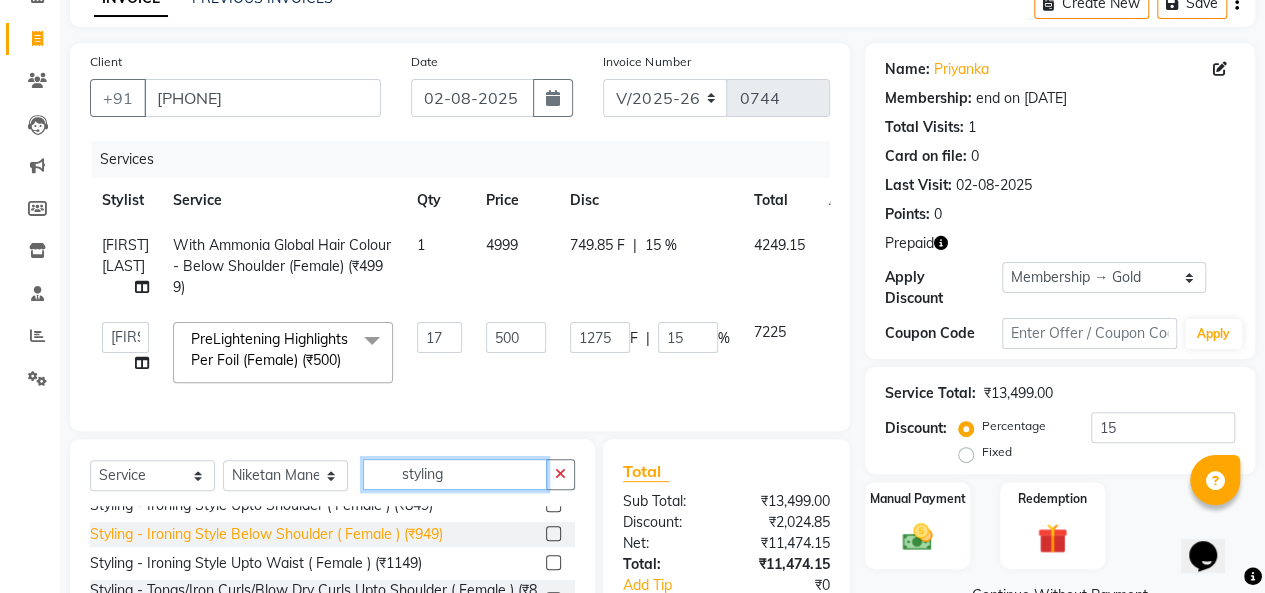 scroll, scrollTop: 0, scrollLeft: 0, axis: both 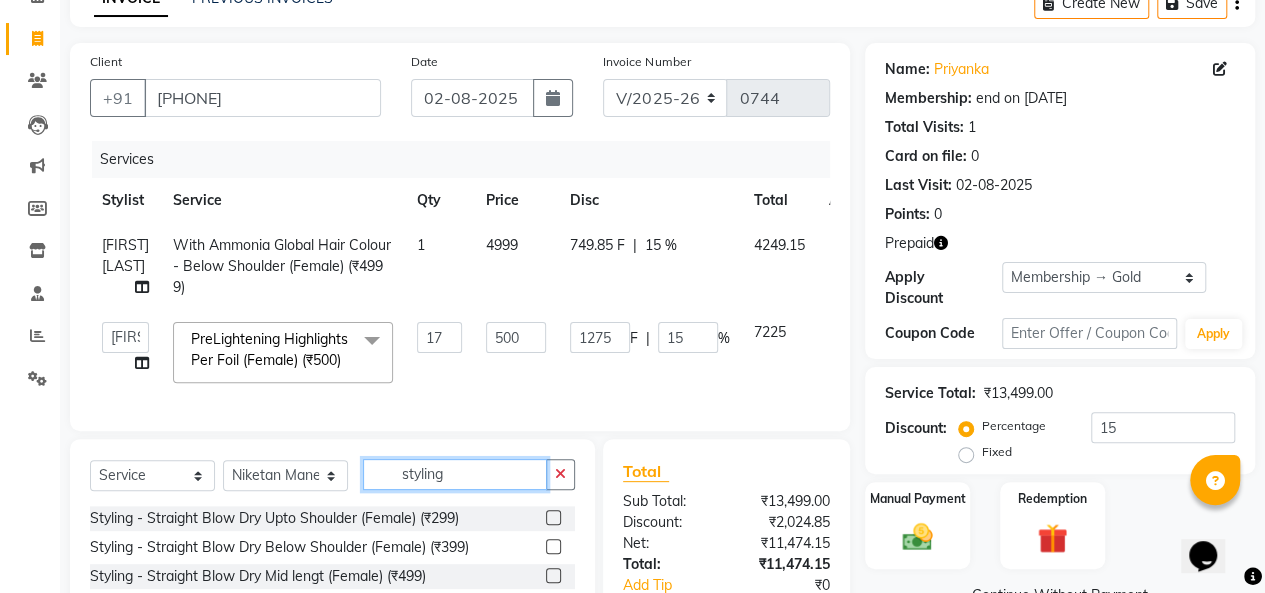 type on "styling" 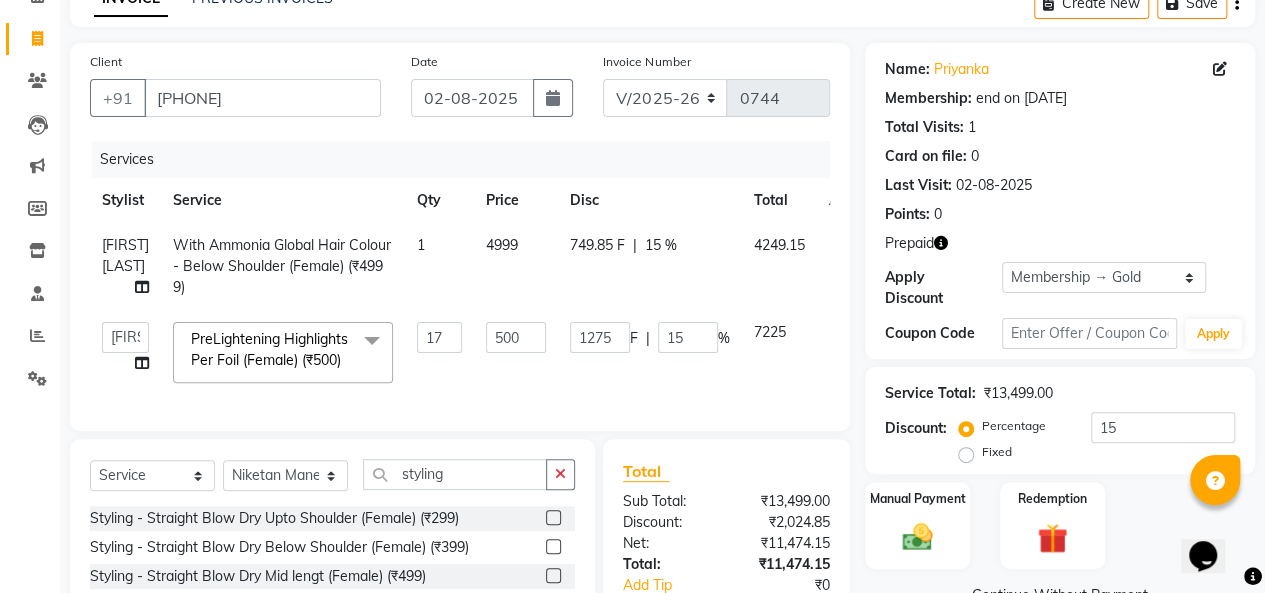 click 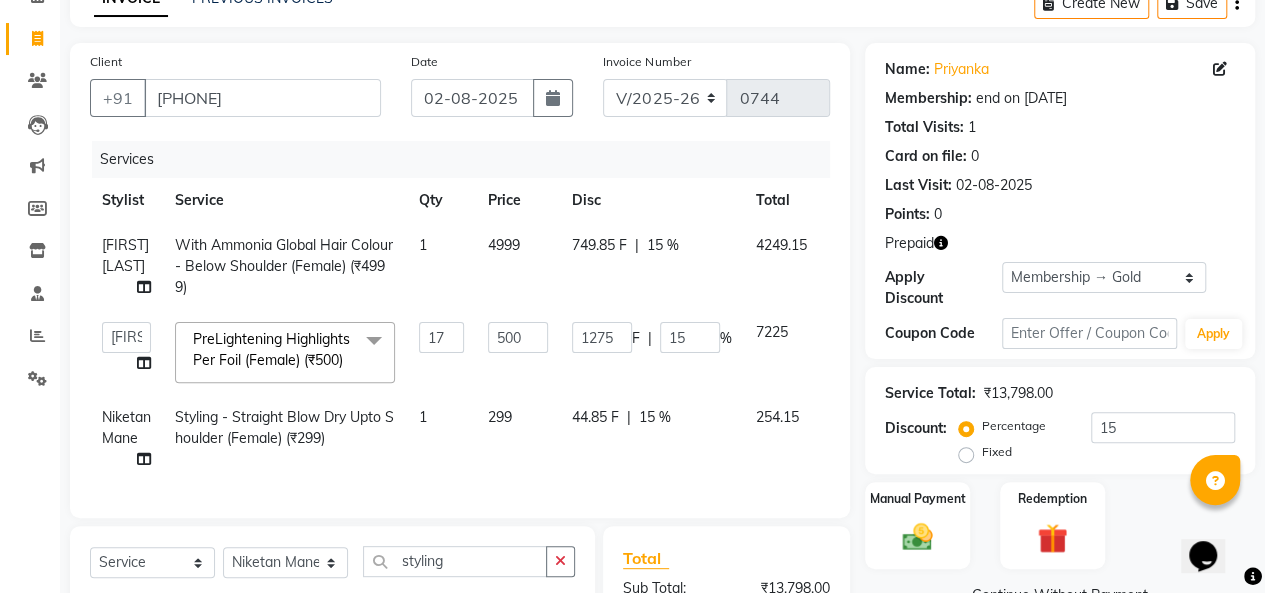 checkbox on "false" 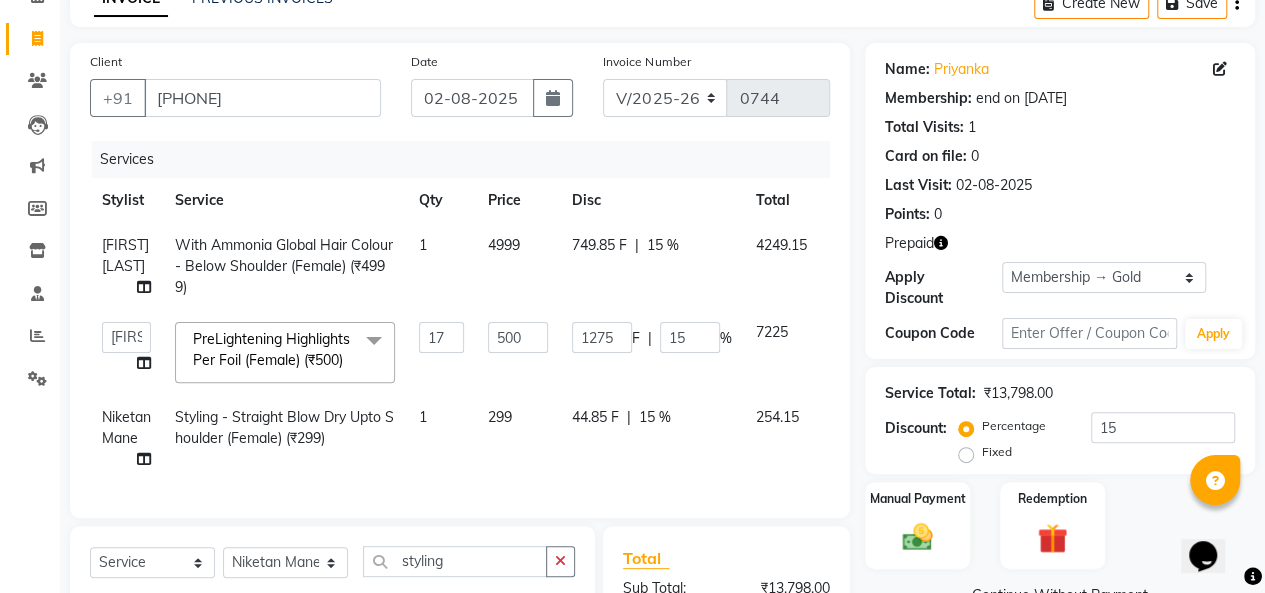 click on "299" 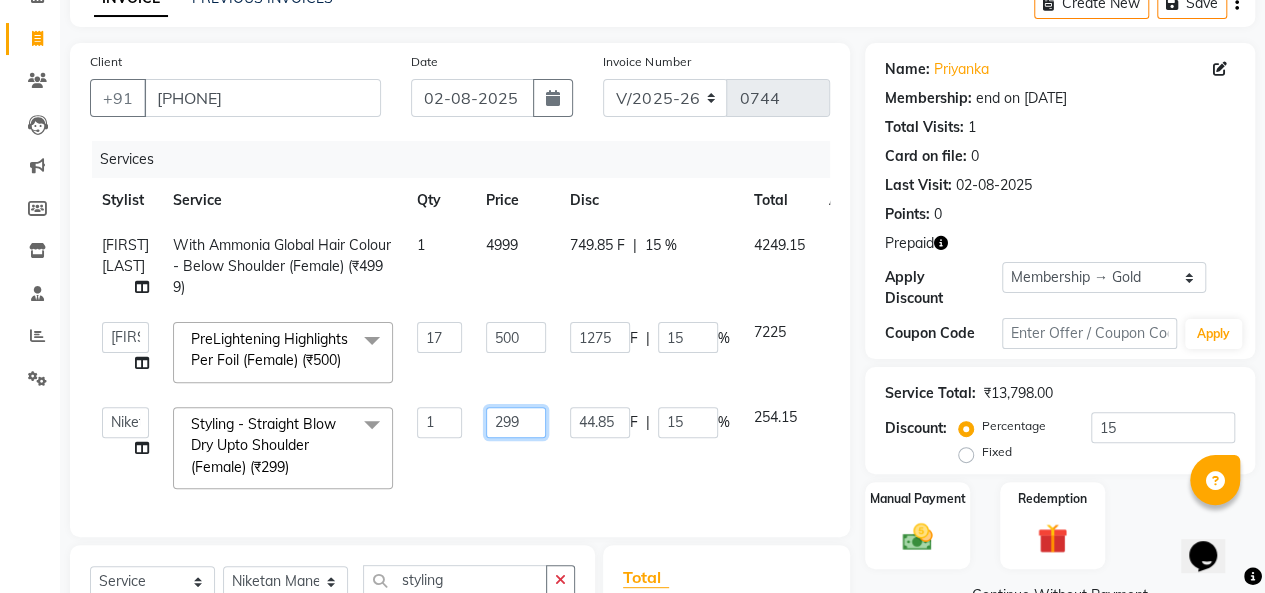 click on "299" 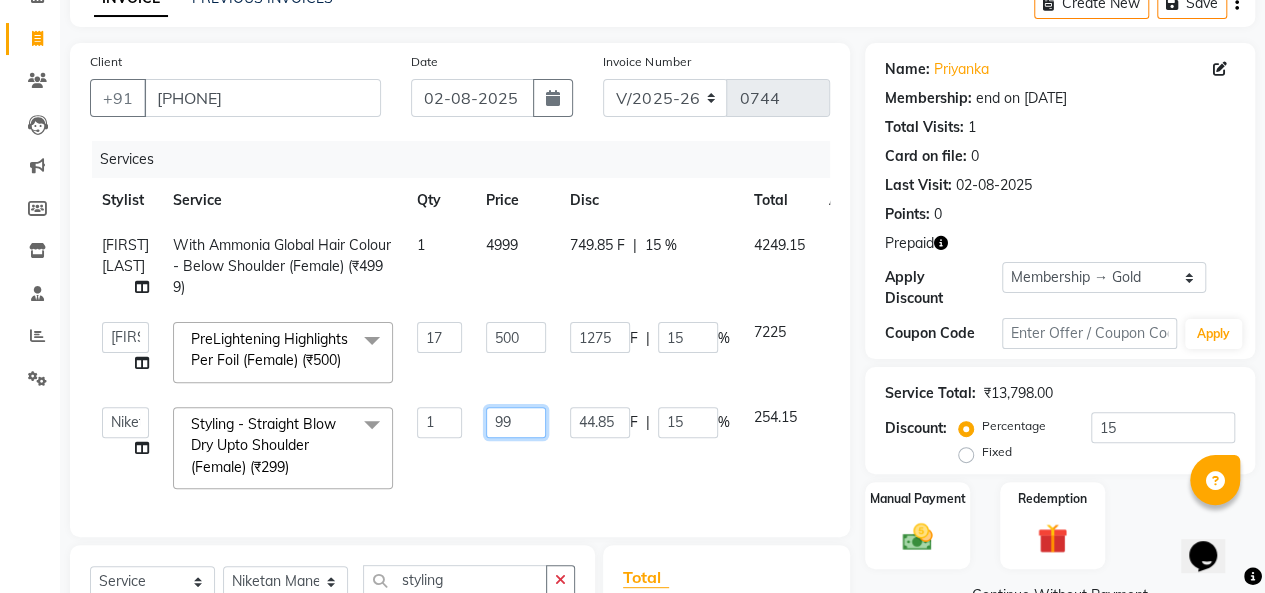 type on "199" 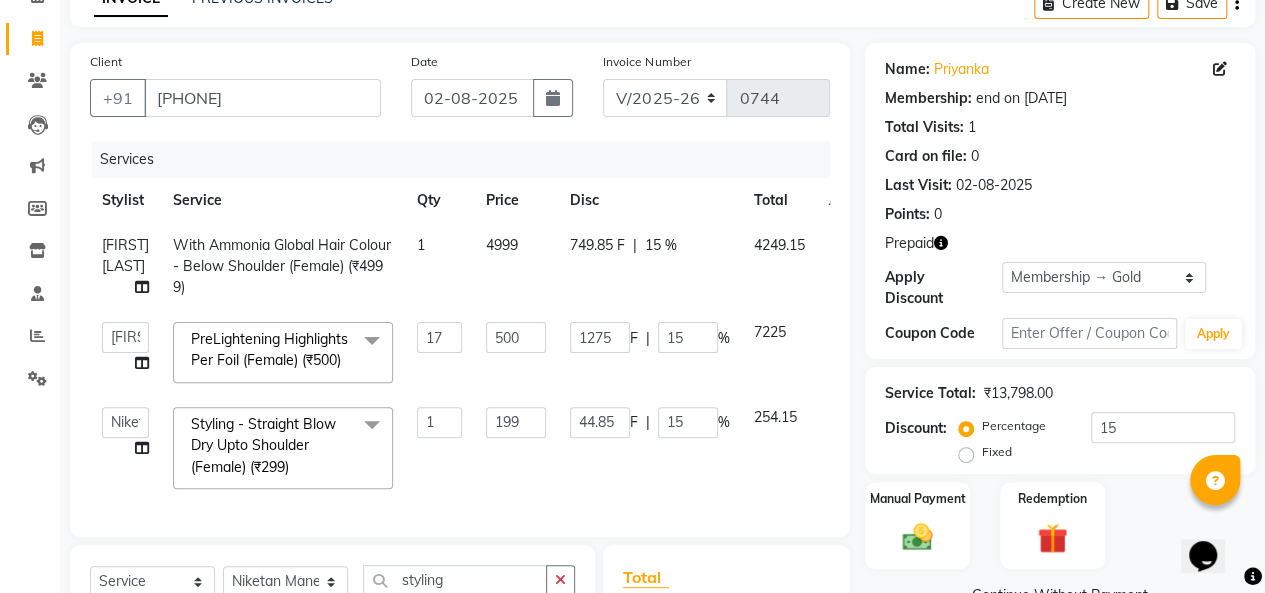 click on "Last Visit:   [DATE]" 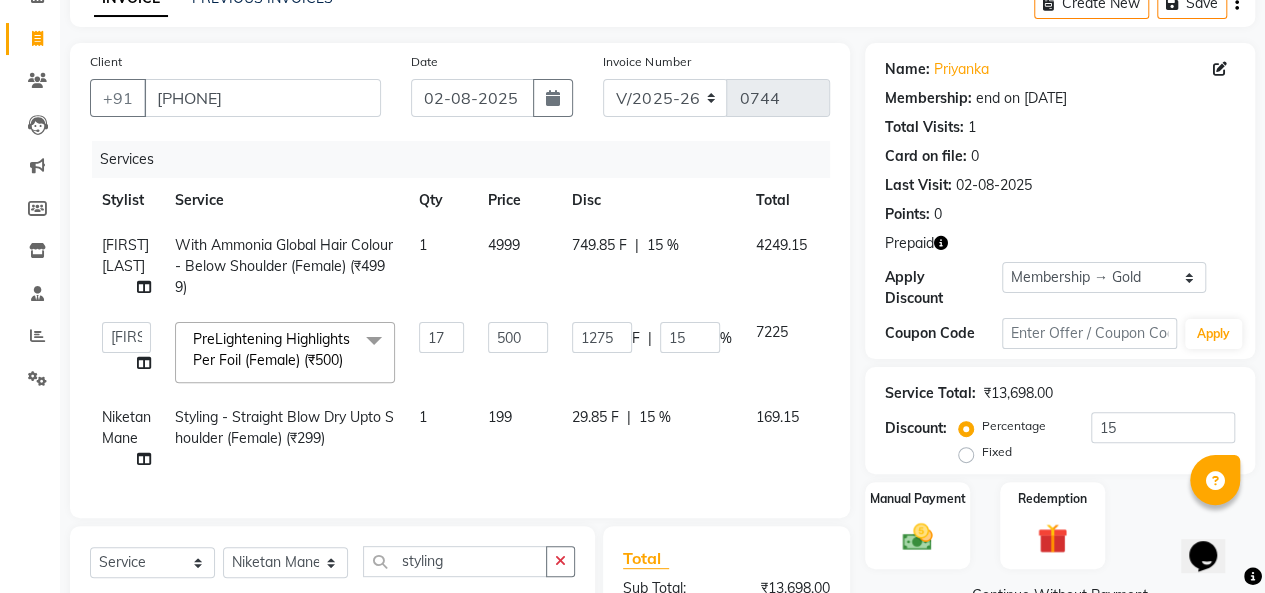 scroll, scrollTop: 207, scrollLeft: 0, axis: vertical 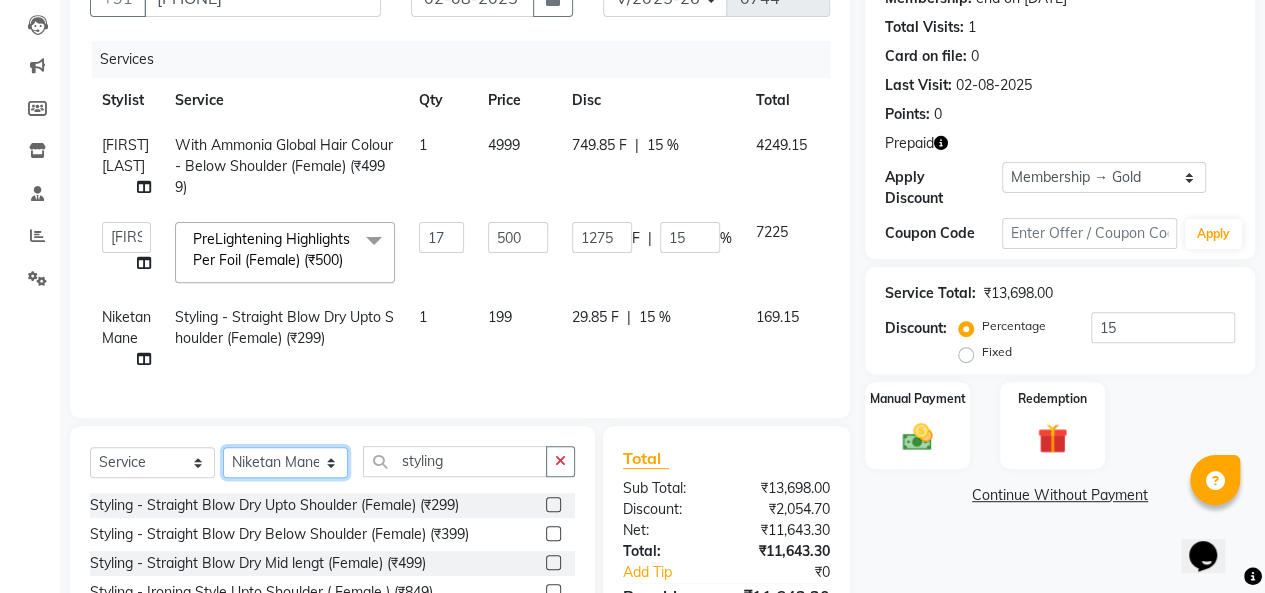 click on "Select Stylist [NAME] [LAST] [NAME] [LAST] [NAME] [LAST] [NAME] [LAST] [NAME] [LAST] [NAME] [LAST] [NAME] [LAST]" 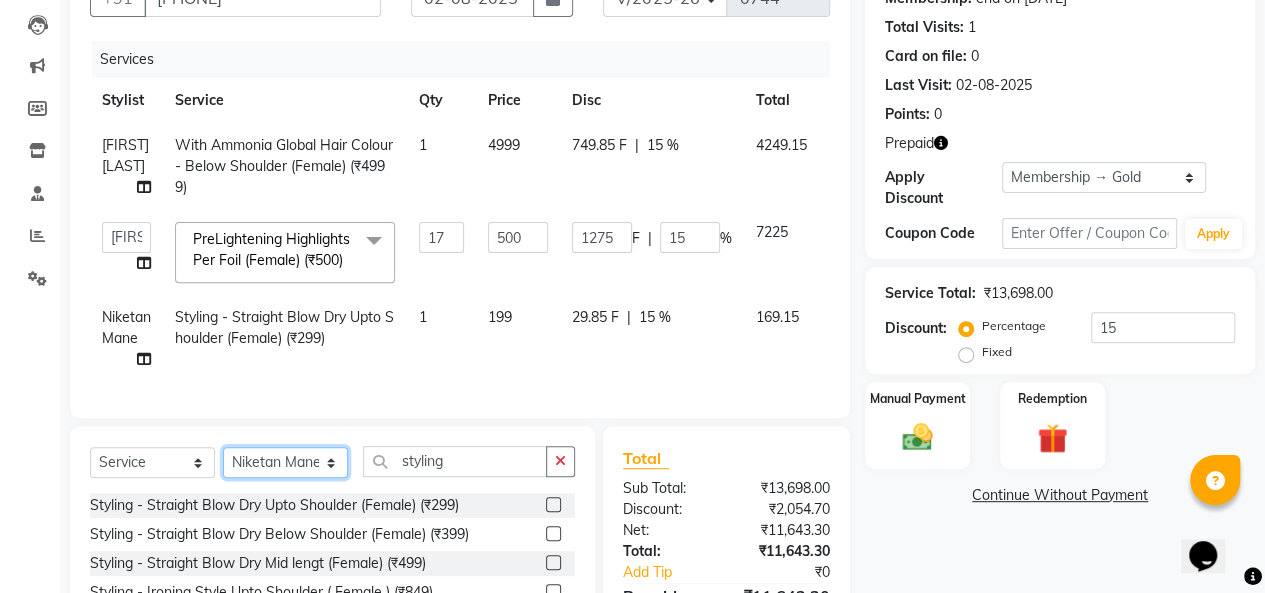 select on "9923" 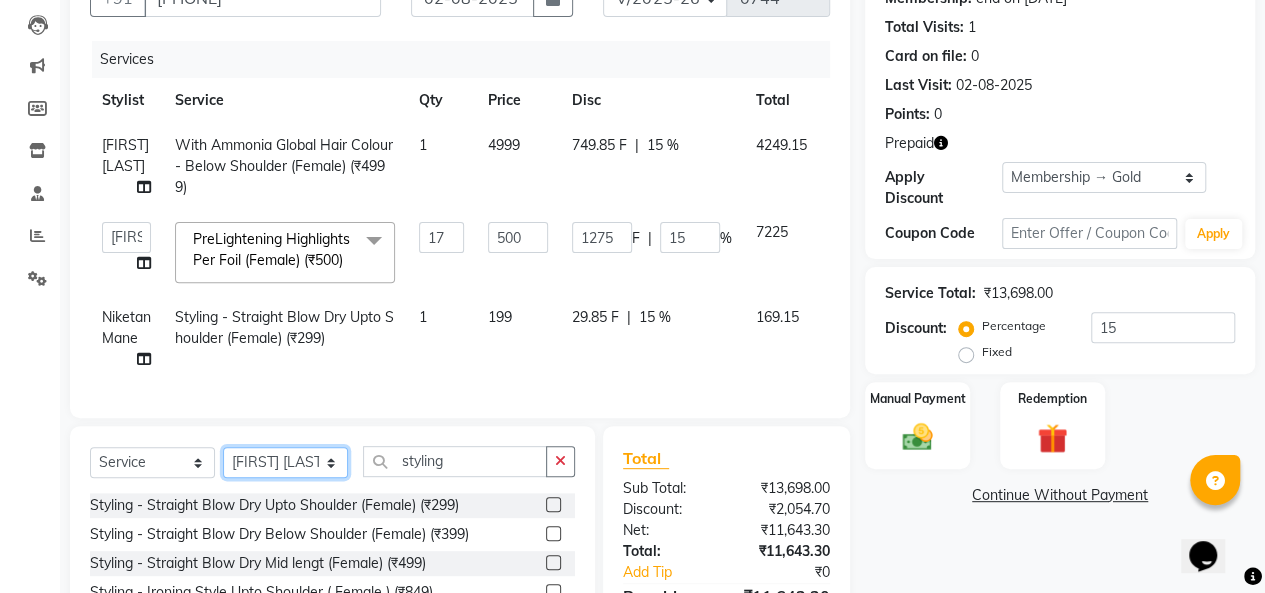 click on "Select Stylist [NAME] [LAST] [NAME] [LAST] [NAME] [LAST] [NAME] [LAST] [NAME] [LAST] [NAME] [LAST] [NAME] [LAST]" 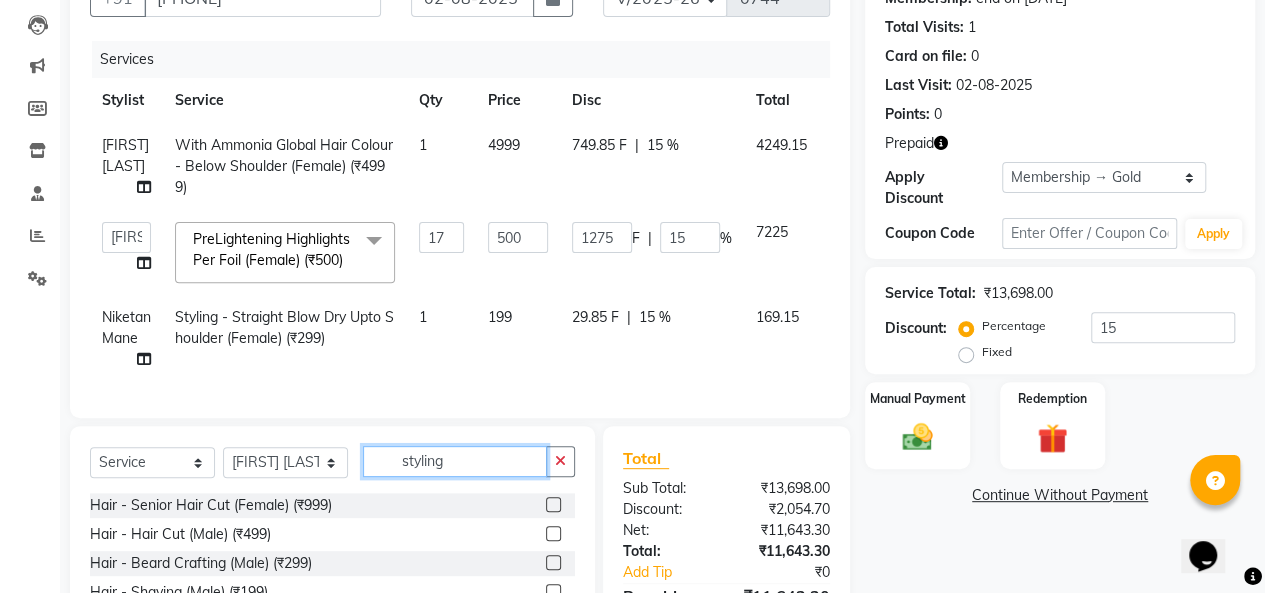 click on "styling" 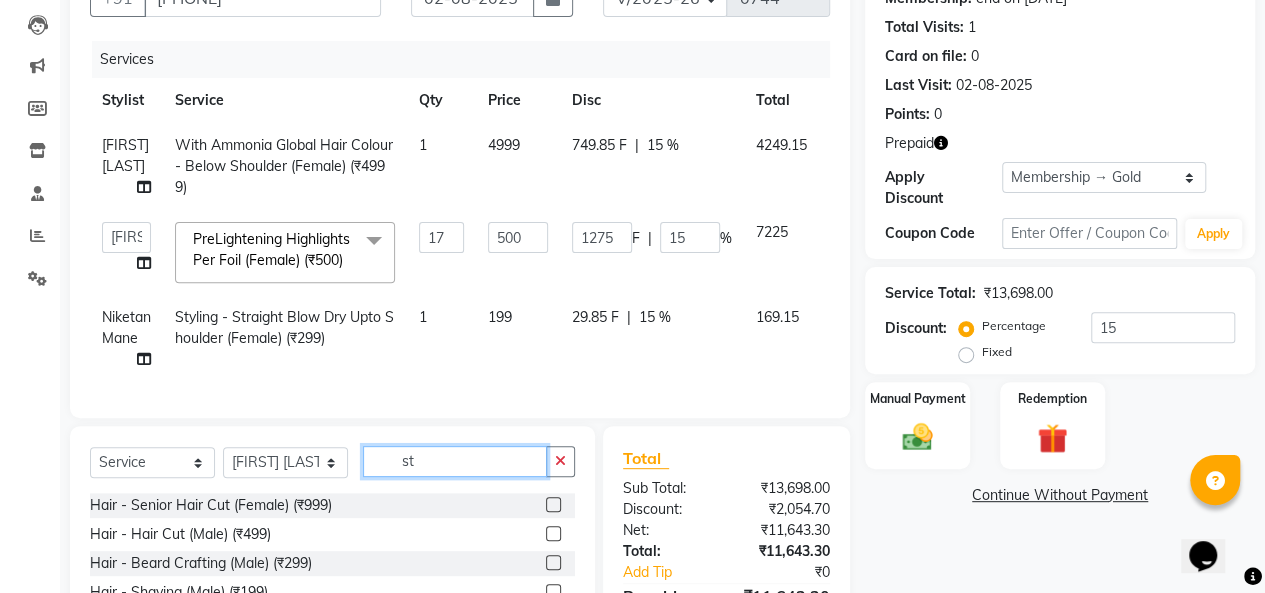 type on "s" 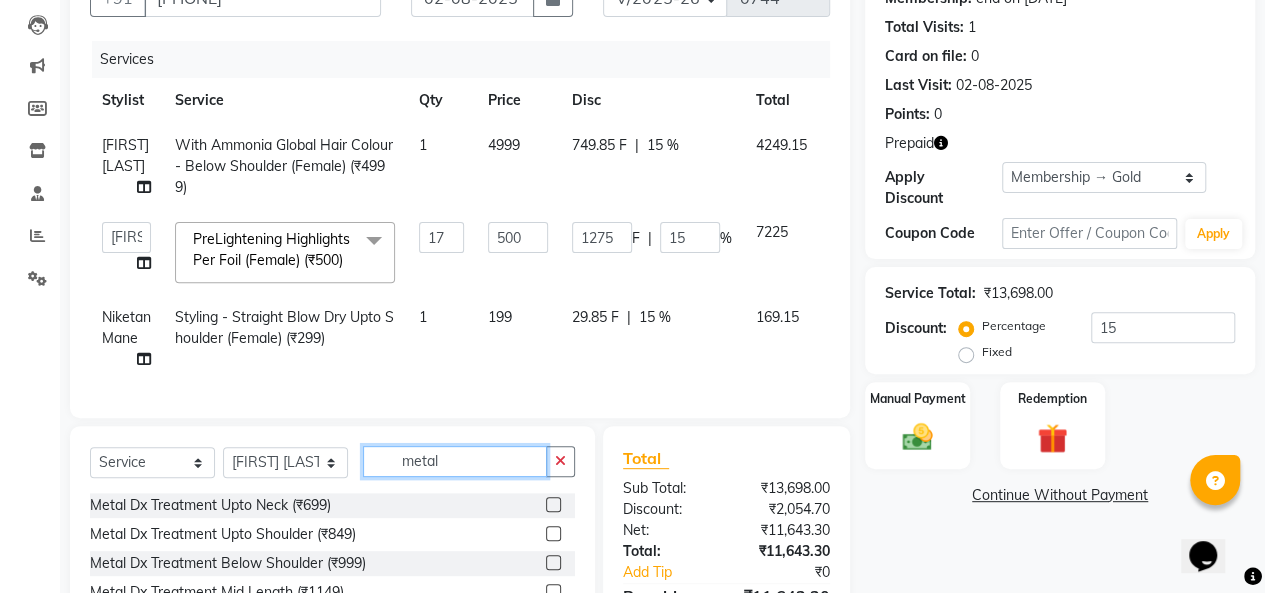 type on "metal" 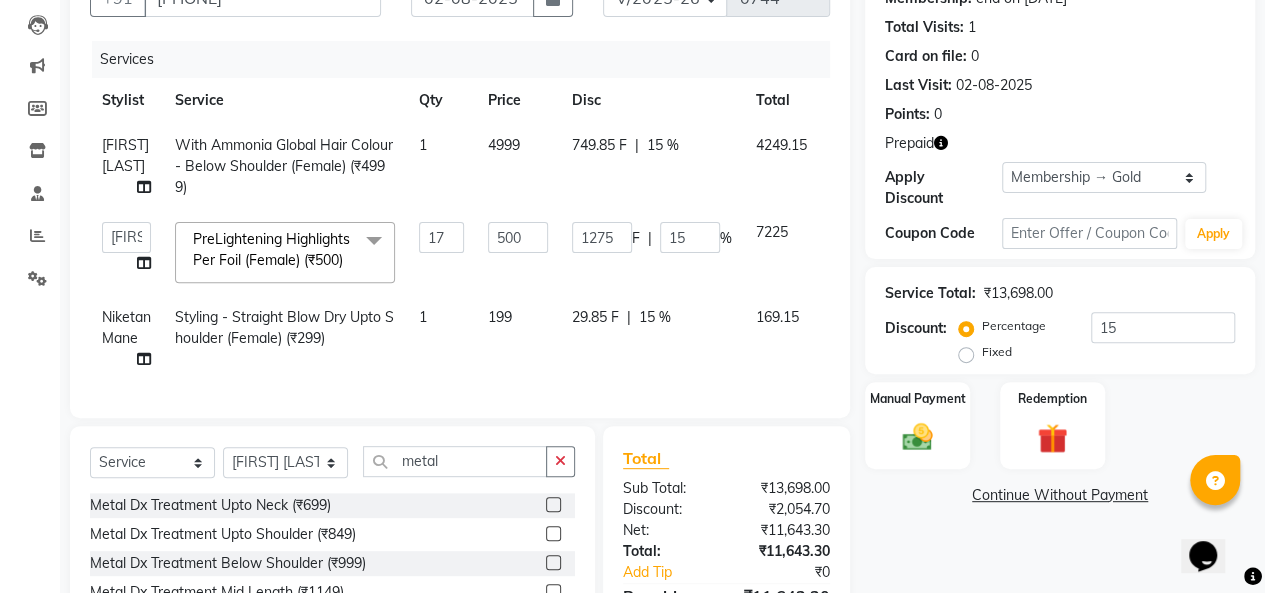 click 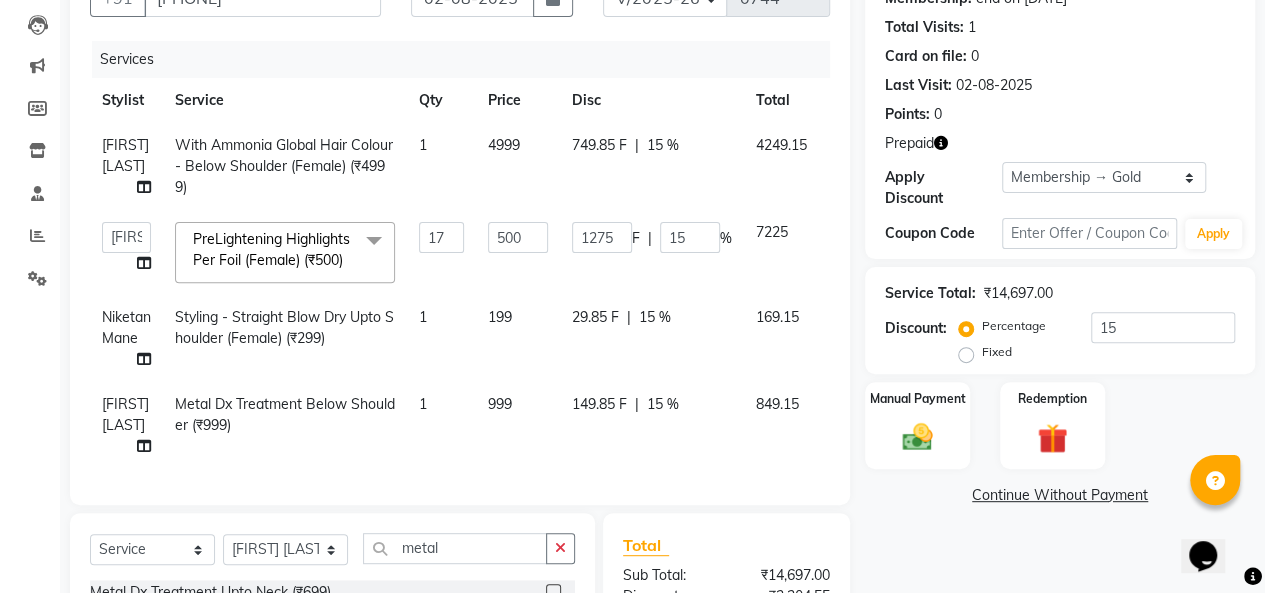 checkbox on "false" 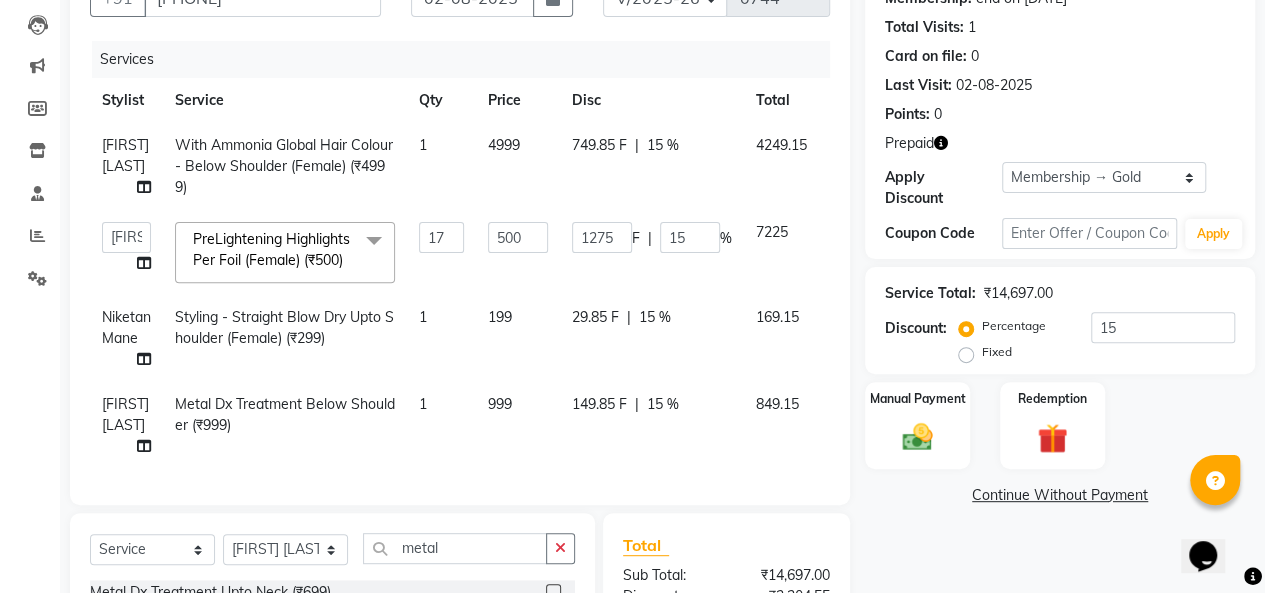 click on "15 %" 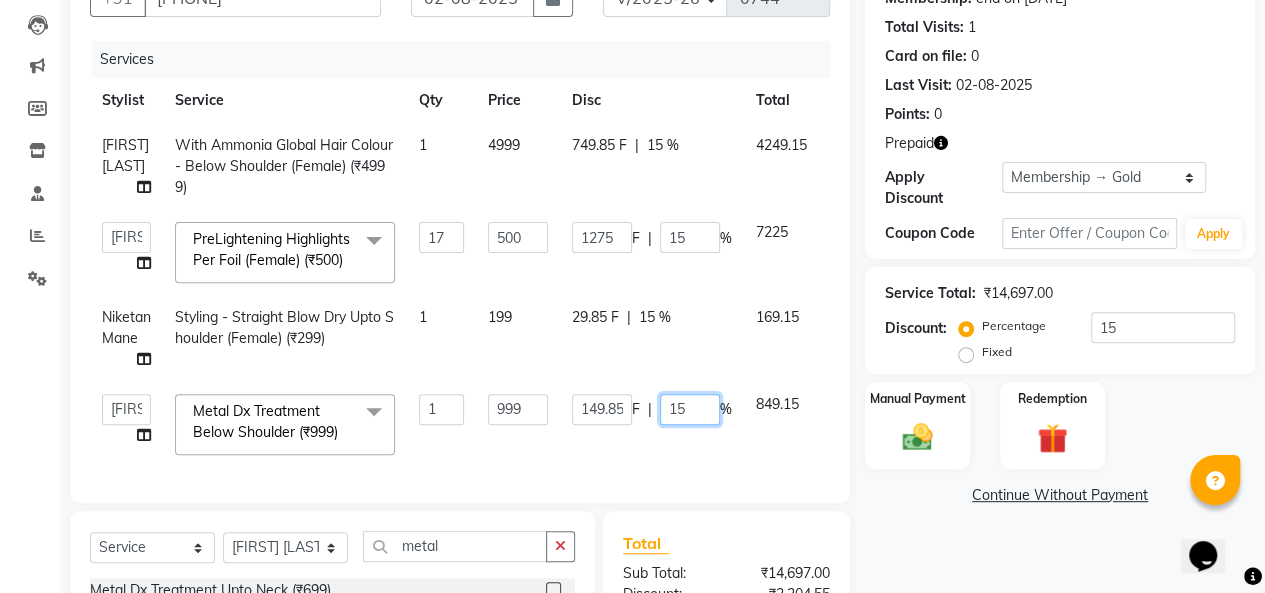 click on "15" 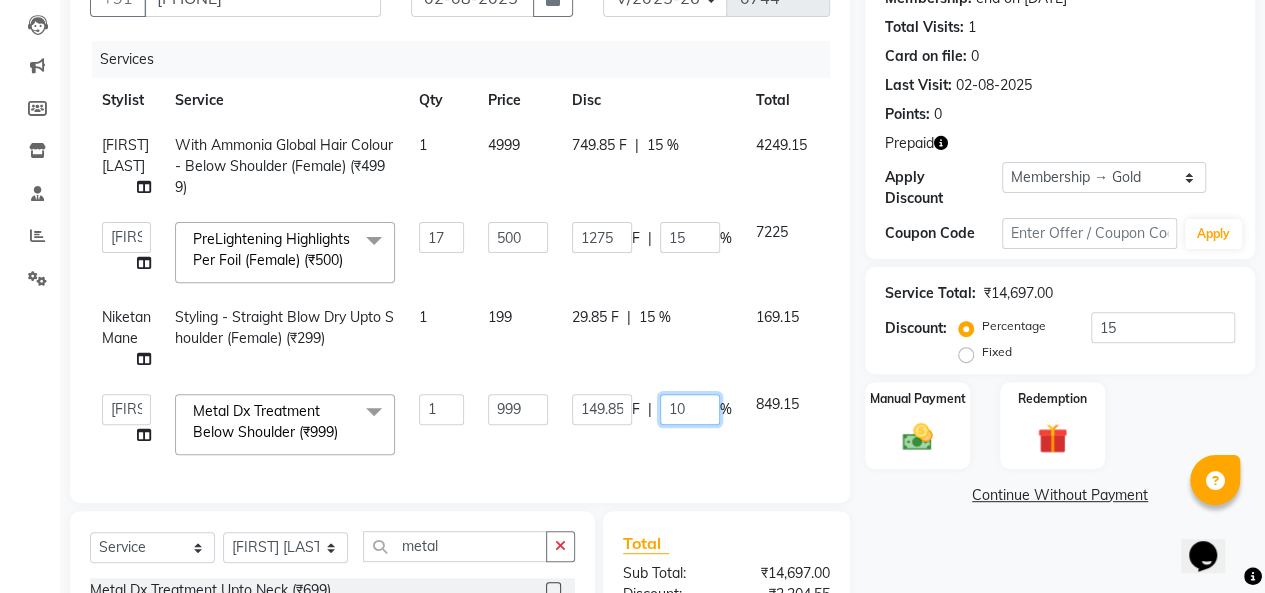 type on "100" 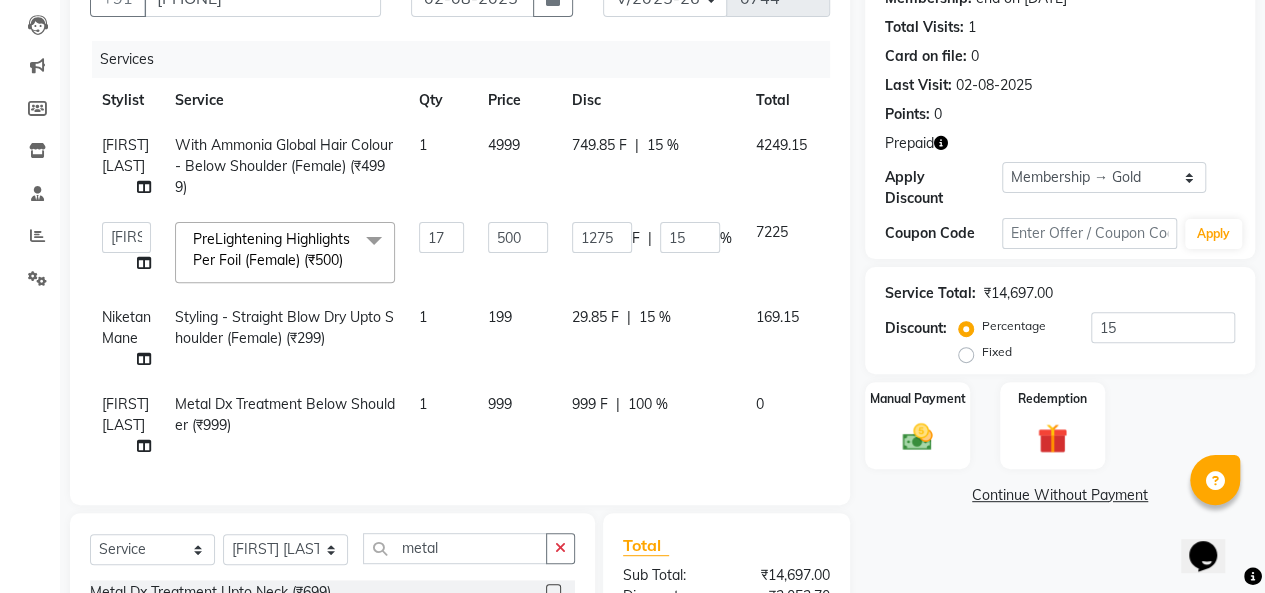 click on "Name: [FIRST]  Membership: end on [DATE] Total Visits:  1 Card on file:  0 Last Visit:   [DATE] Points:   0  Prepaid Apply Discount Select Membership → Gold  Loyalty → Loyality level 1  Coupon Code Apply Service Total:  ₹14,697.00  Discount:  Percentage   Fixed  15 Manual Payment Redemption  Continue Without Payment" 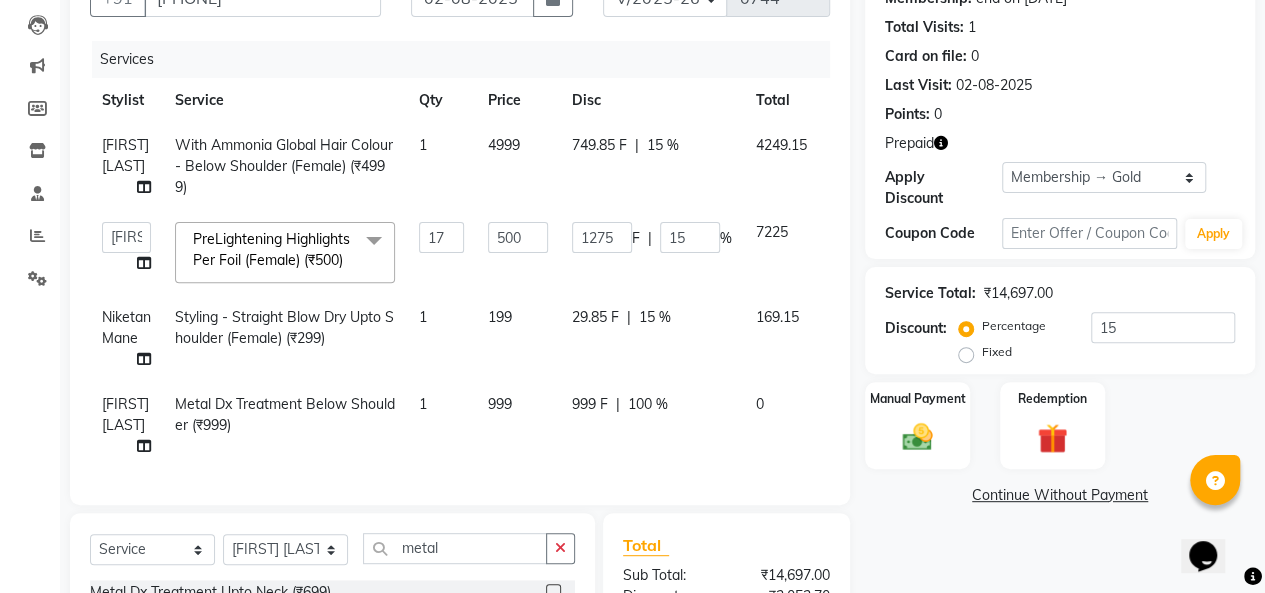 scroll, scrollTop: 400, scrollLeft: 0, axis: vertical 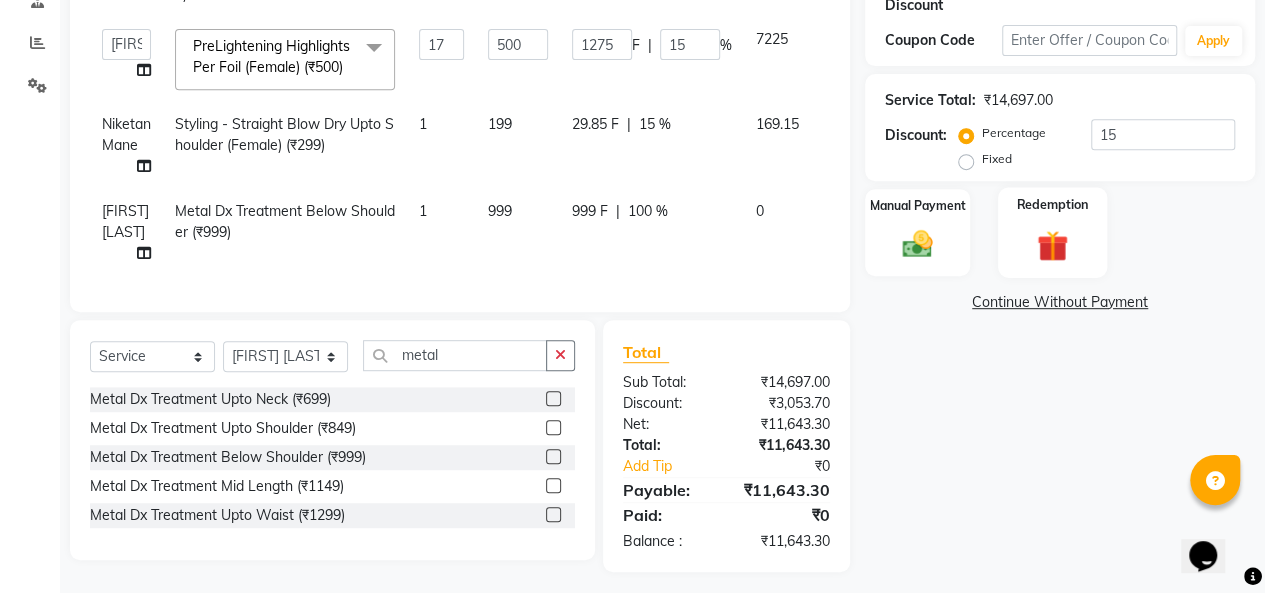 click on "Redemption" 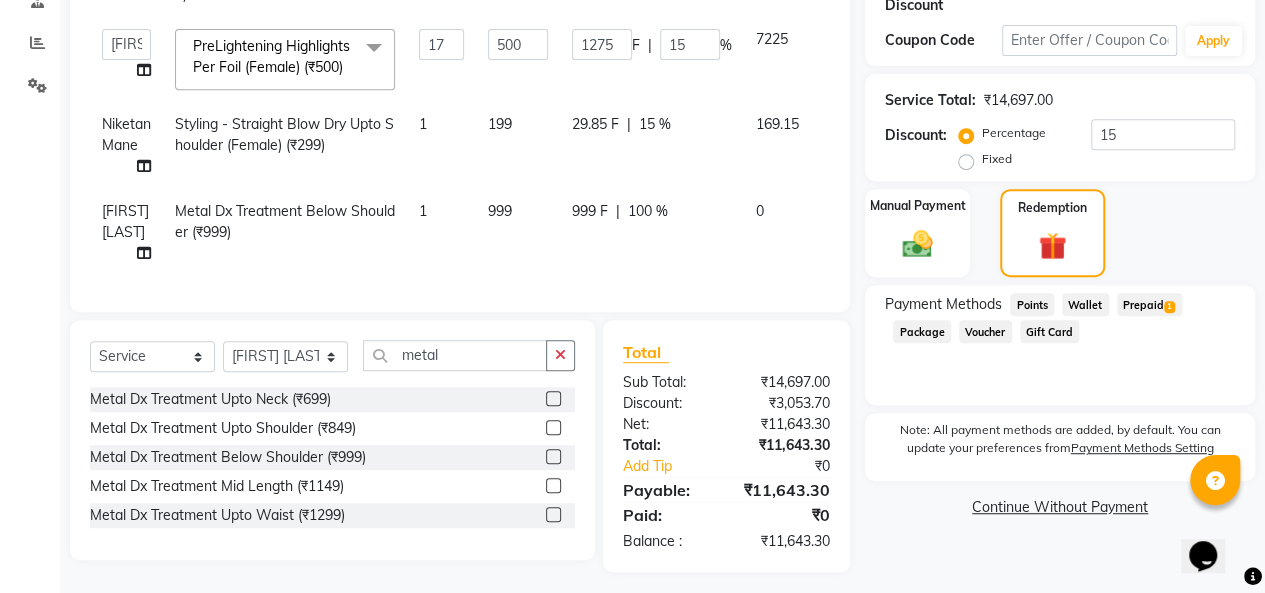 click on "Prepaid  1" 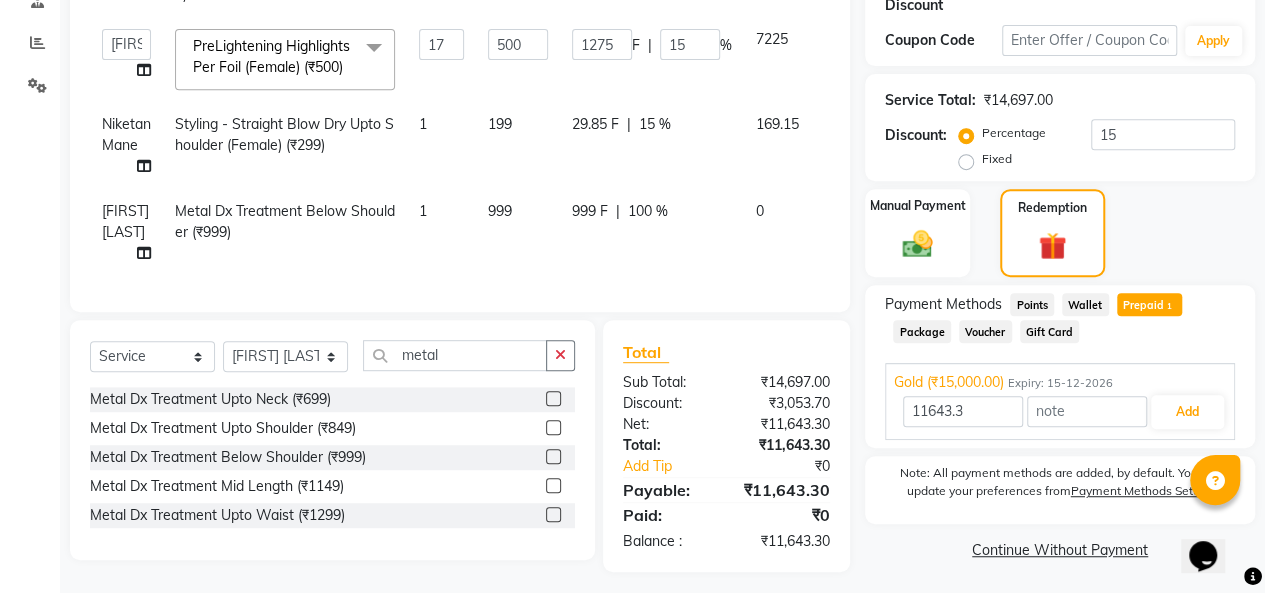 scroll, scrollTop: 402, scrollLeft: 0, axis: vertical 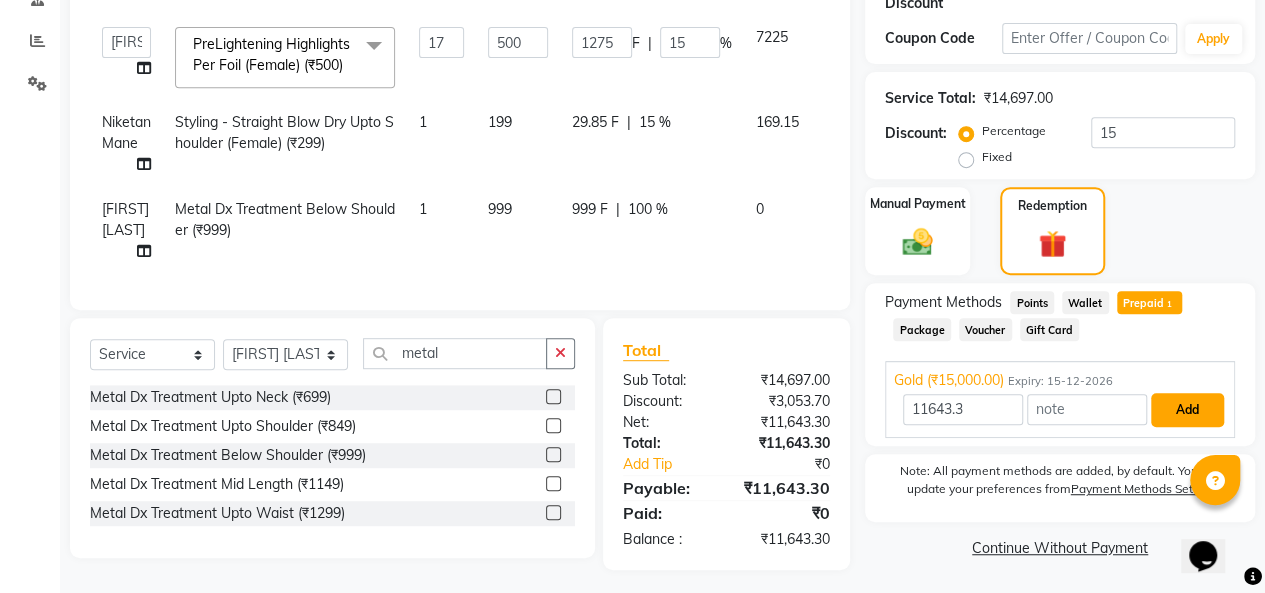 click on "Add" at bounding box center (1187, 410) 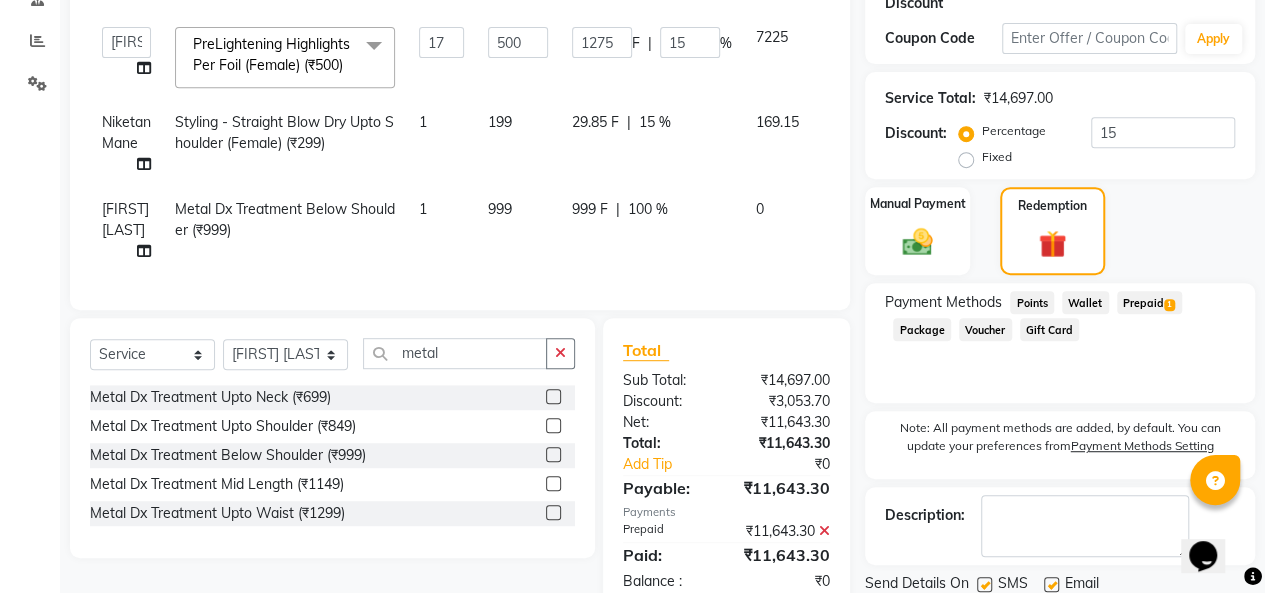 scroll, scrollTop: 553, scrollLeft: 0, axis: vertical 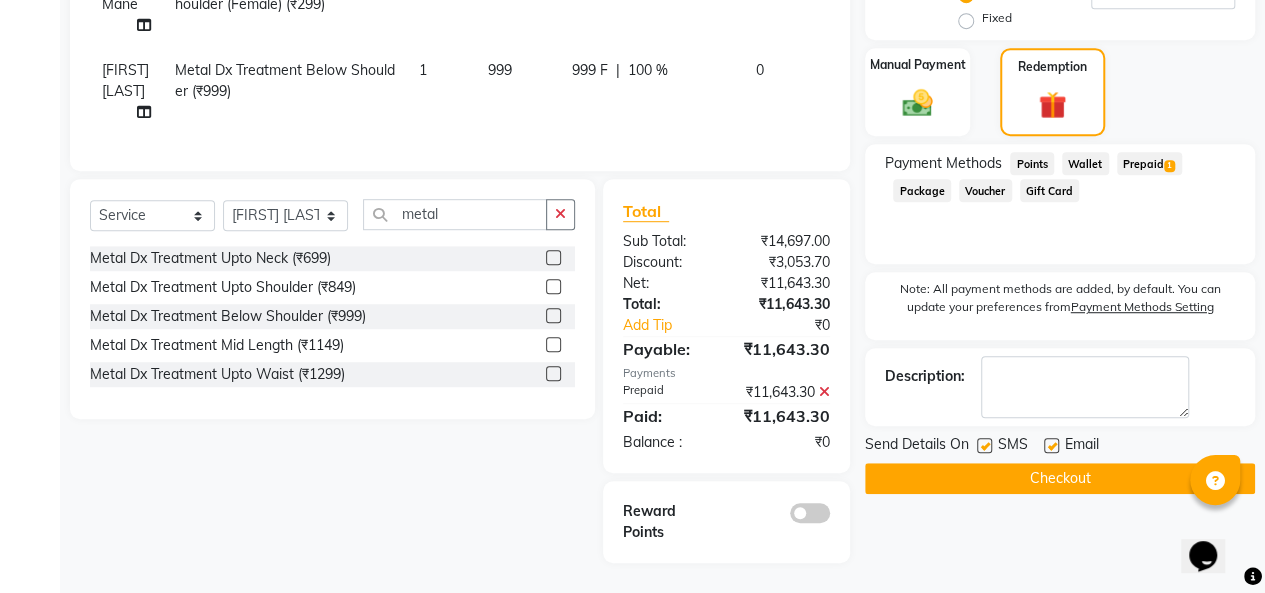 click on "Checkout" 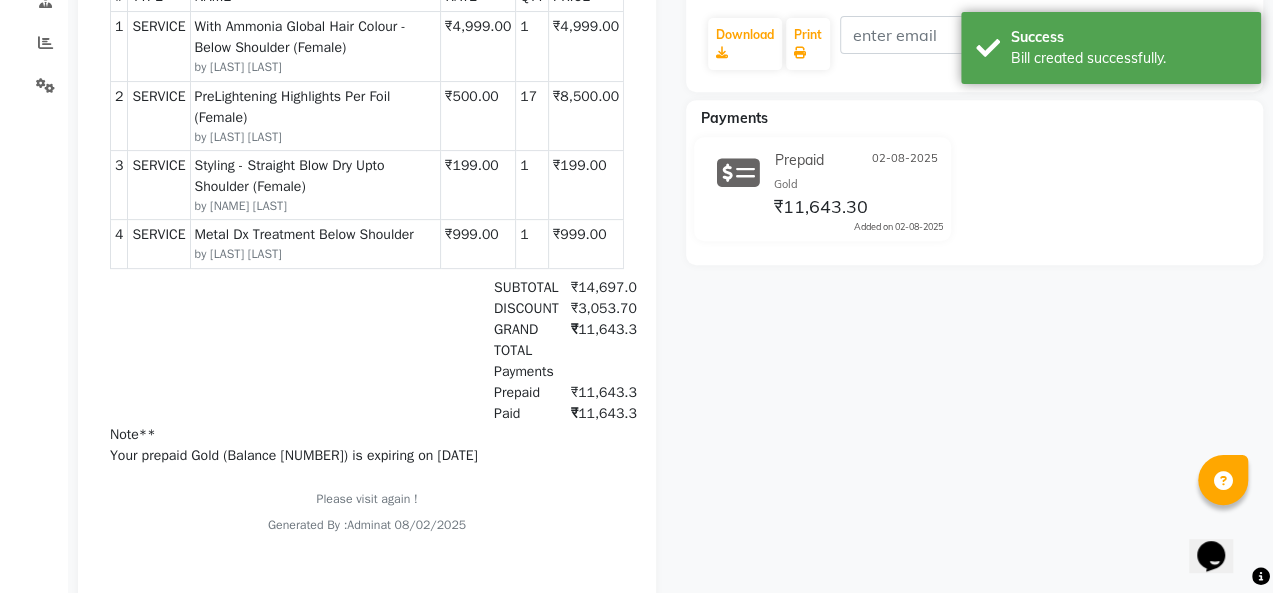 scroll, scrollTop: 0, scrollLeft: 0, axis: both 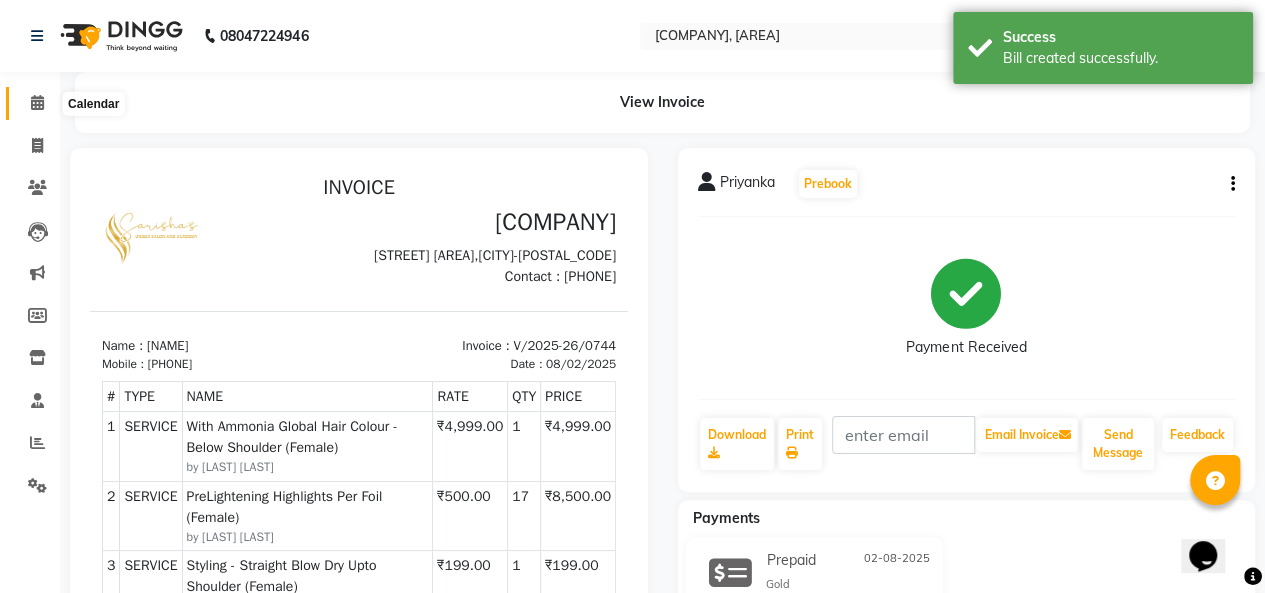 click 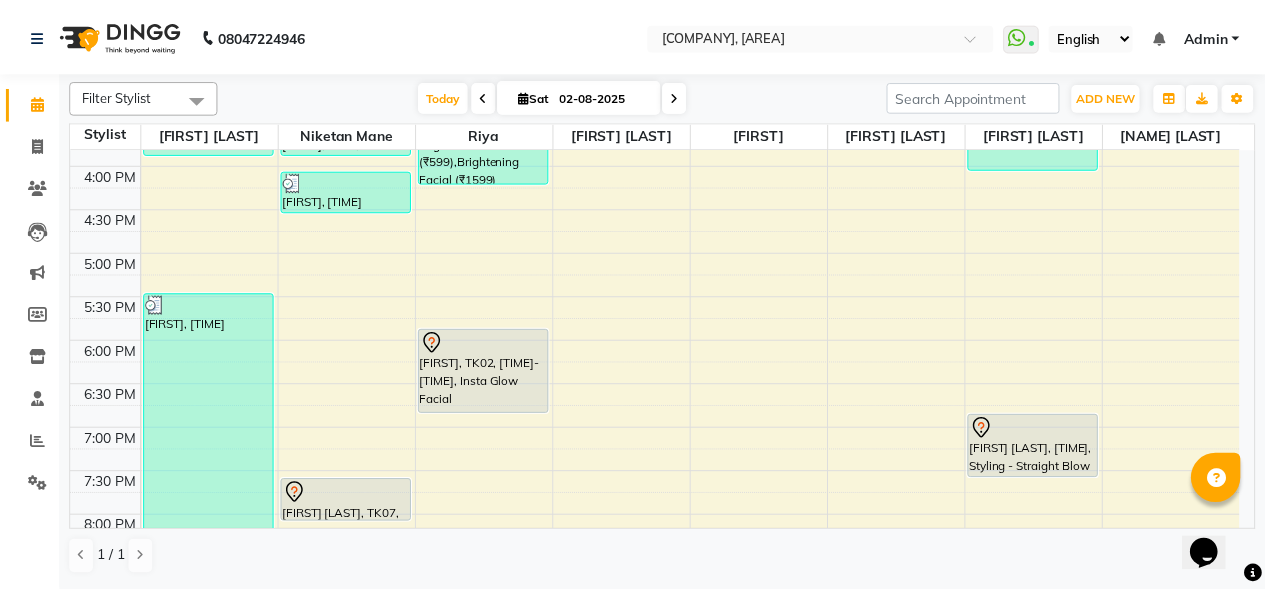 scroll, scrollTop: 600, scrollLeft: 0, axis: vertical 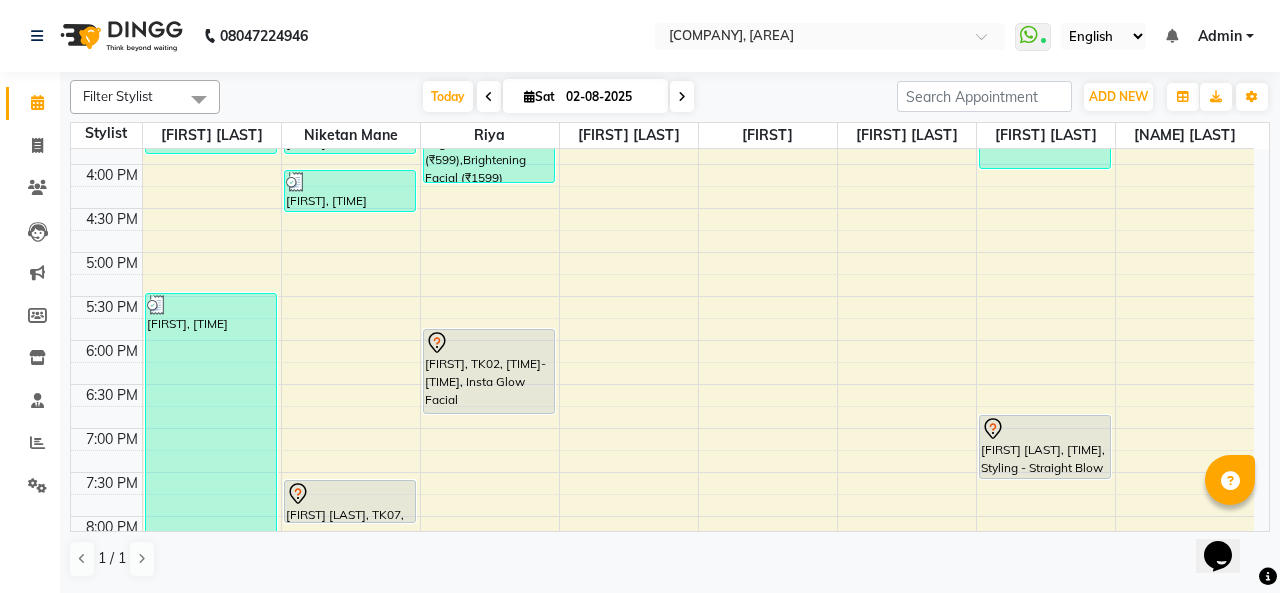 click on "[FIRST], TK02, [TIME]-[TIME], Insta Glow Facial" at bounding box center [489, 371] 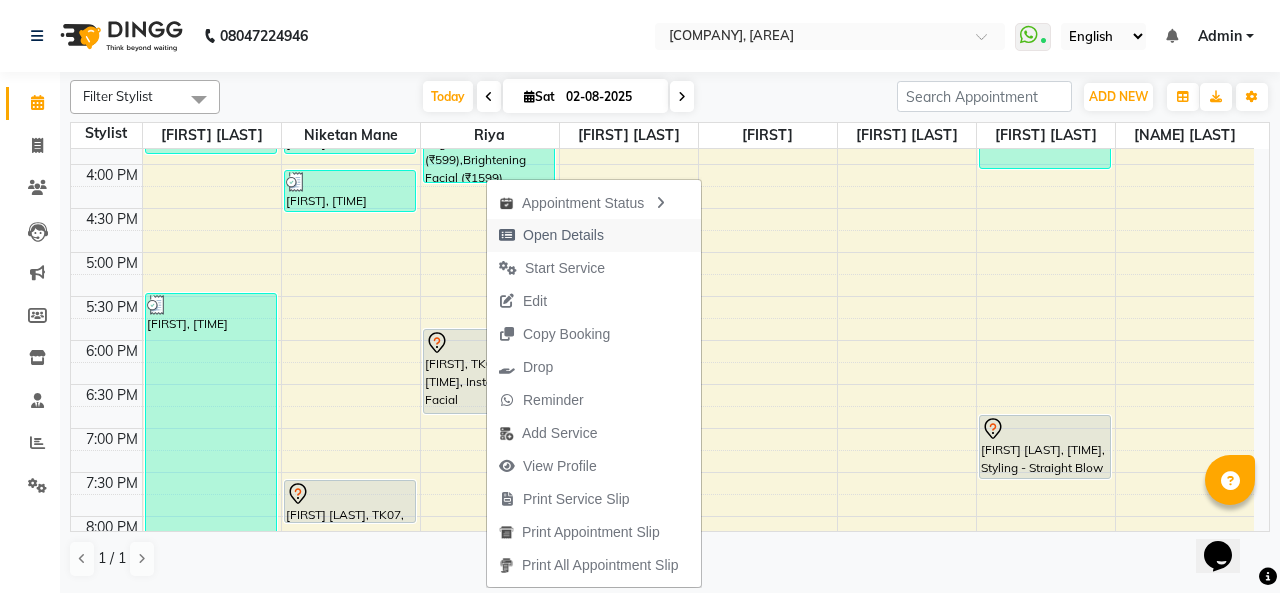 click on "Open Details" at bounding box center (563, 235) 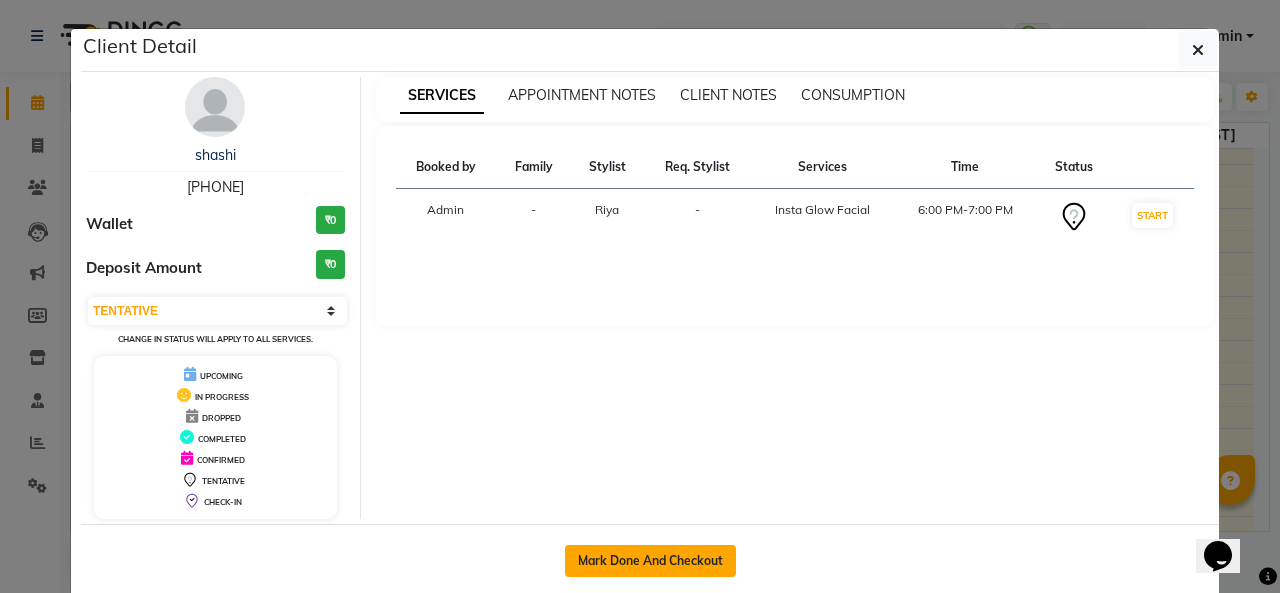 click on "Mark Done And Checkout" 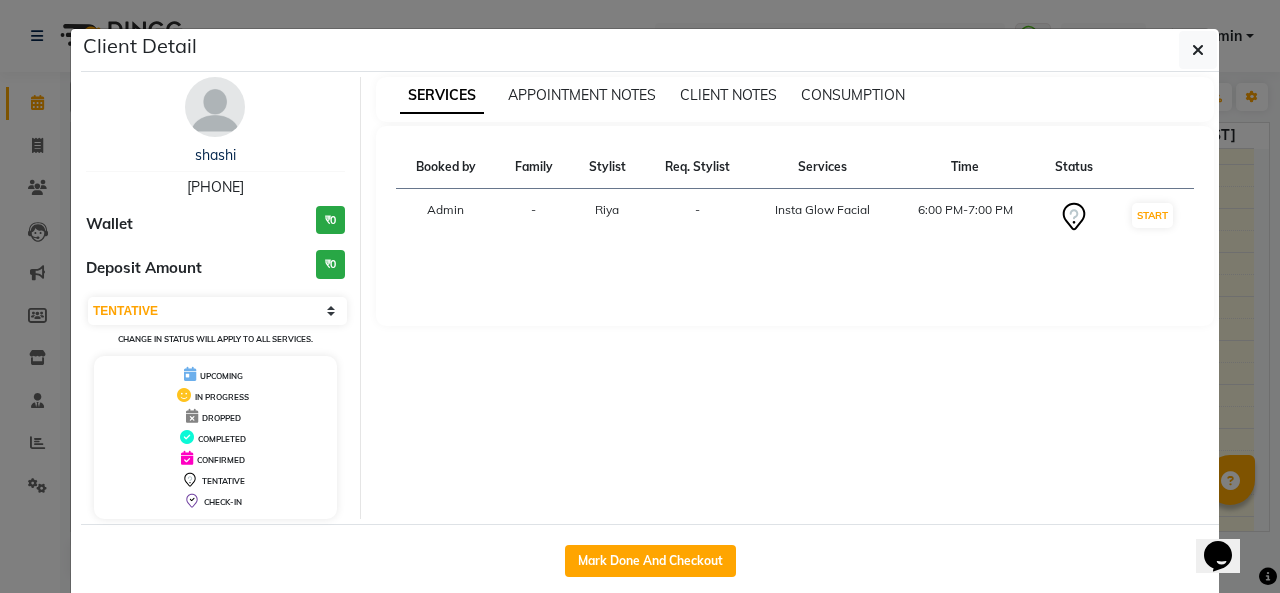 select on "665" 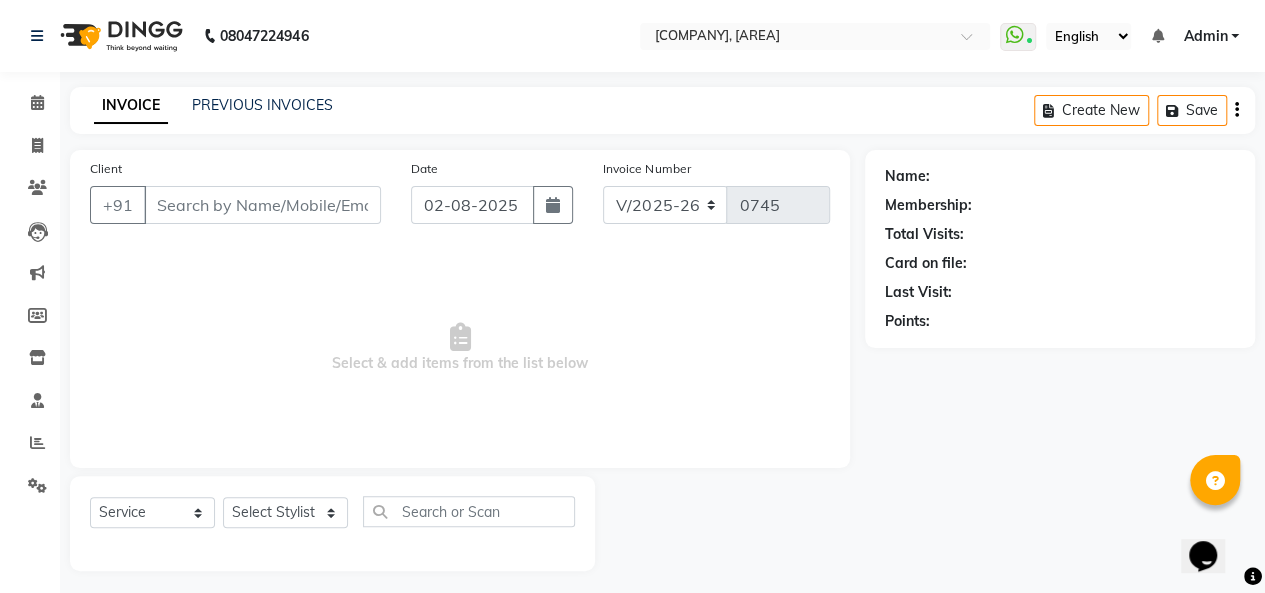 type on "[PHONE]" 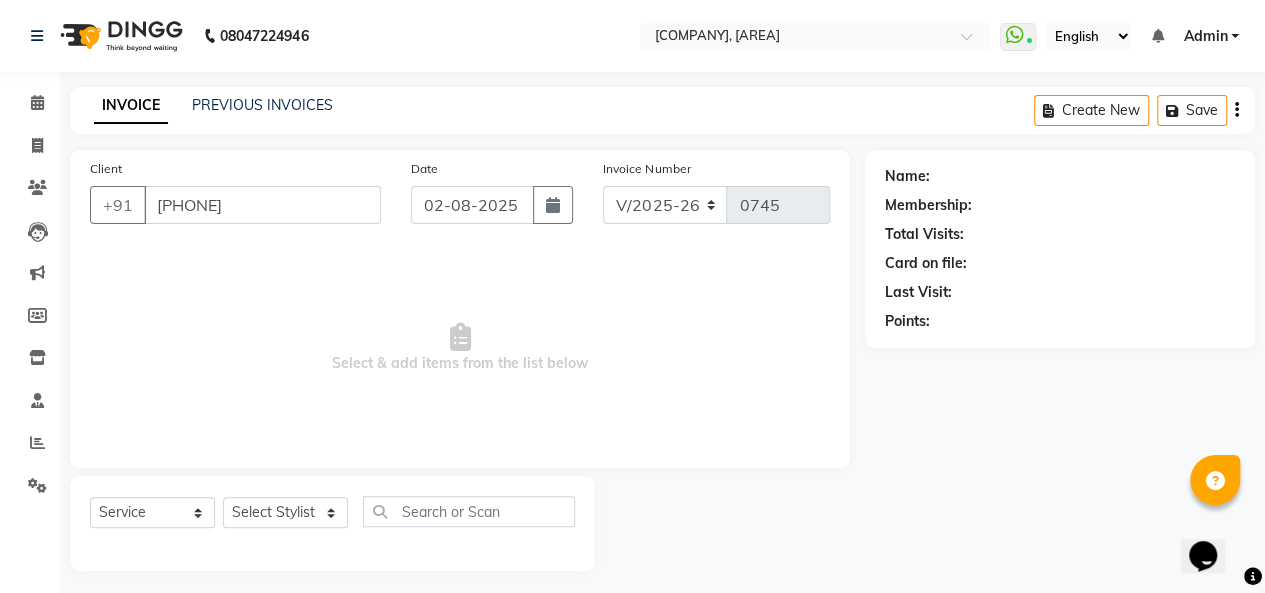 select on "52731" 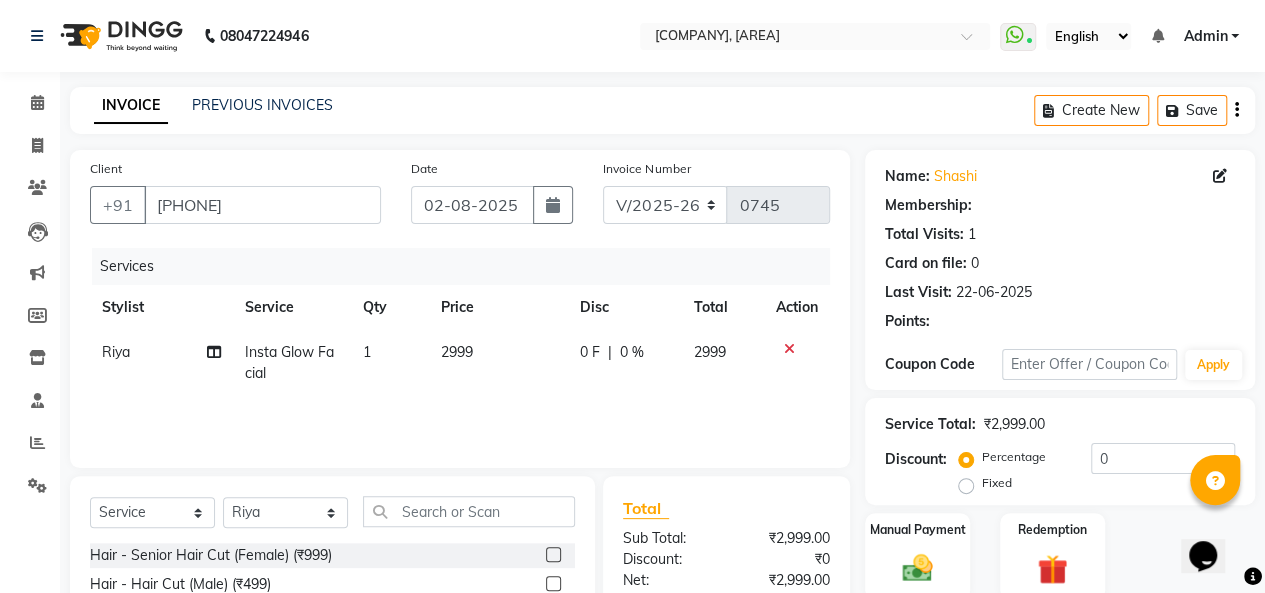 select on "1: Object" 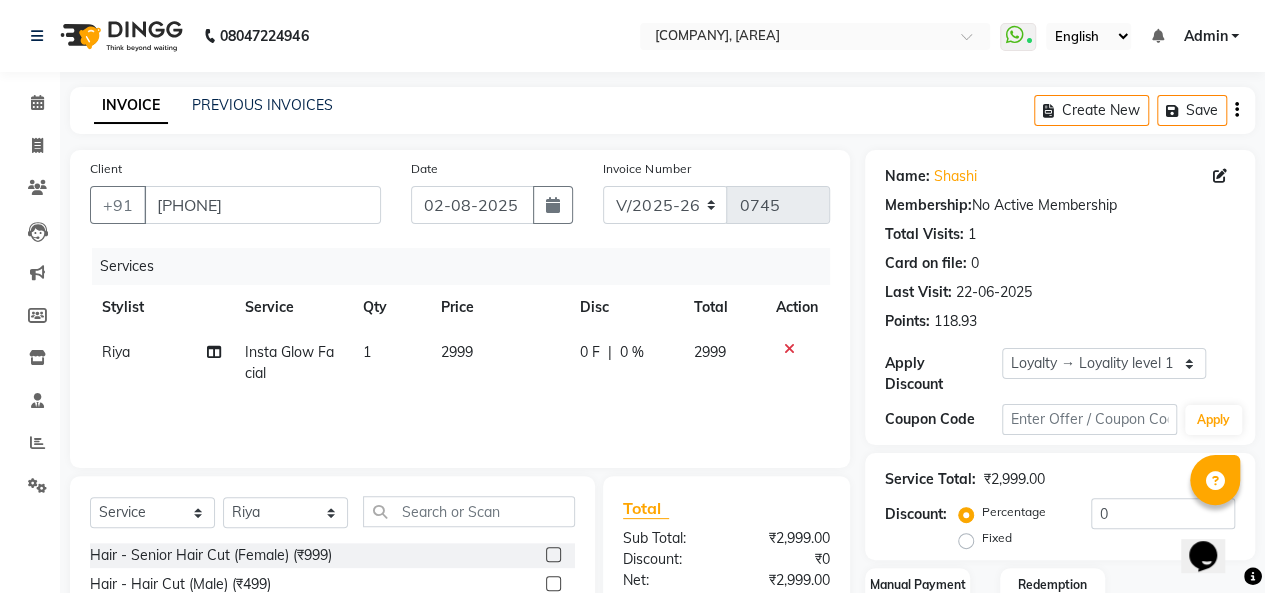 click on "Insta Glow Facial" 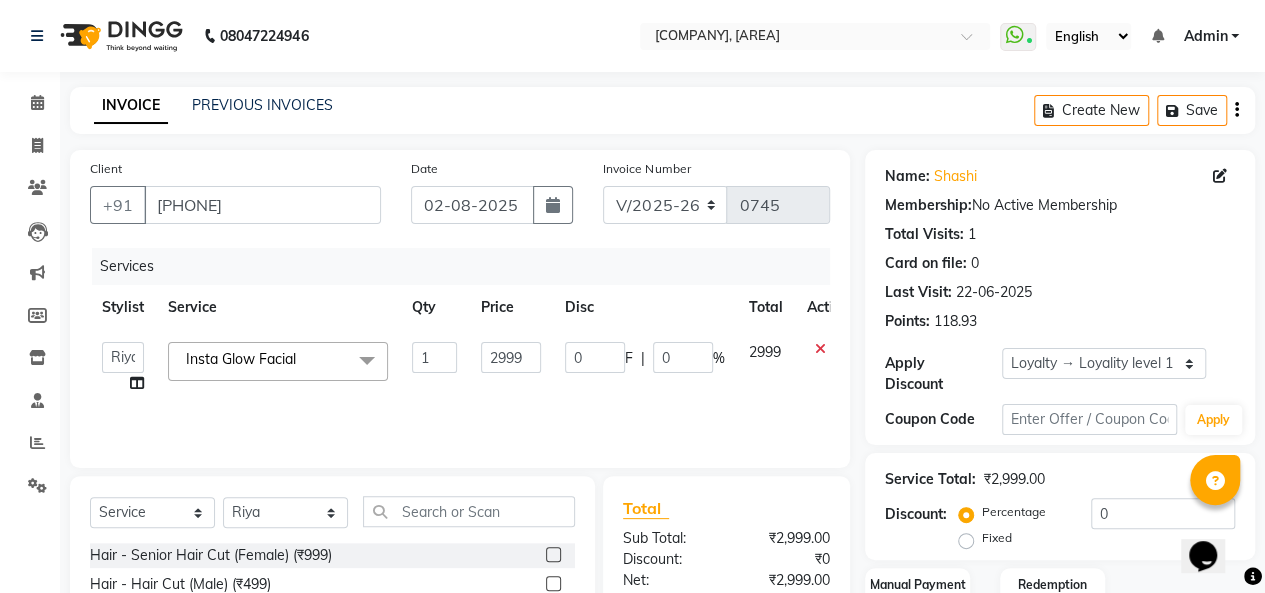 click on "Insta Glow Facial   x" 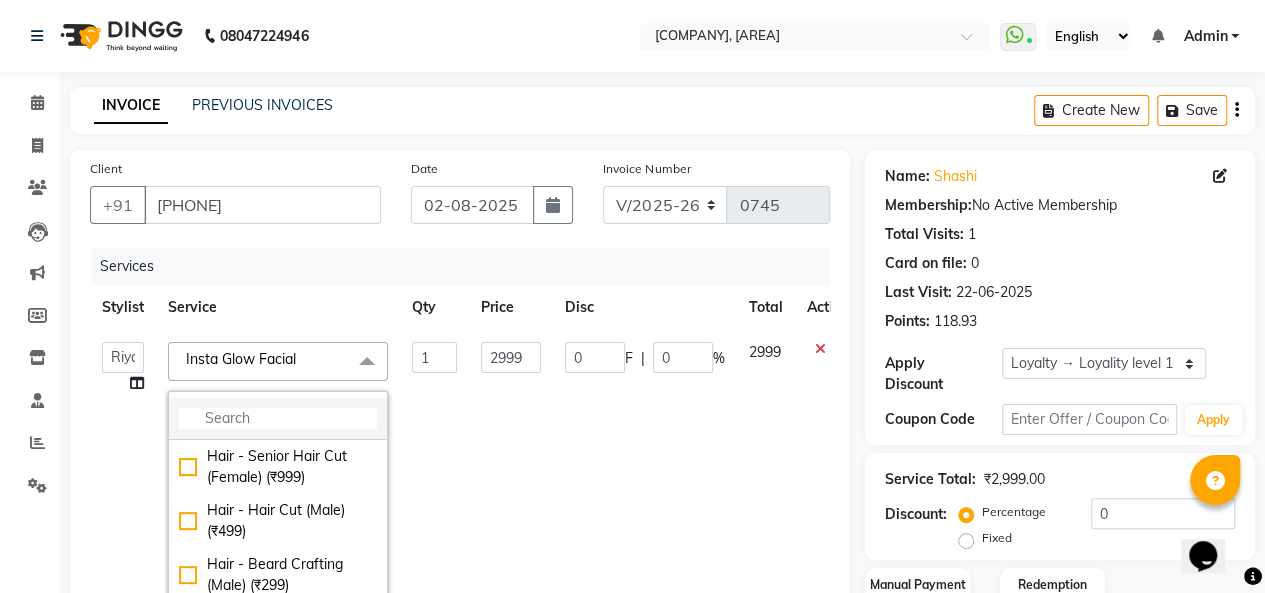 click 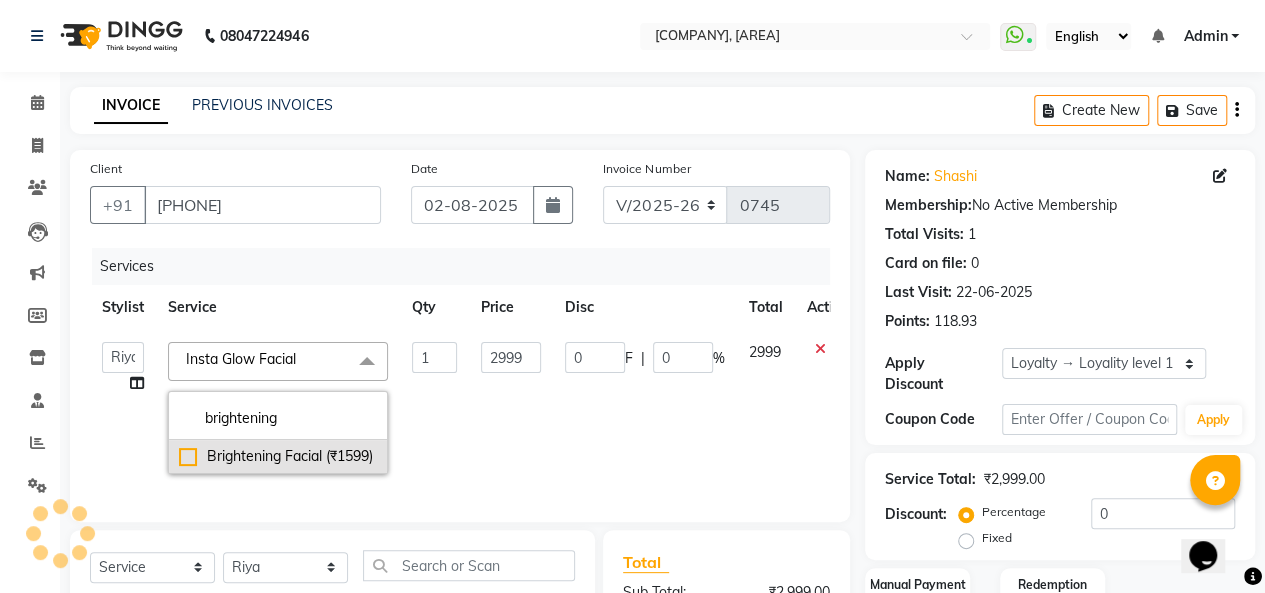 type on "brightening" 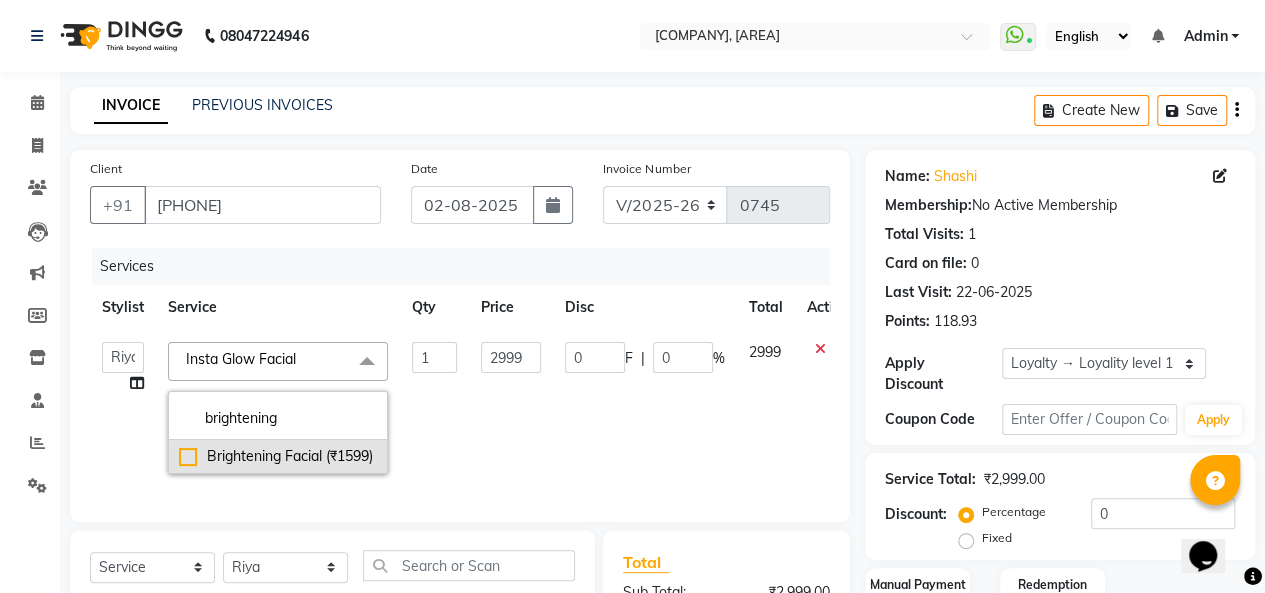 click on "Brightening Facial  (₹1599)" 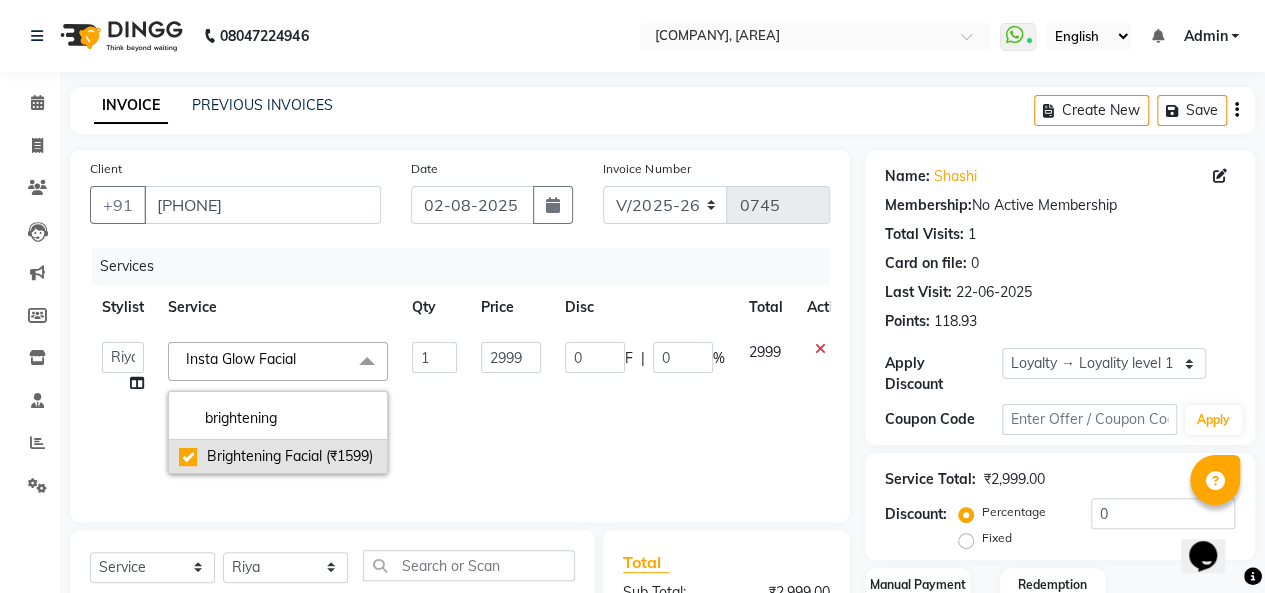 checkbox on "true" 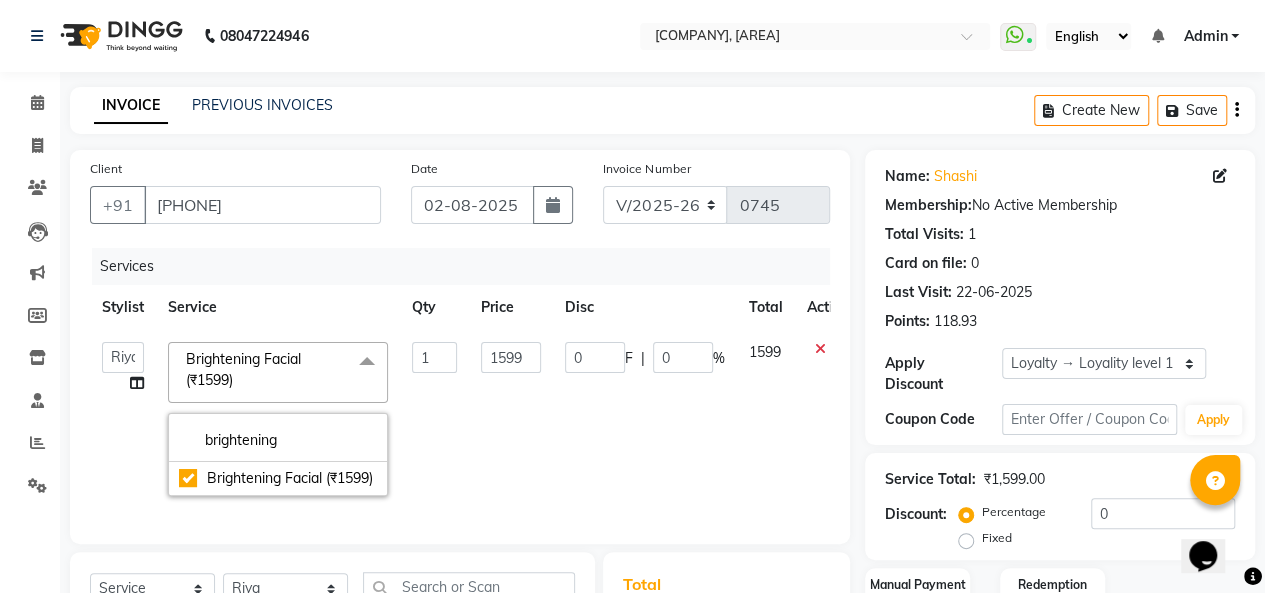 click on "1599" 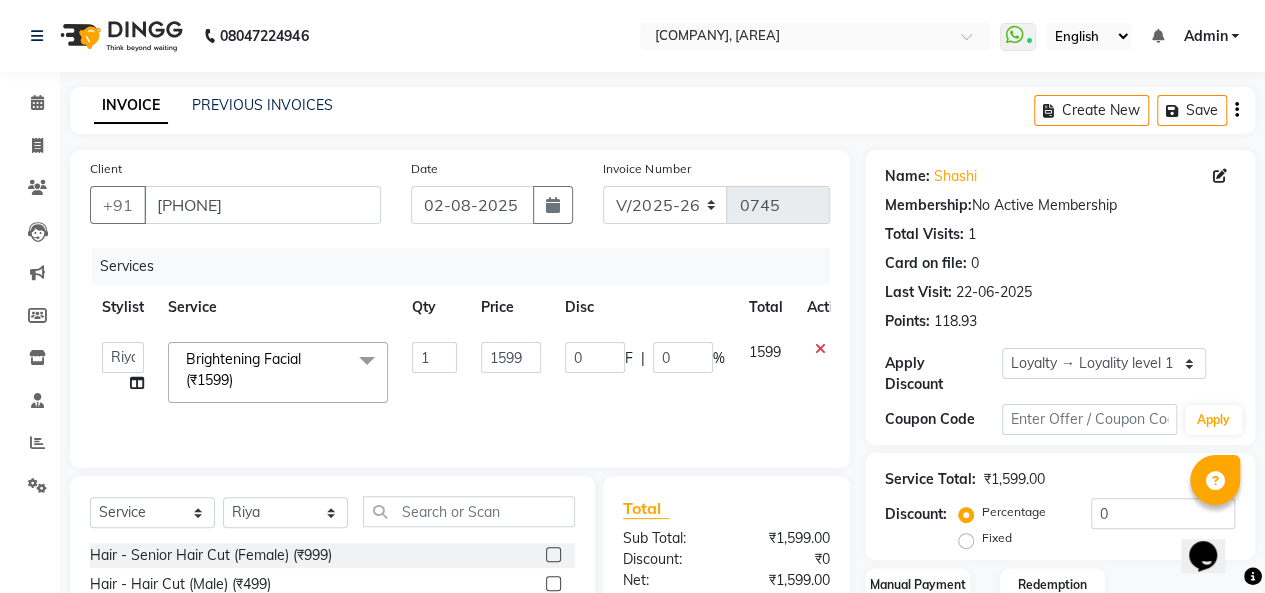 scroll, scrollTop: 200, scrollLeft: 0, axis: vertical 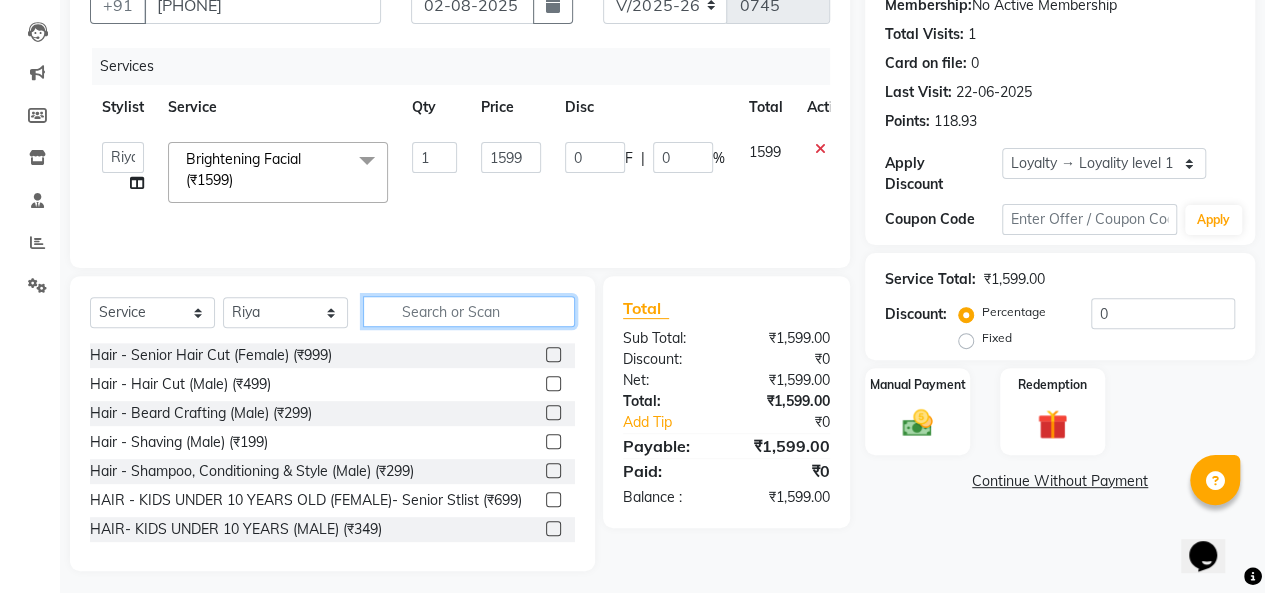 click 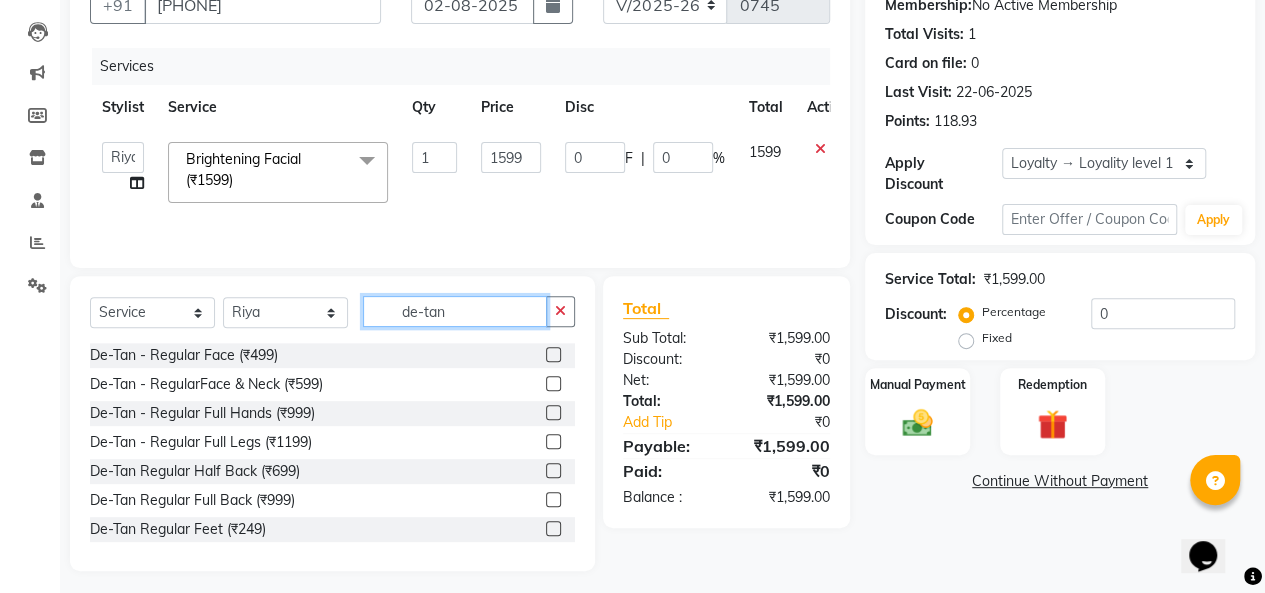 type on "de-tan" 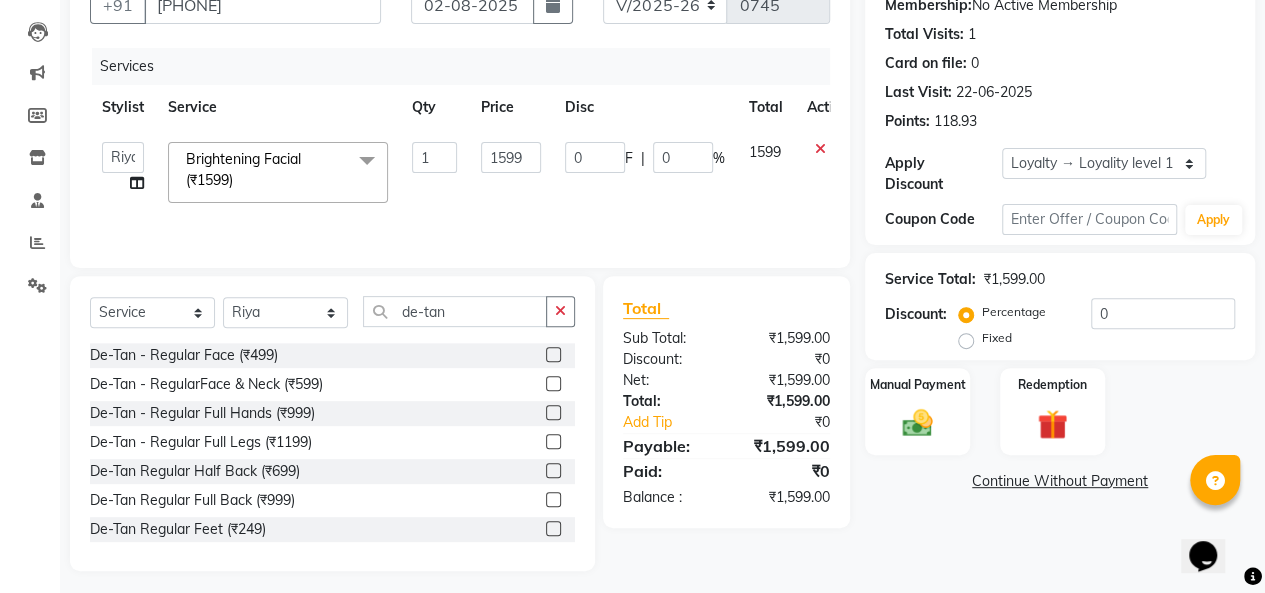 click 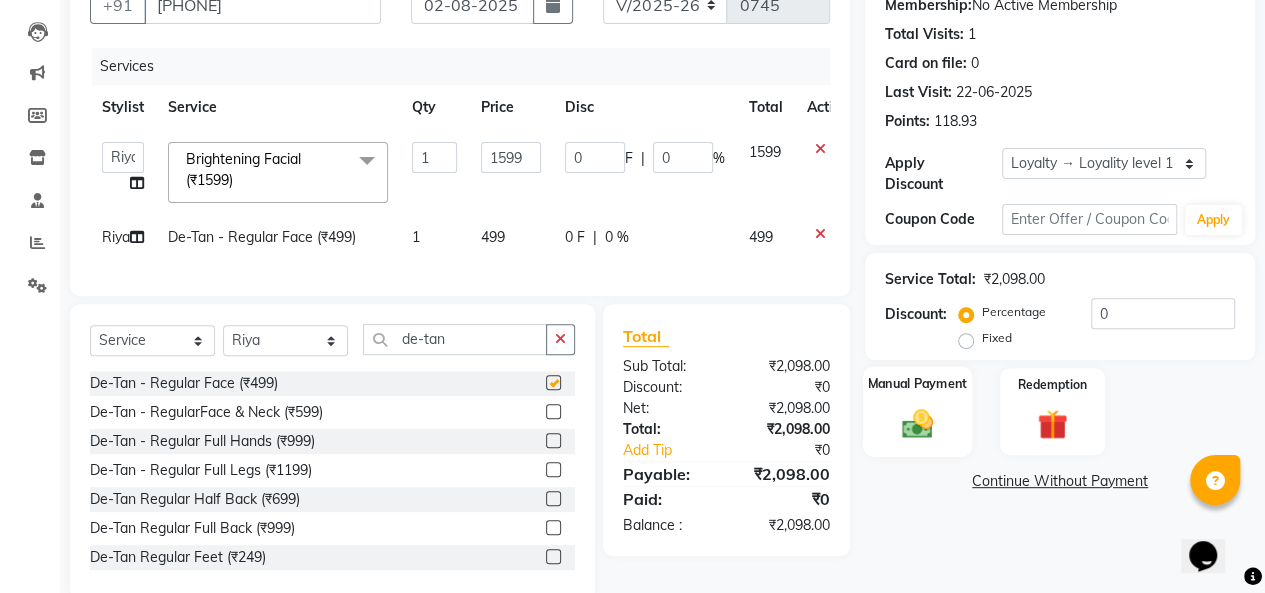 checkbox on "false" 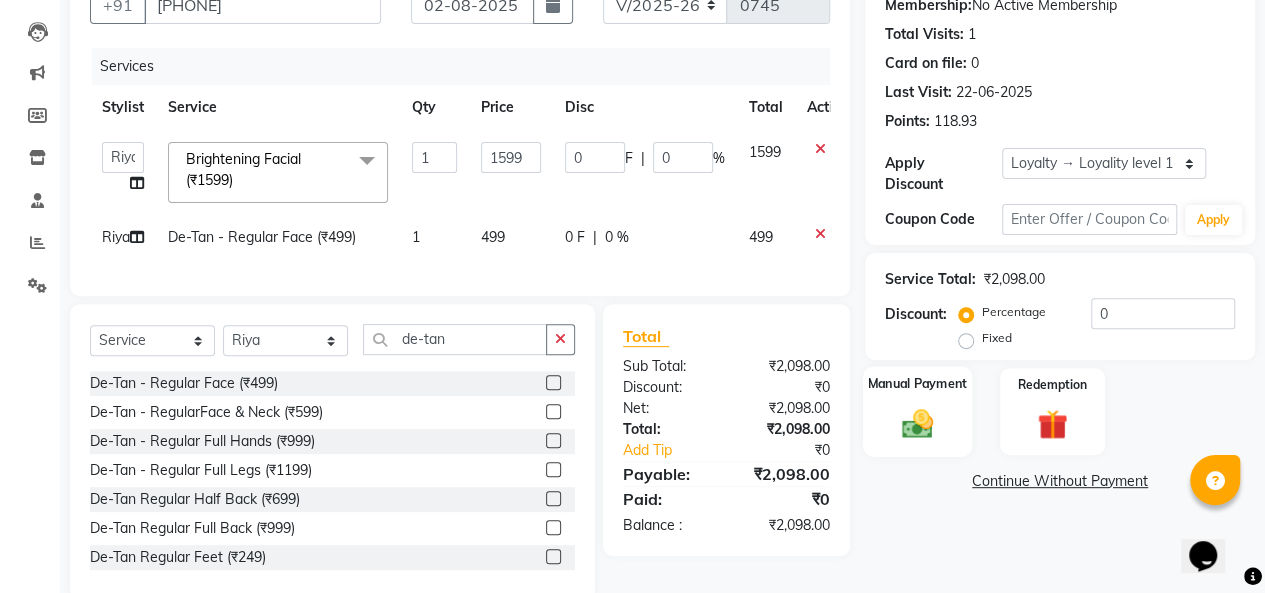 click 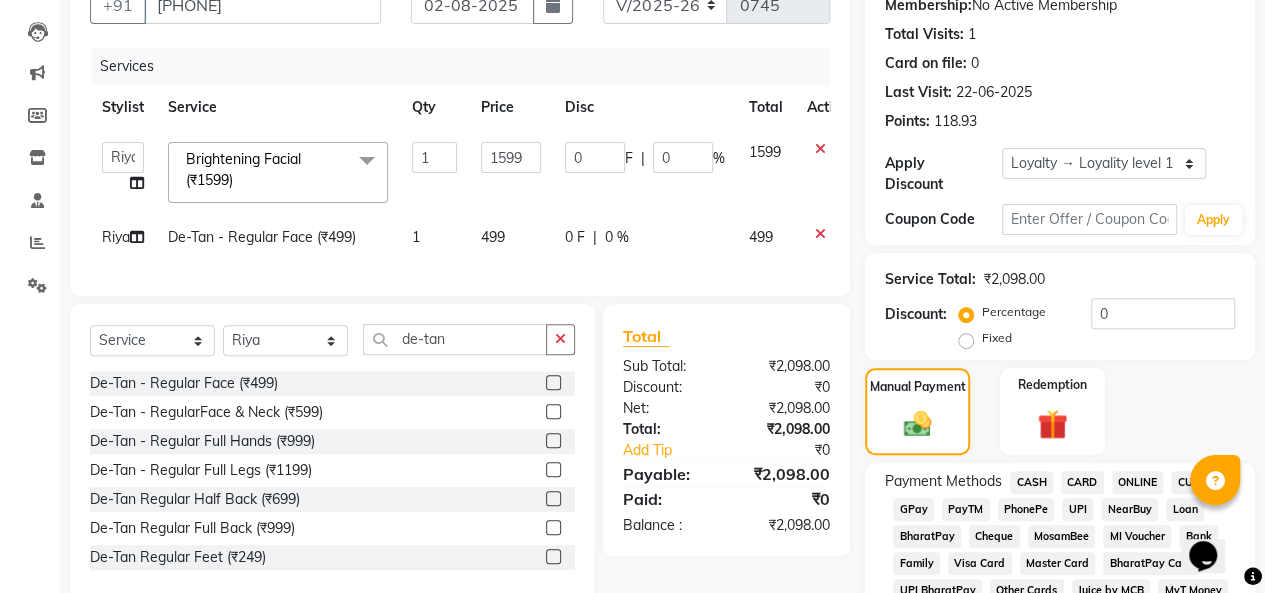 scroll, scrollTop: 400, scrollLeft: 0, axis: vertical 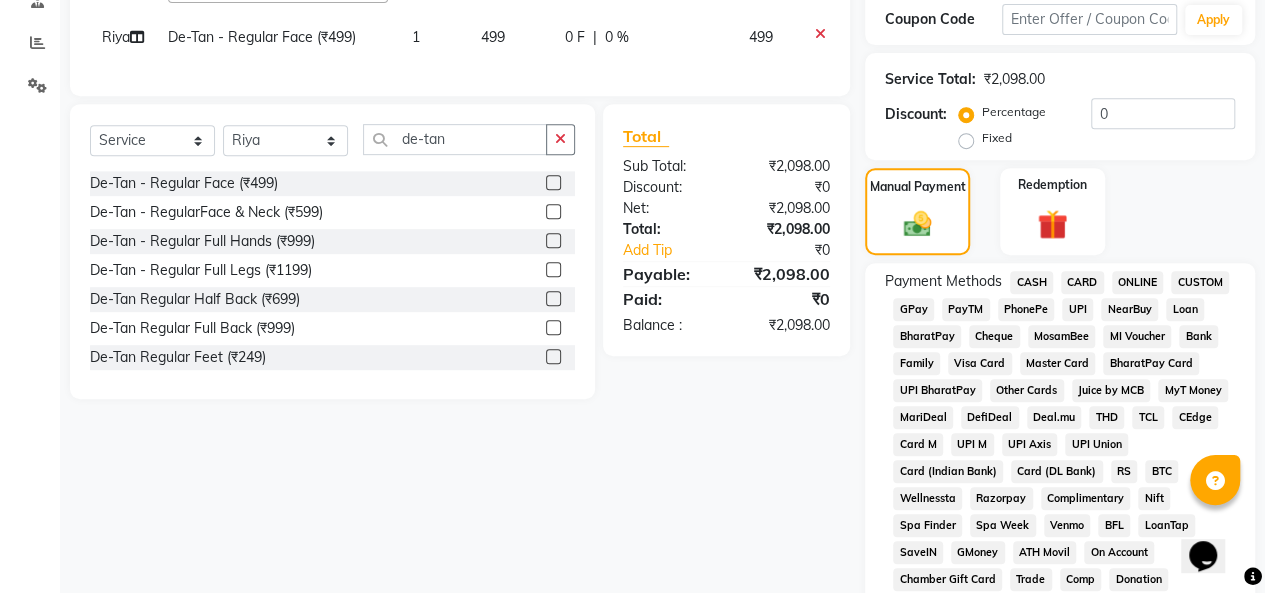 click on "UPI" 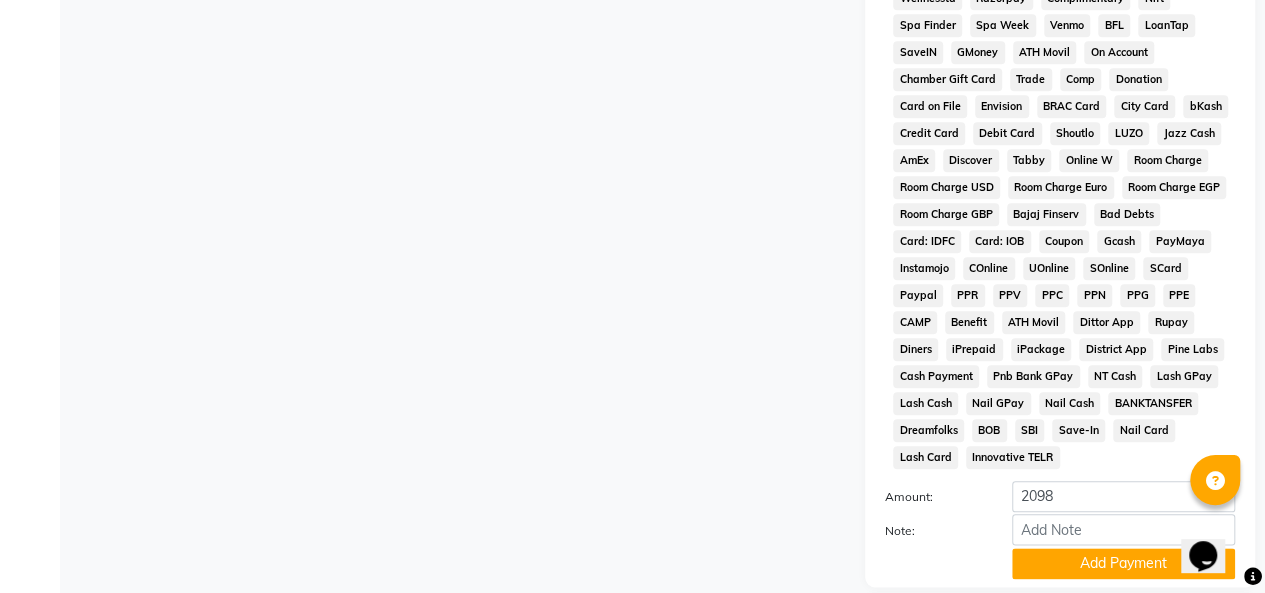 scroll, scrollTop: 1046, scrollLeft: 0, axis: vertical 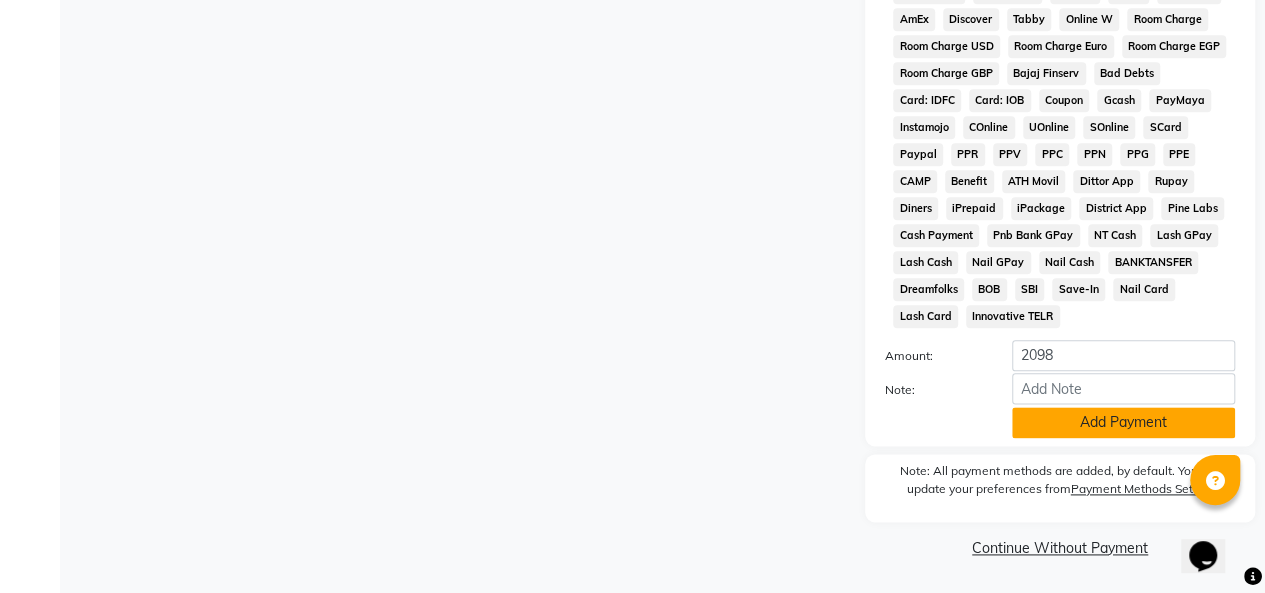 click on "Add Payment" 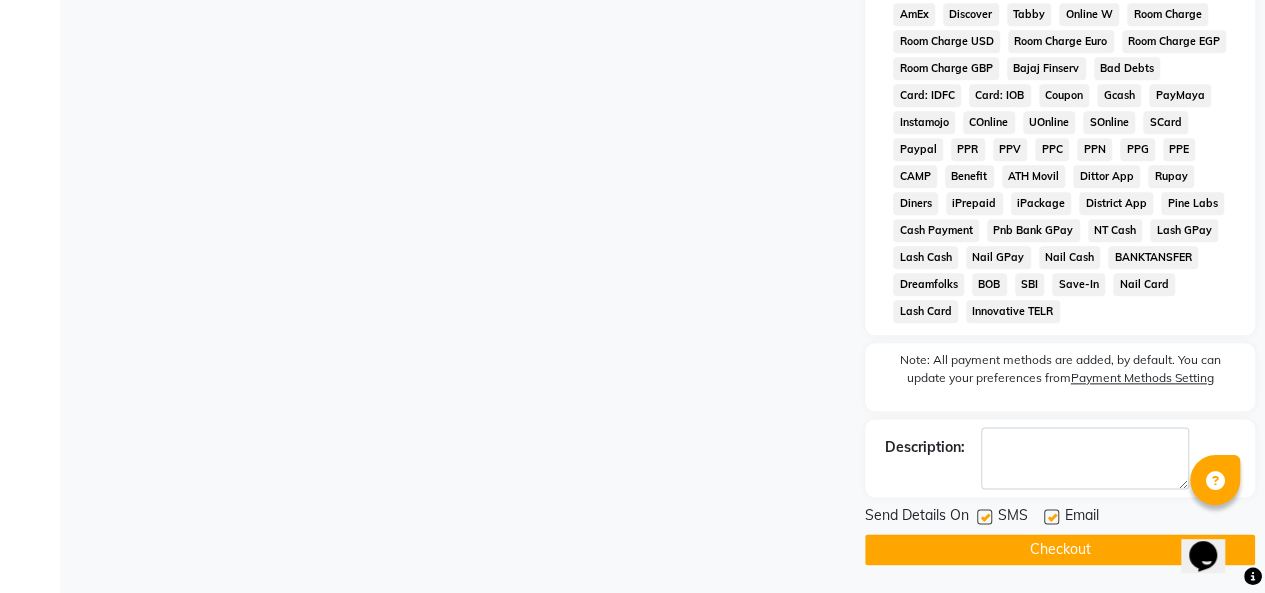 click on "Checkout" 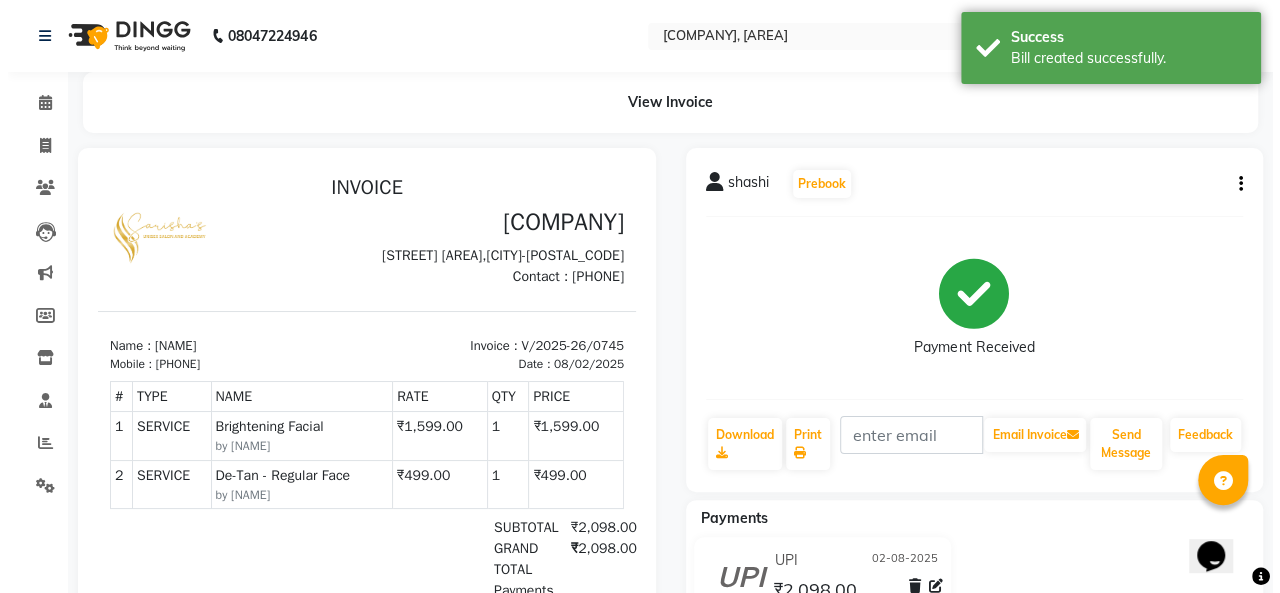 scroll, scrollTop: 0, scrollLeft: 0, axis: both 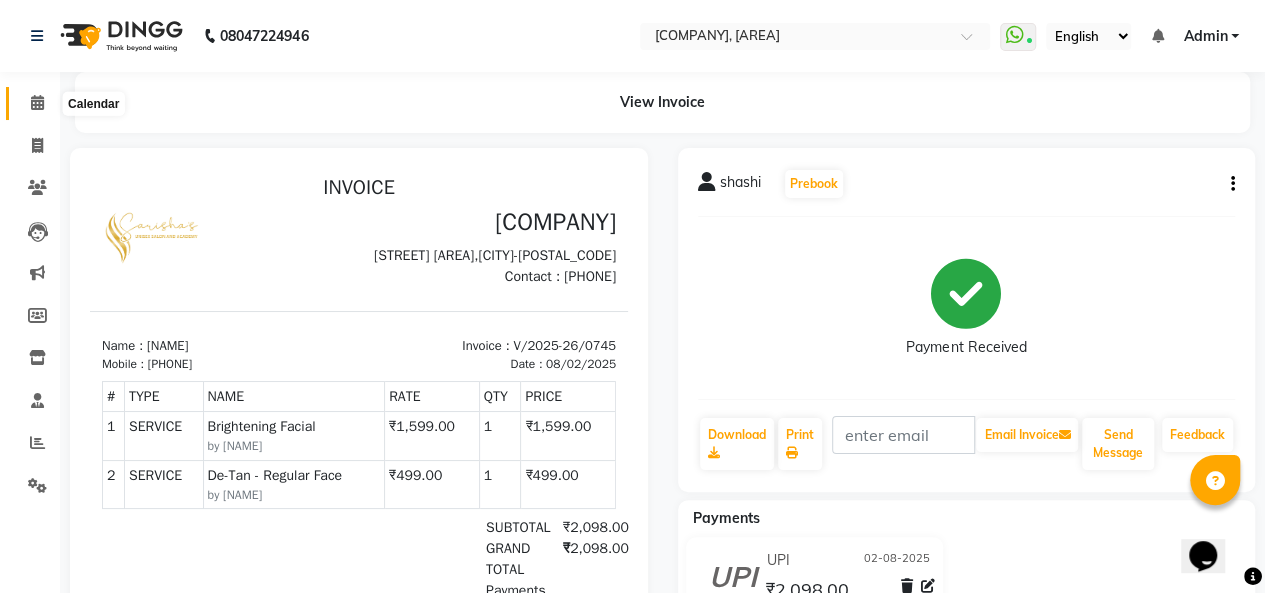 click 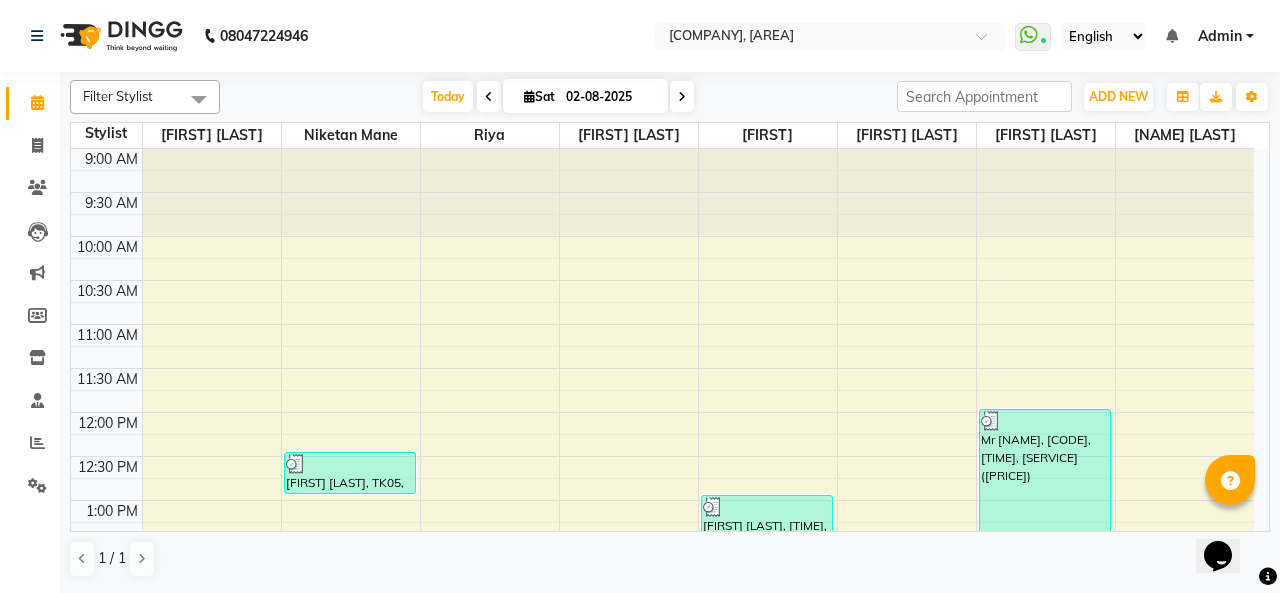 click on "Sat" at bounding box center (539, 96) 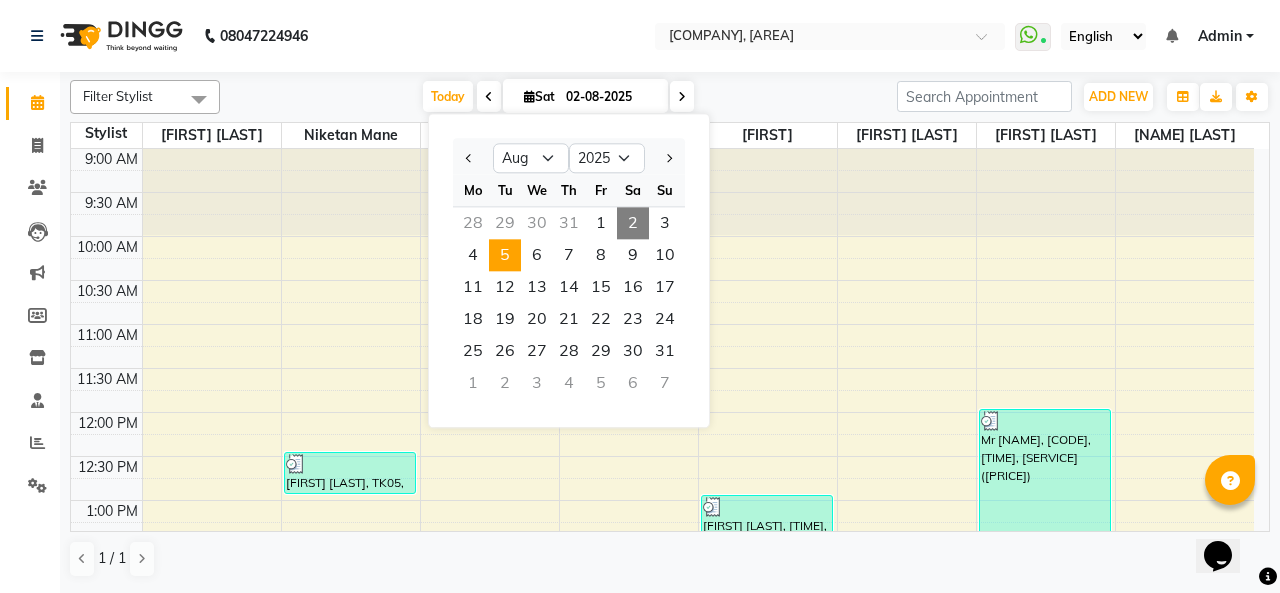 click on "5" at bounding box center (505, 255) 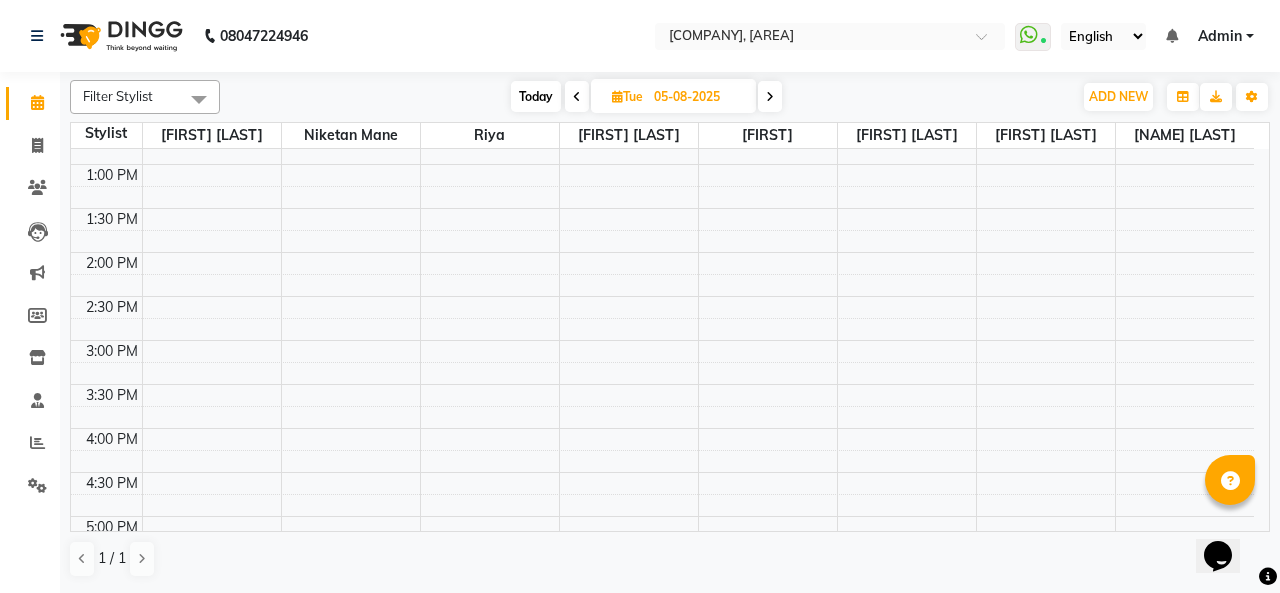 scroll, scrollTop: 230, scrollLeft: 0, axis: vertical 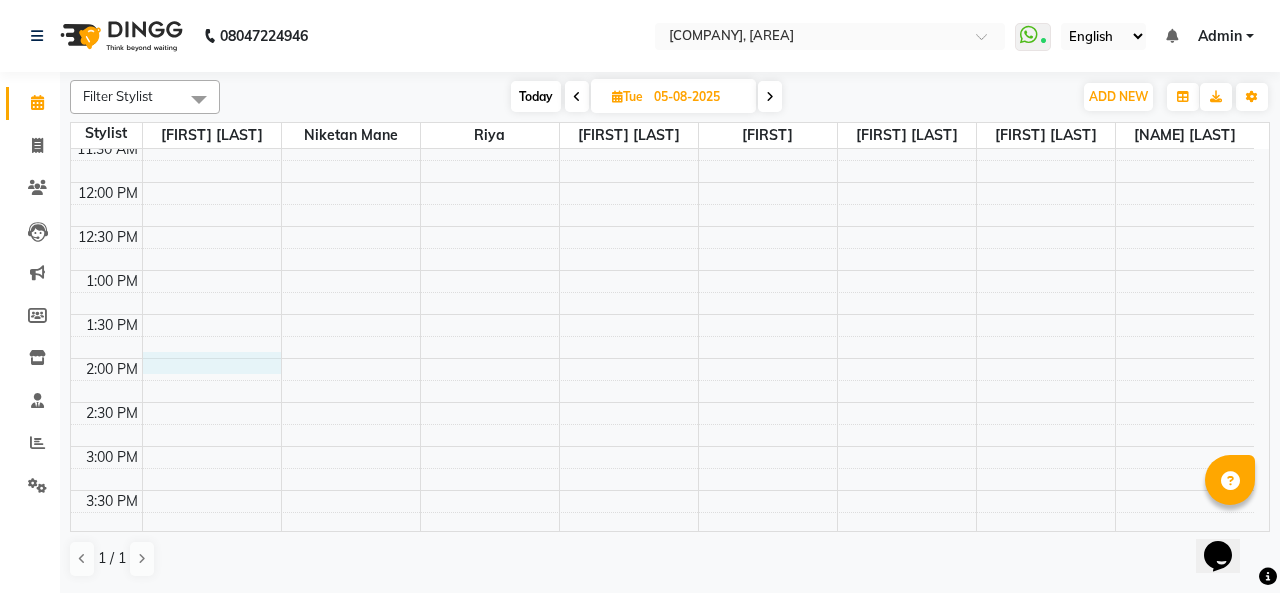 click on "9:00 AM 9:30 AM 10:00 AM 10:30 AM 11:00 AM 11:30 AM 12:00 PM 12:30 PM 1:00 PM 1:30 PM 2:00 PM 2:30 PM 3:00 PM 3:30 PM 4:00 PM 4:30 PM 5:00 PM 5:30 PM 6:00 PM 6:30 PM 7:00 PM 7:30 PM 8:00 PM 8:30 PM 9:00 PM 9:30 PM 10:00 PM 10:30 PM" at bounding box center (662, 534) 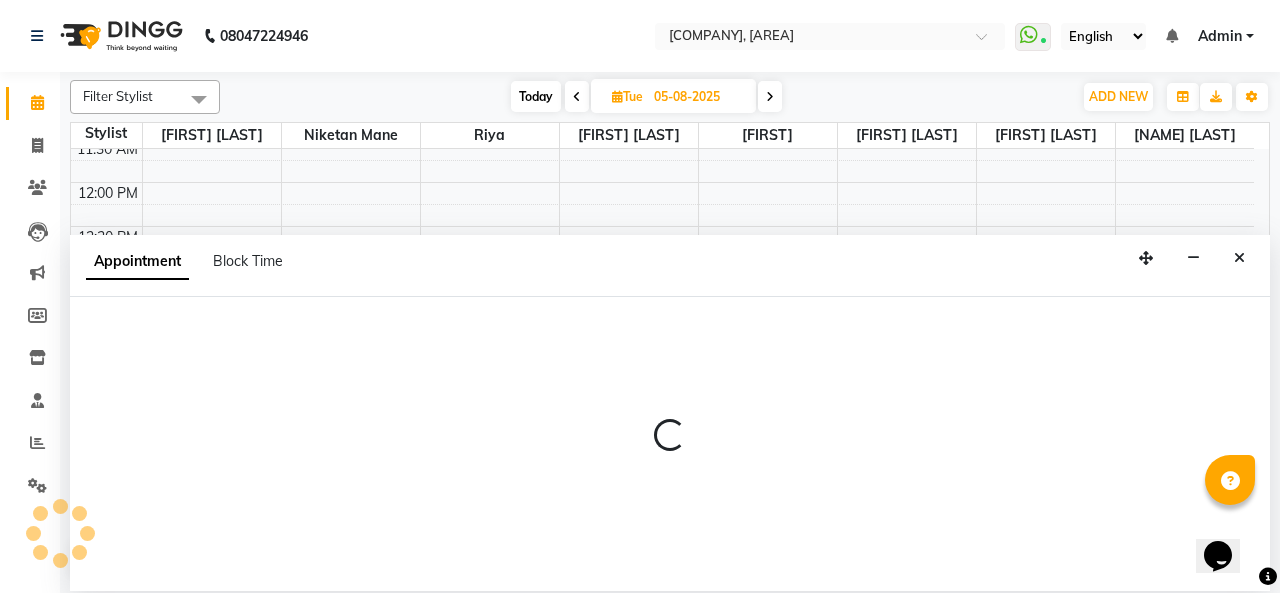 select on "9923" 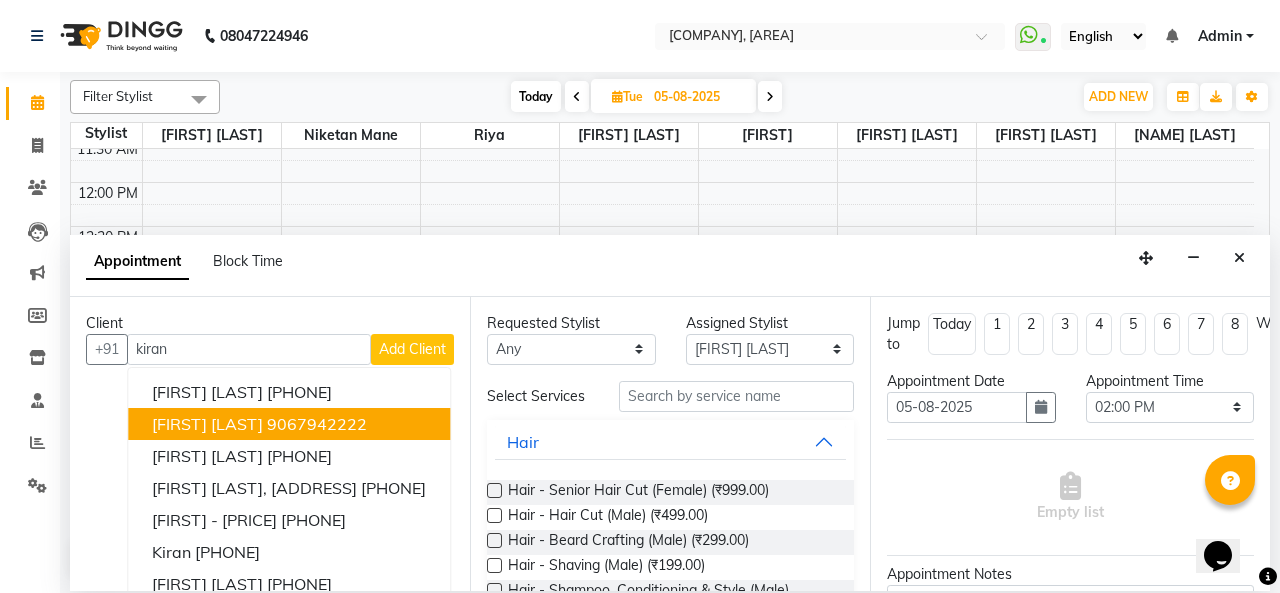click on "[FIRST] [LAST] [PHONE]" at bounding box center [289, 424] 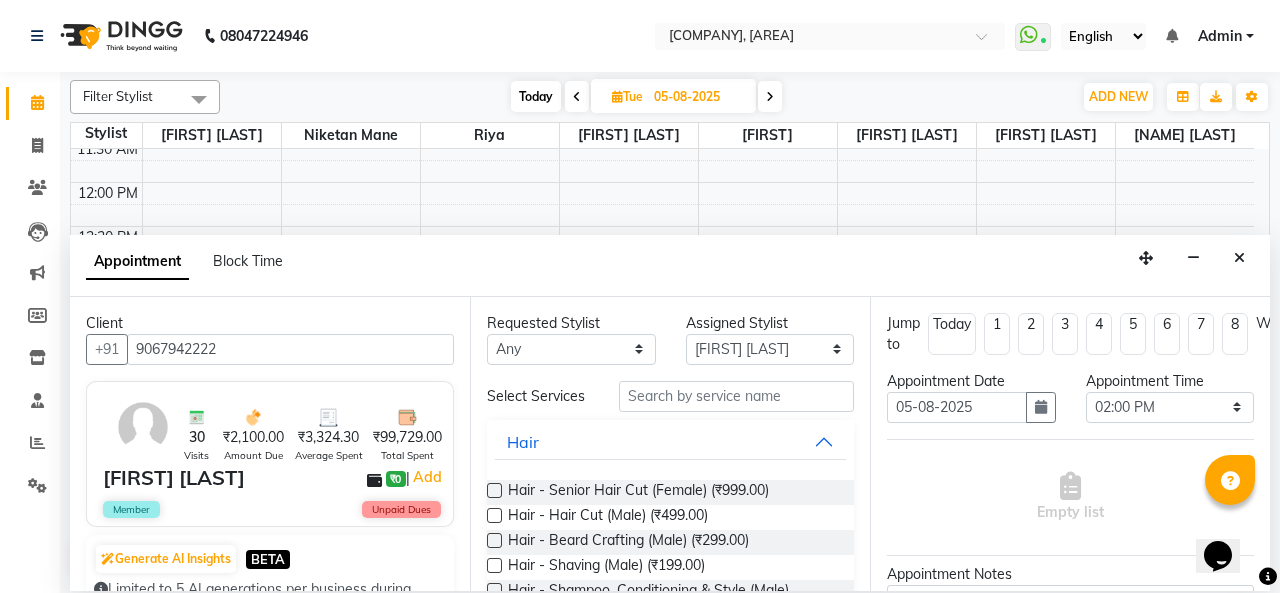 type on "9067942222" 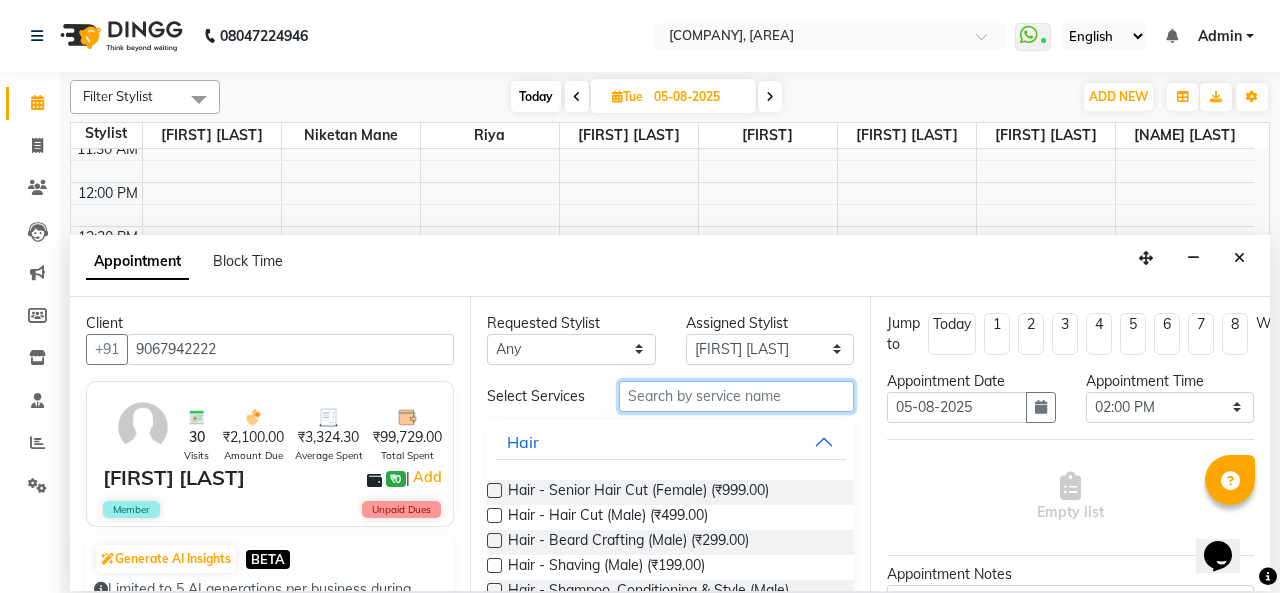 click at bounding box center [736, 396] 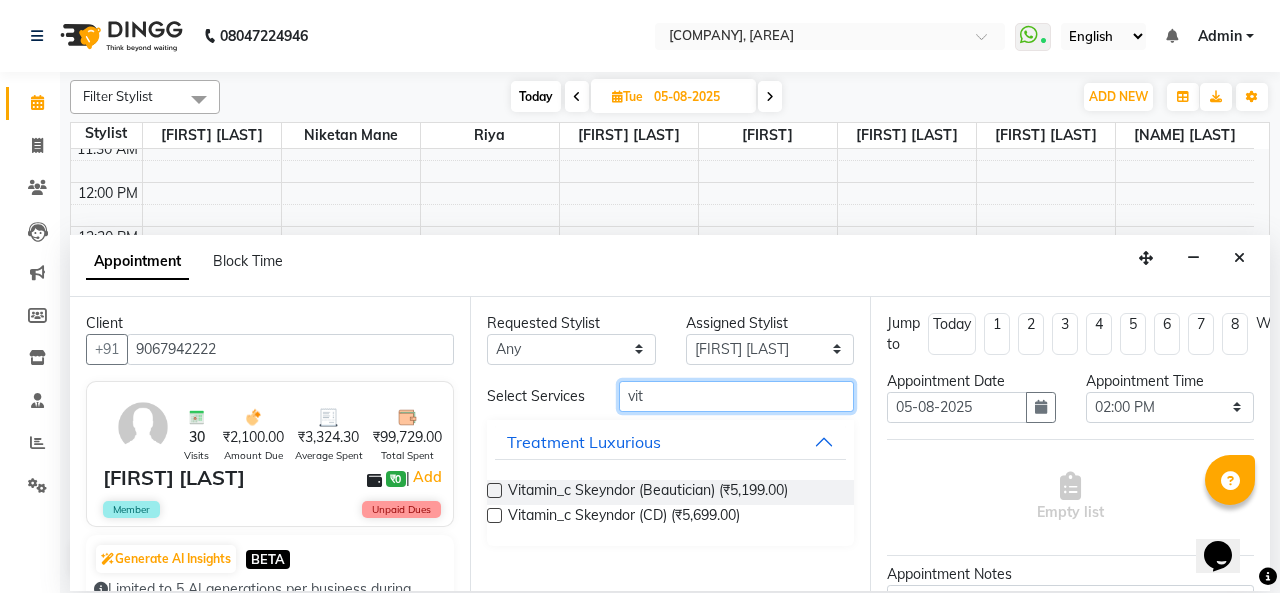 type on "vit" 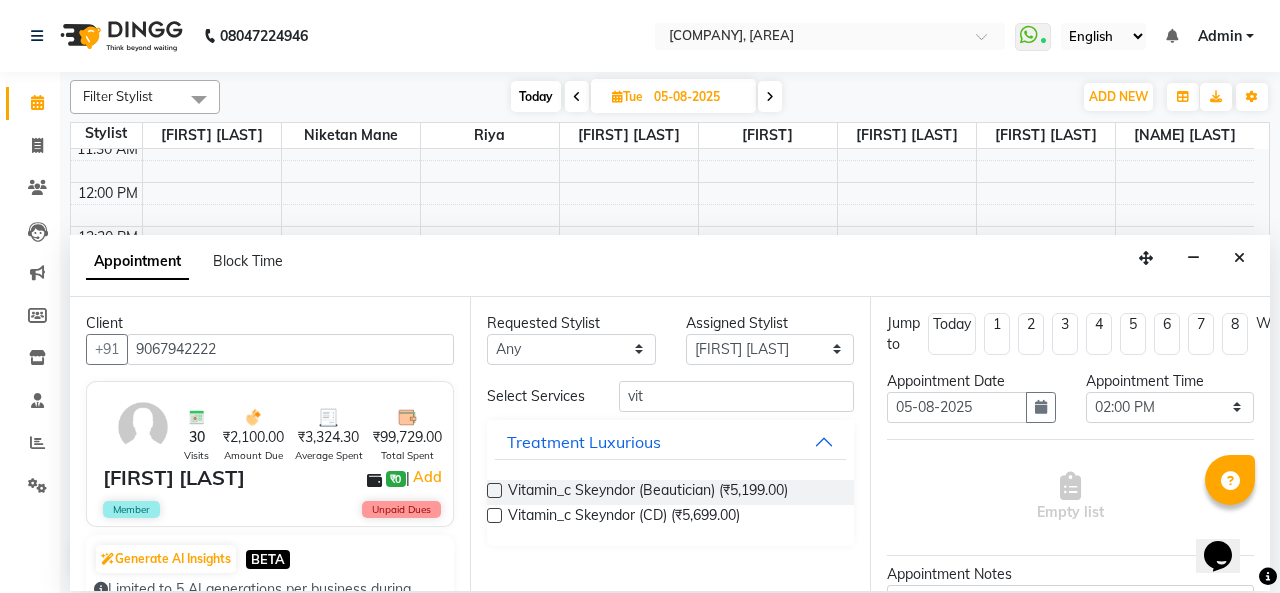 click at bounding box center [494, 515] 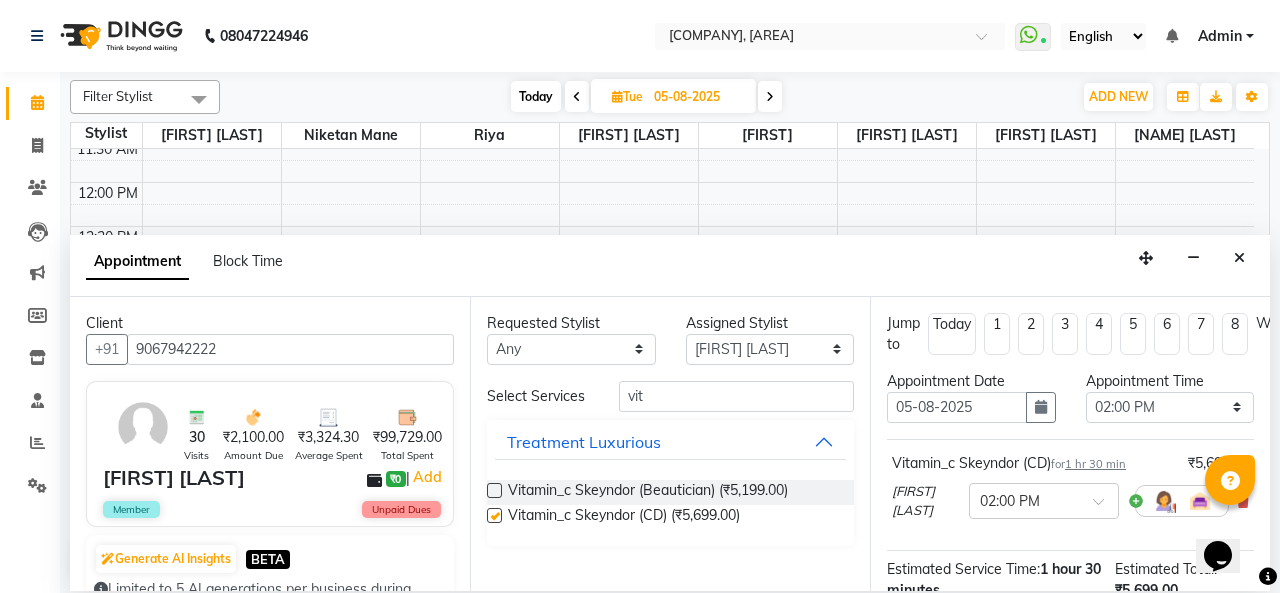 checkbox on "false" 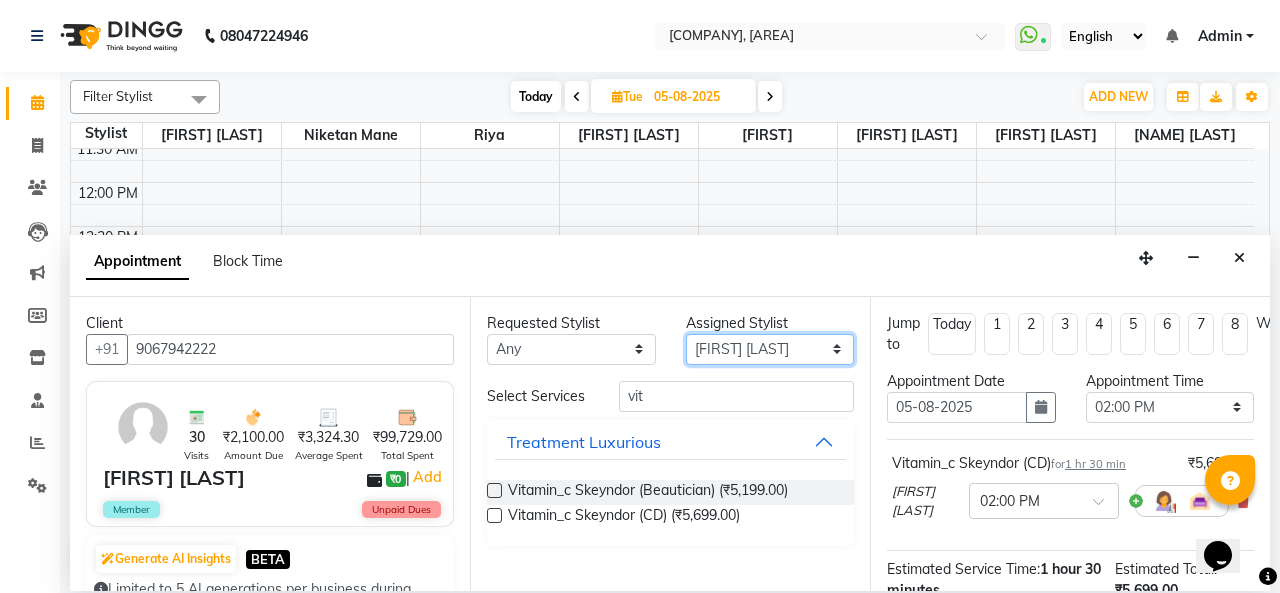 click on "Select [FIRST] [LAST] [FIRST] [LAST] [FIRST] [LAST] [FIRST] [LAST] [FIRST] [LAST] [FIRST] [LAST] [FIRST] [LAST]" at bounding box center [770, 349] 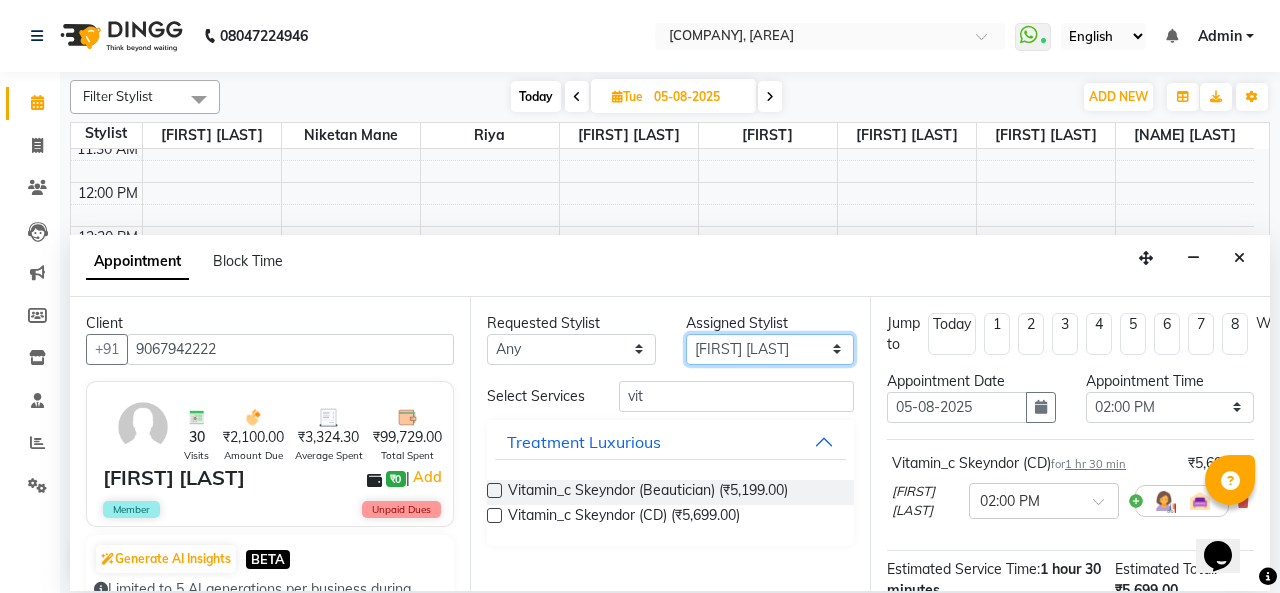 select on "52731" 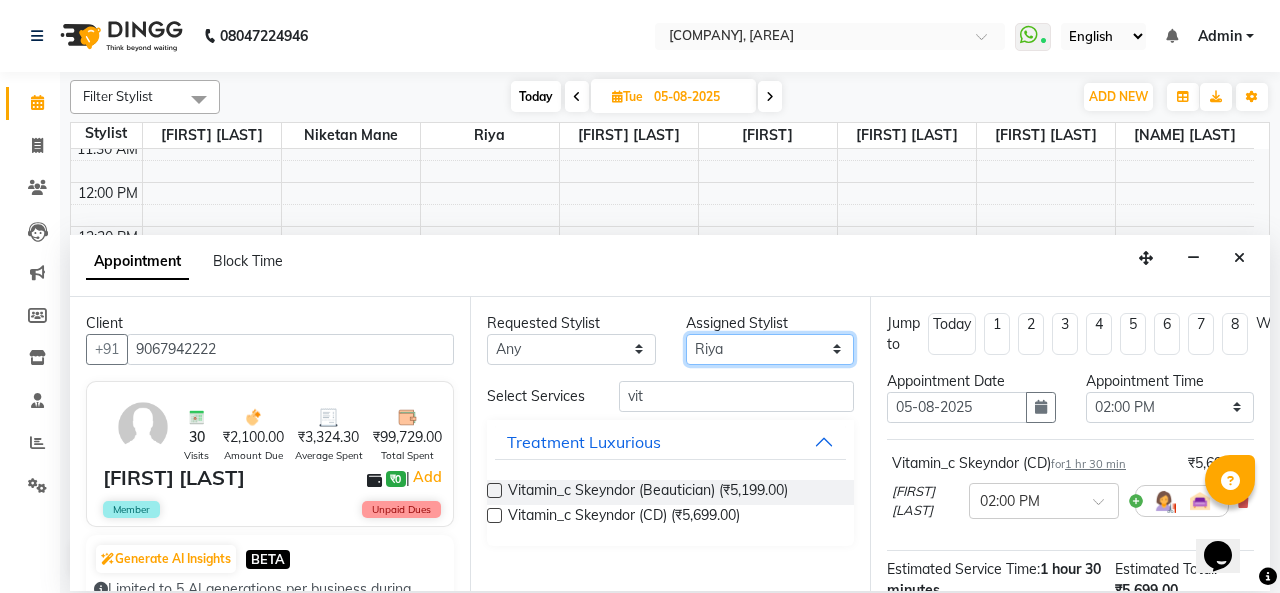 click on "Select [FIRST] [LAST] [FIRST] [LAST] [FIRST] [LAST] [FIRST] [LAST] [FIRST] [LAST] [FIRST] [LAST] [FIRST] [LAST]" at bounding box center (770, 349) 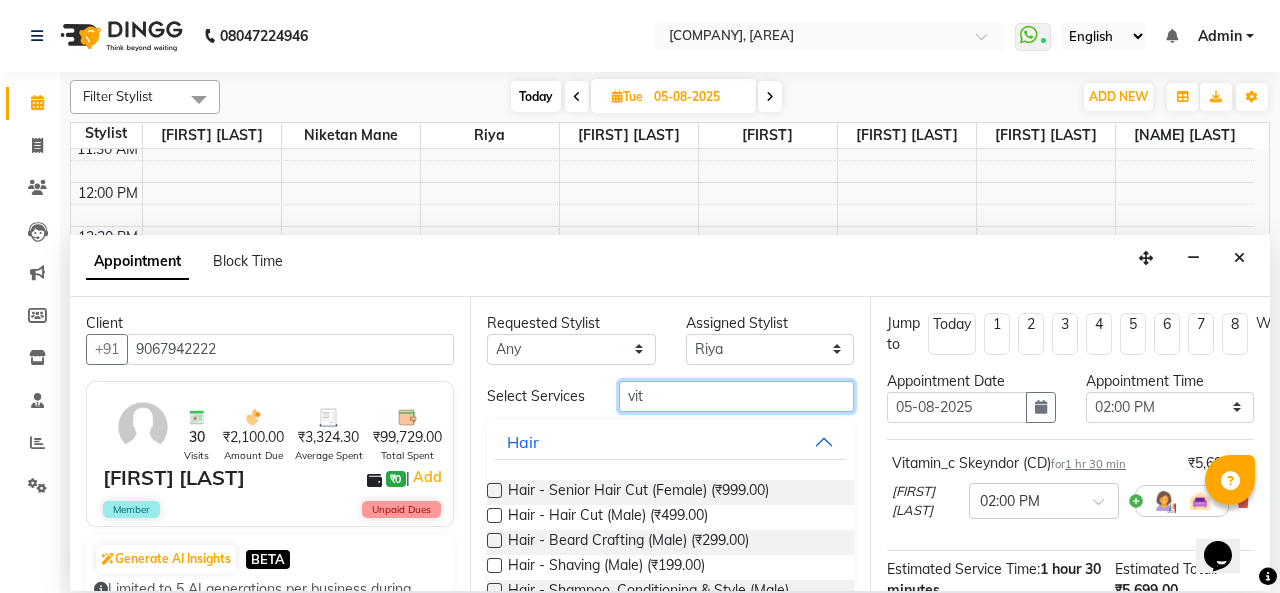 click on "vit" at bounding box center (736, 396) 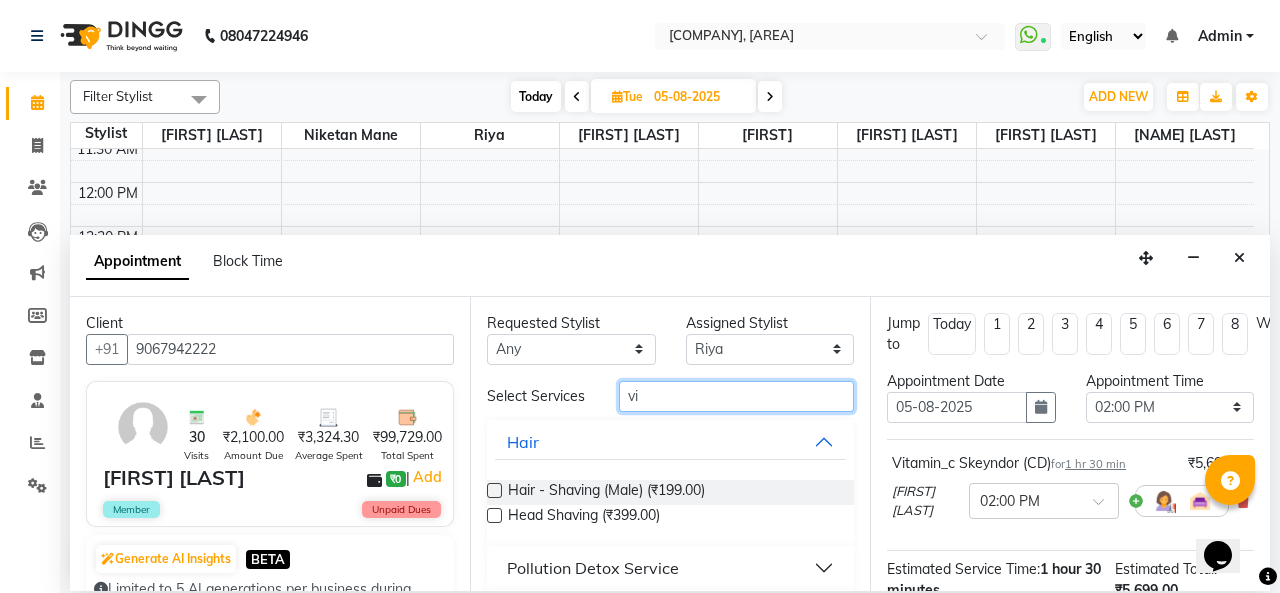 type on "v" 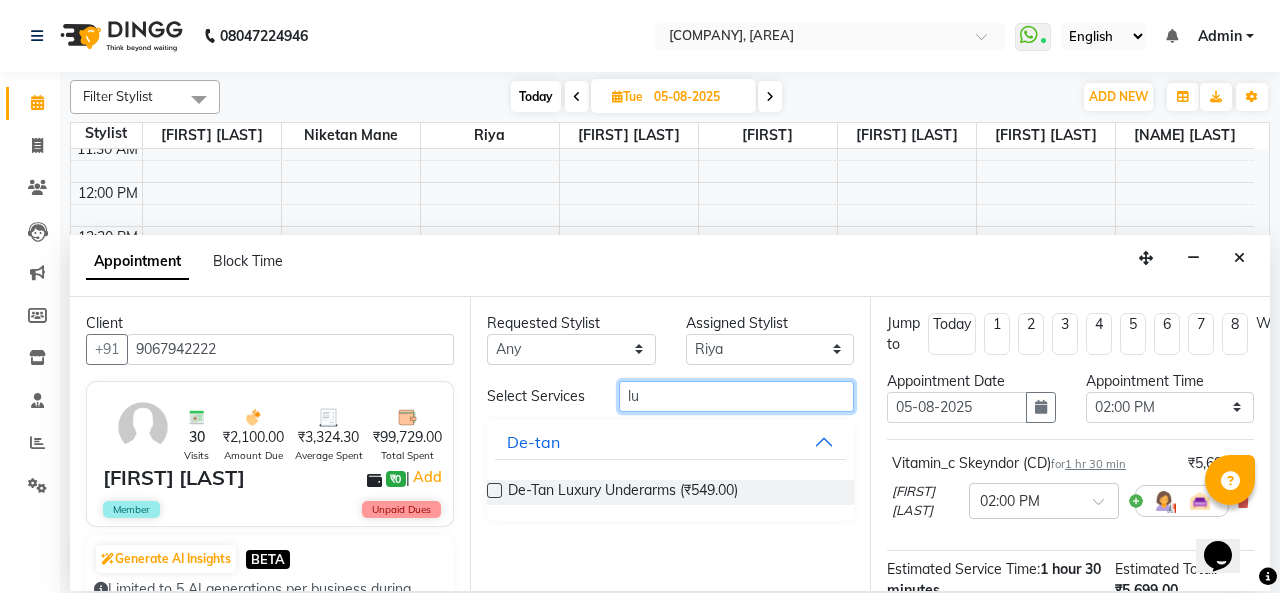 type on "l" 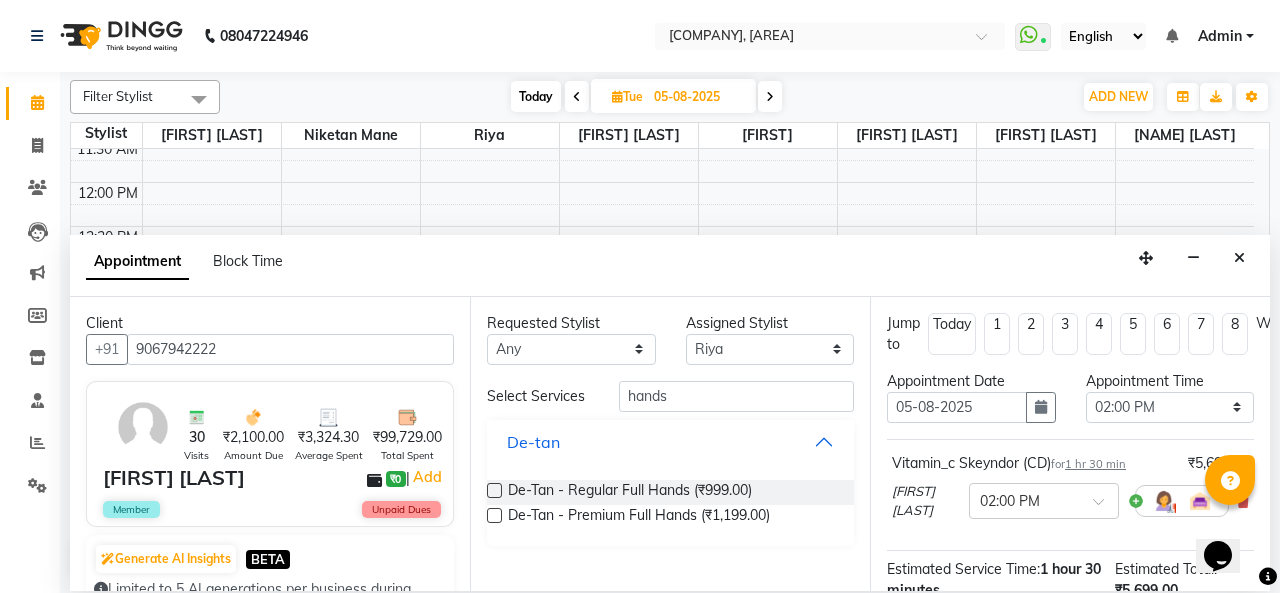click on "De-tan" at bounding box center [670, 442] 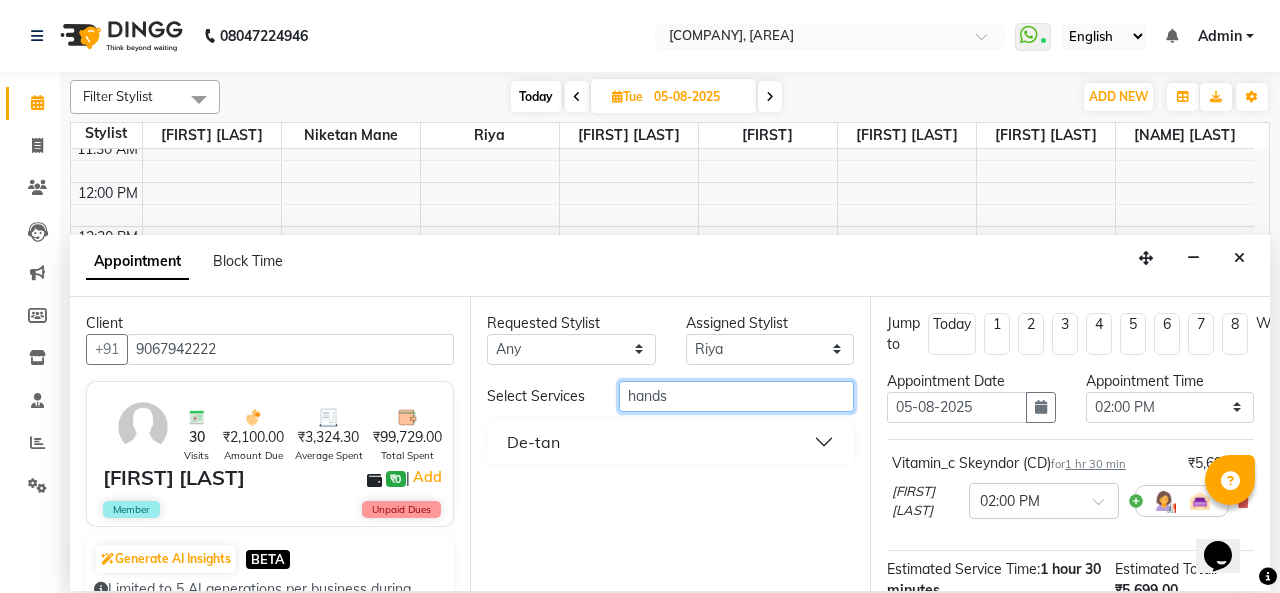 click on "hands" at bounding box center [736, 396] 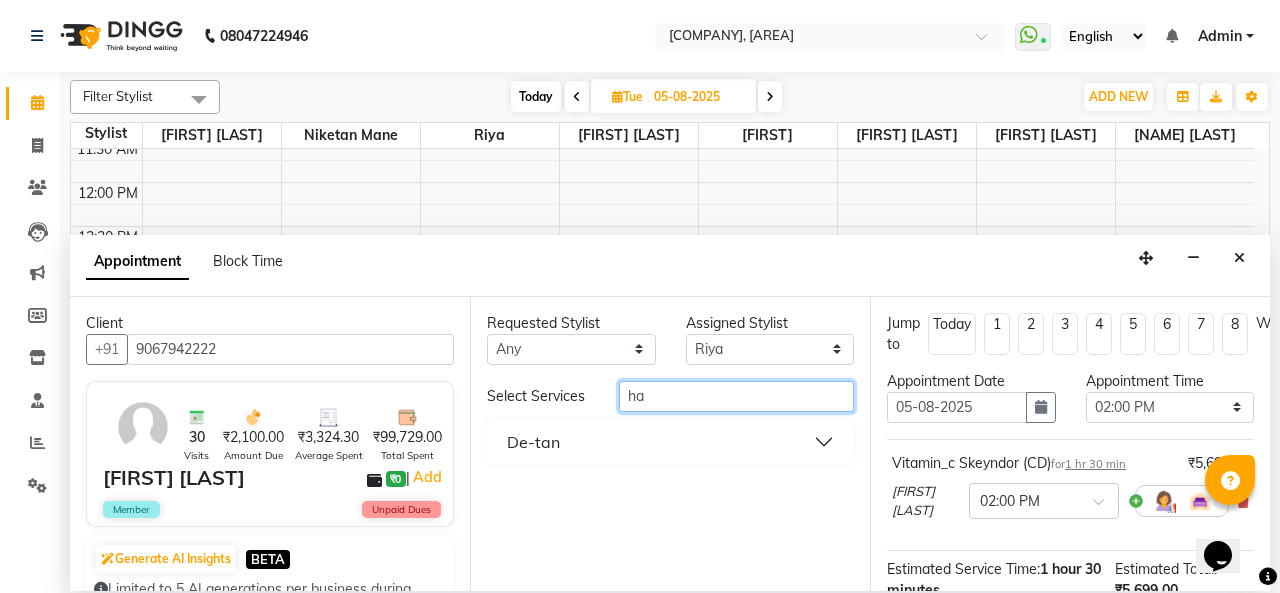 type on "h" 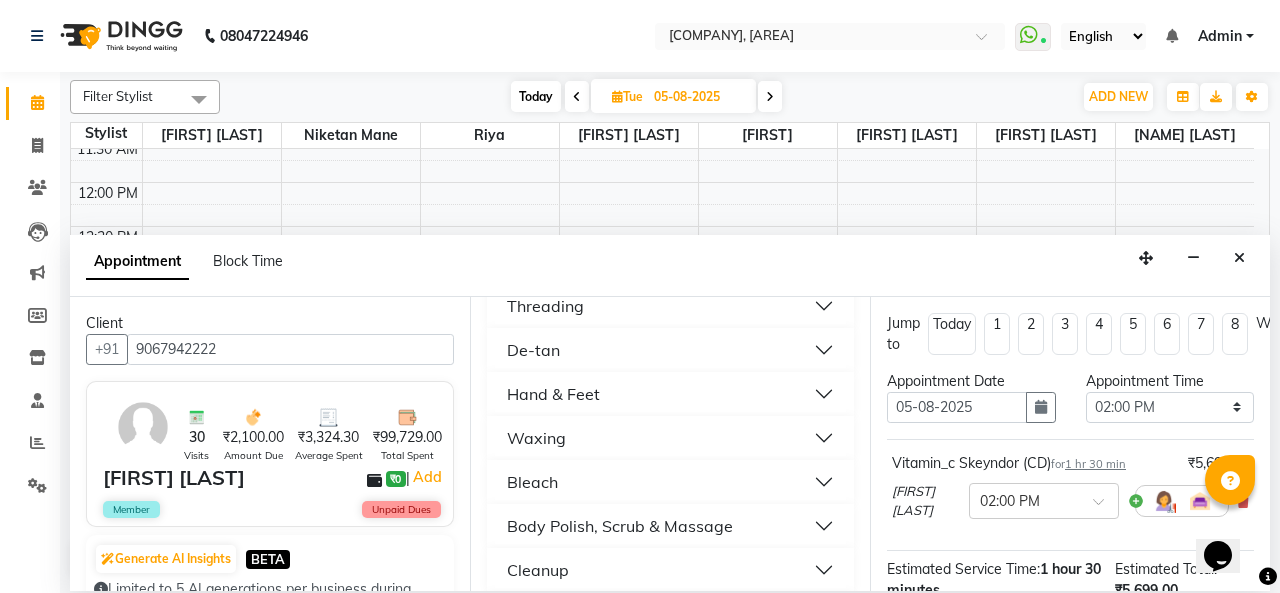 scroll, scrollTop: 1500, scrollLeft: 0, axis: vertical 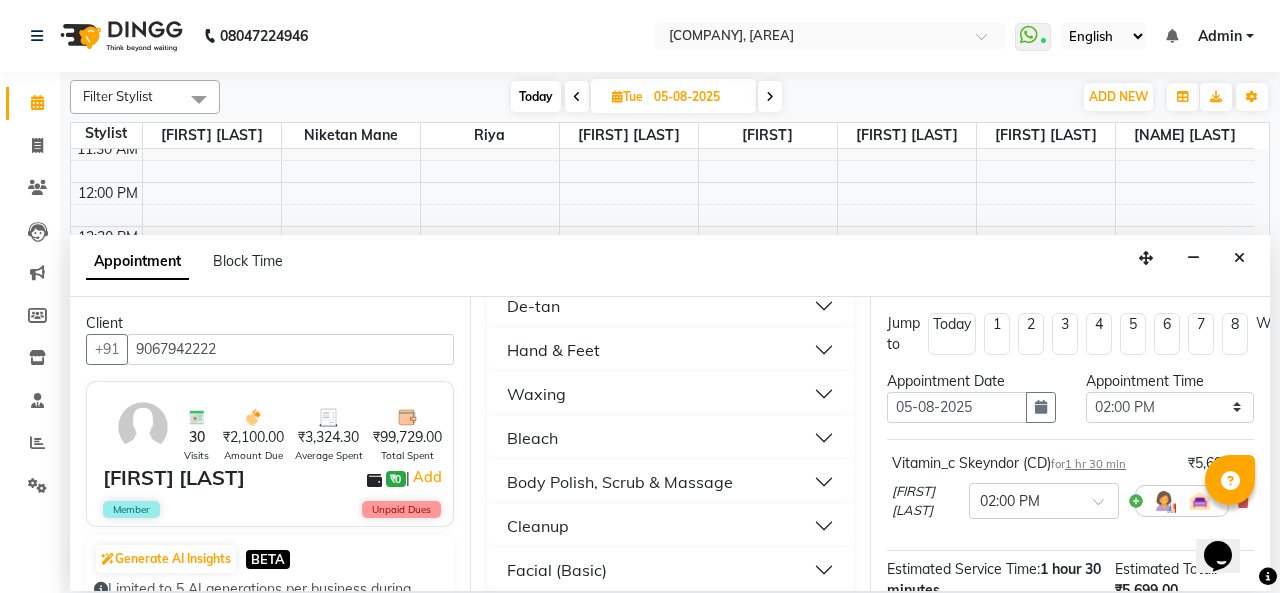type 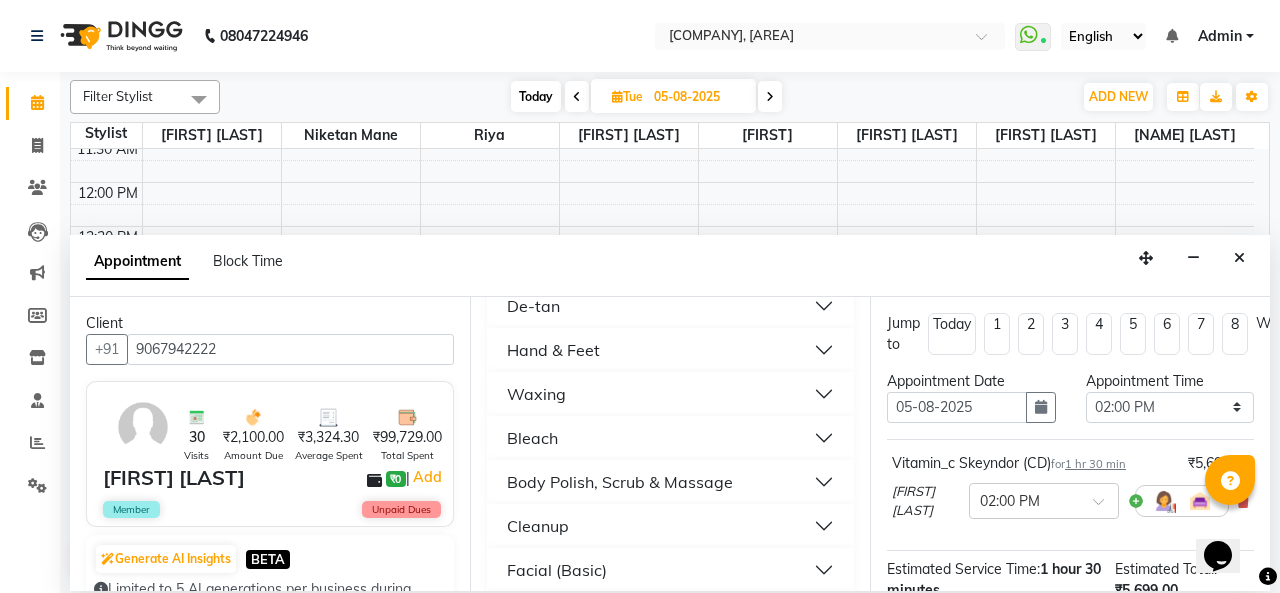 click on "Hand & Feet" at bounding box center (670, 350) 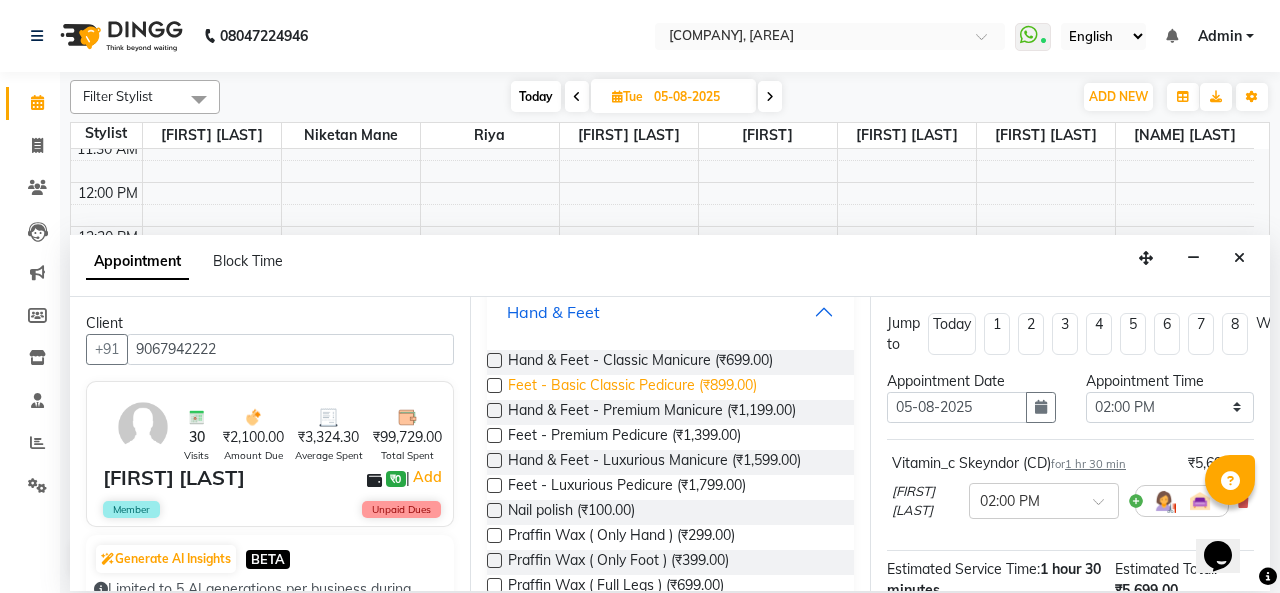 scroll, scrollTop: 1700, scrollLeft: 0, axis: vertical 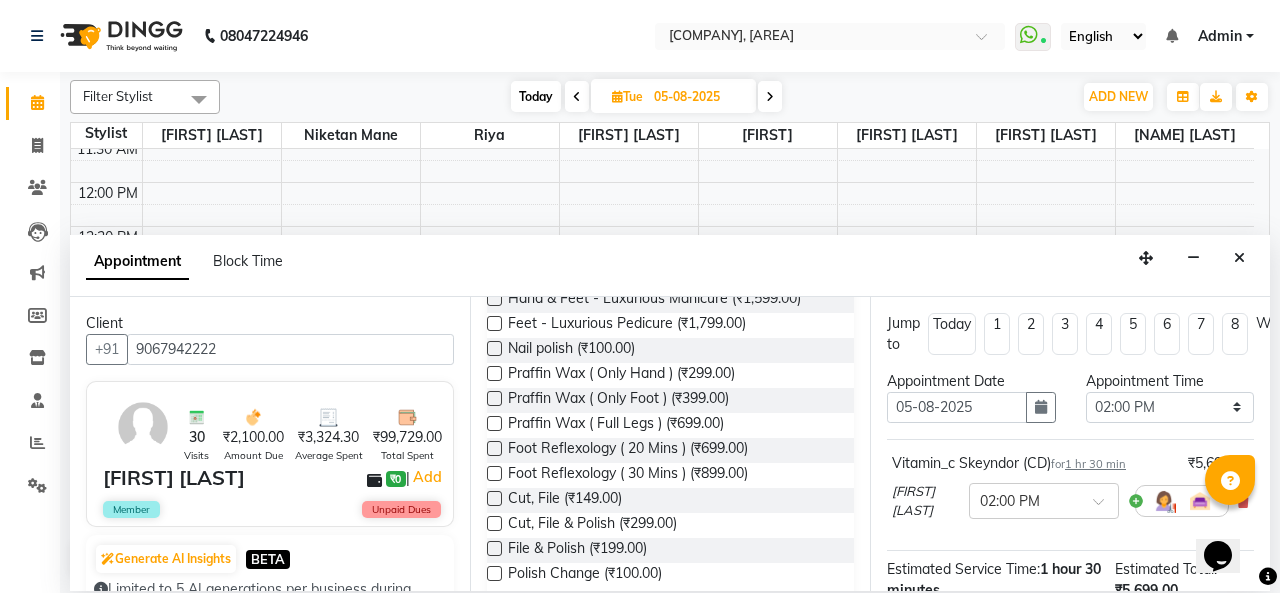 click at bounding box center [494, 323] 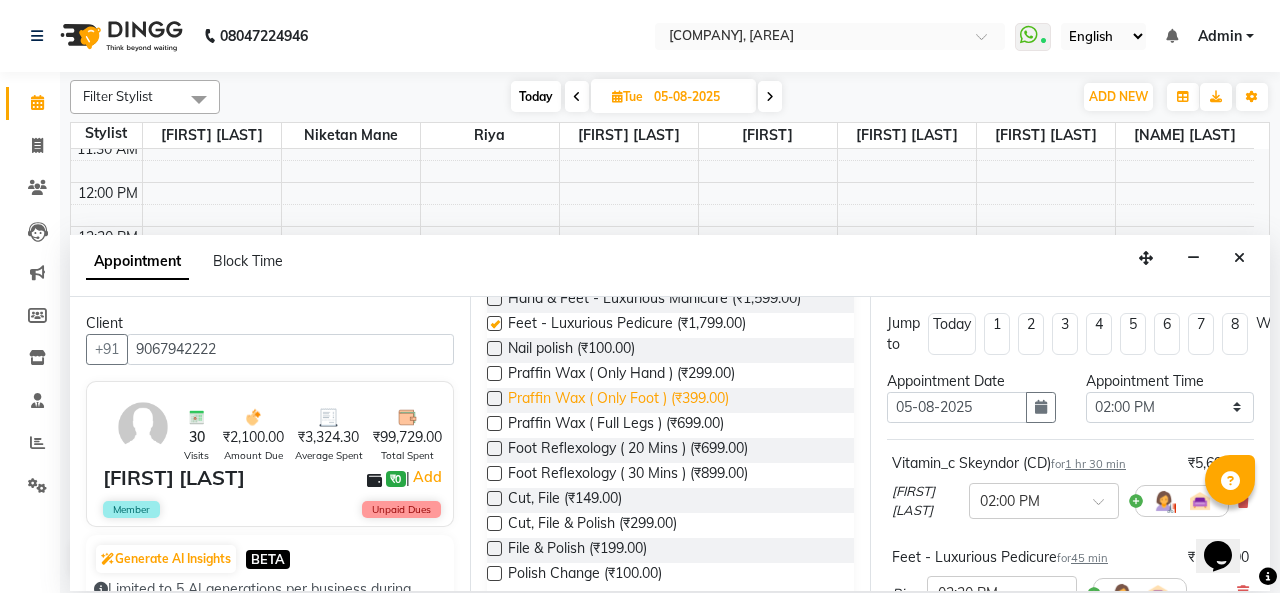 checkbox on "false" 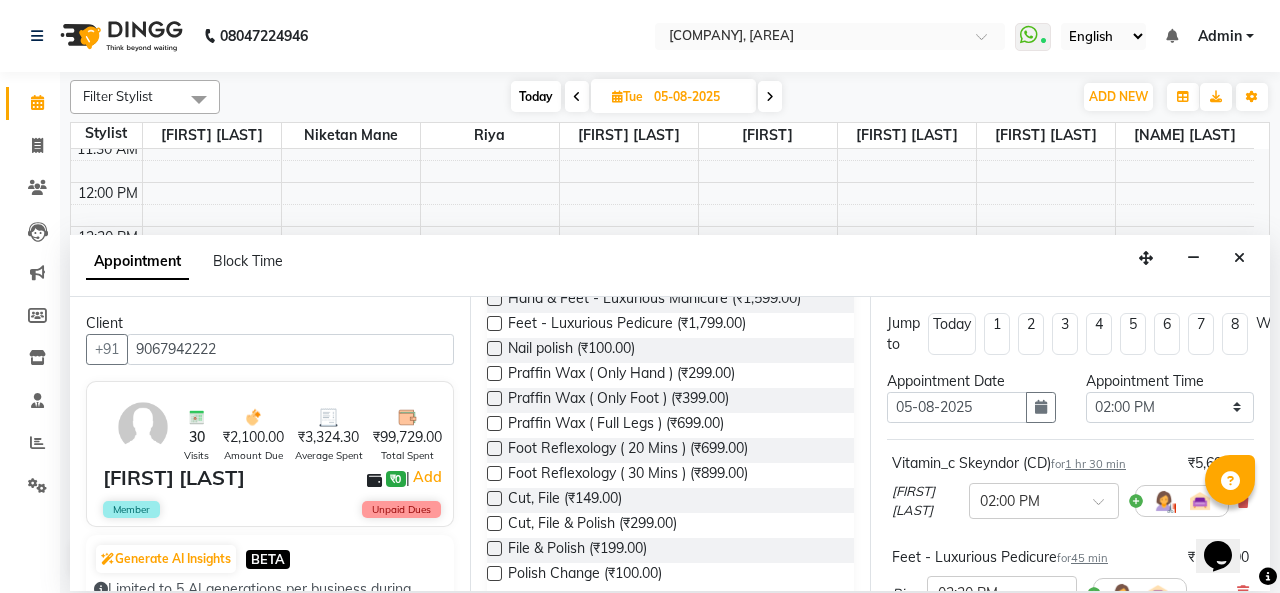 click at bounding box center [494, 298] 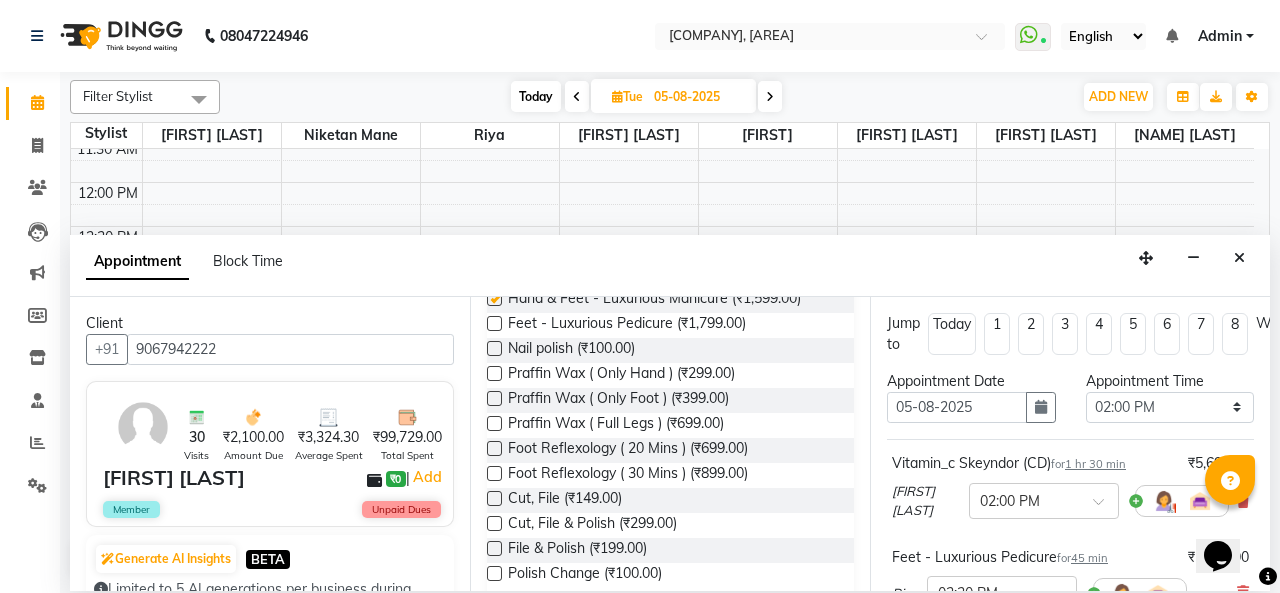 checkbox on "false" 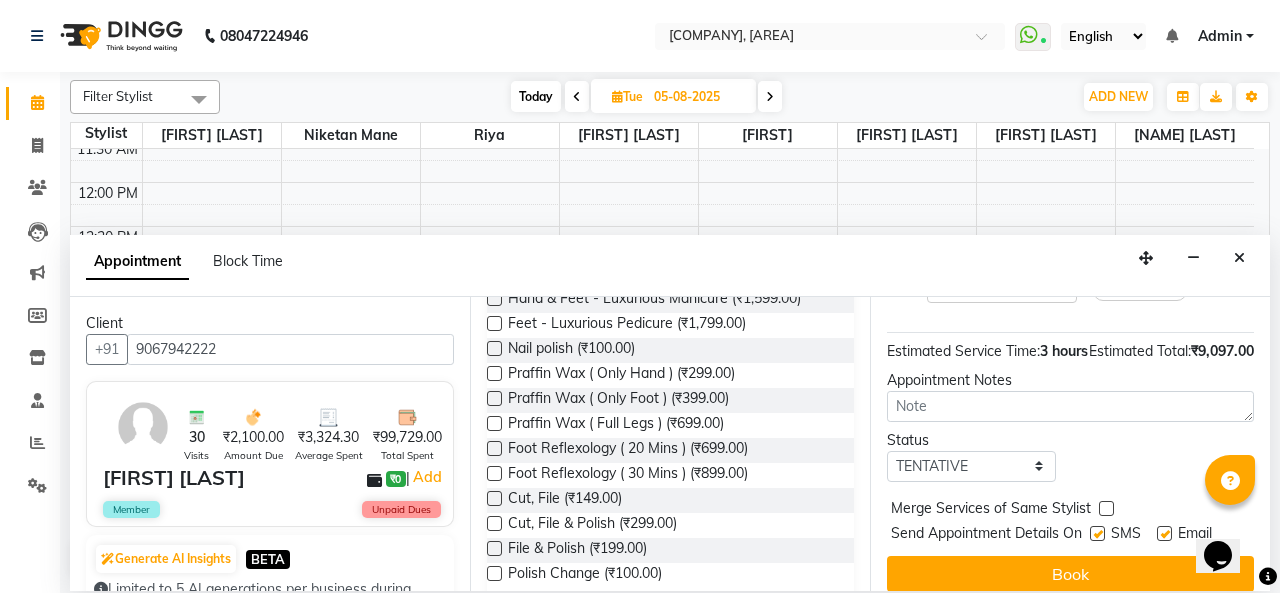 scroll, scrollTop: 473, scrollLeft: 0, axis: vertical 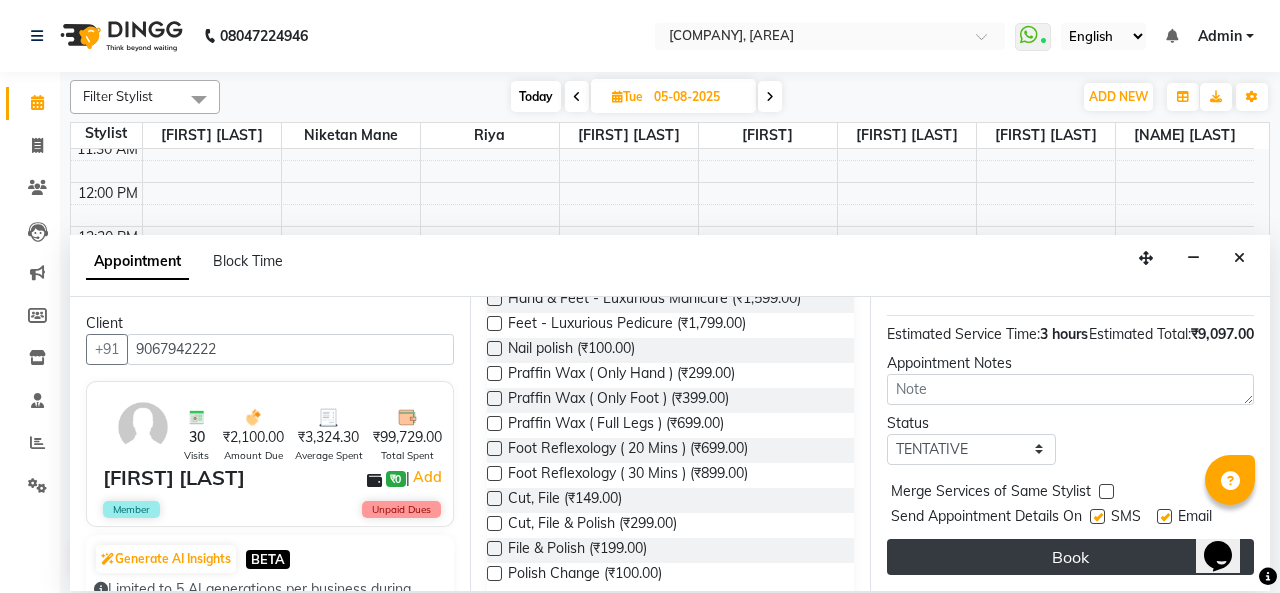 click on "Book" at bounding box center (1070, 557) 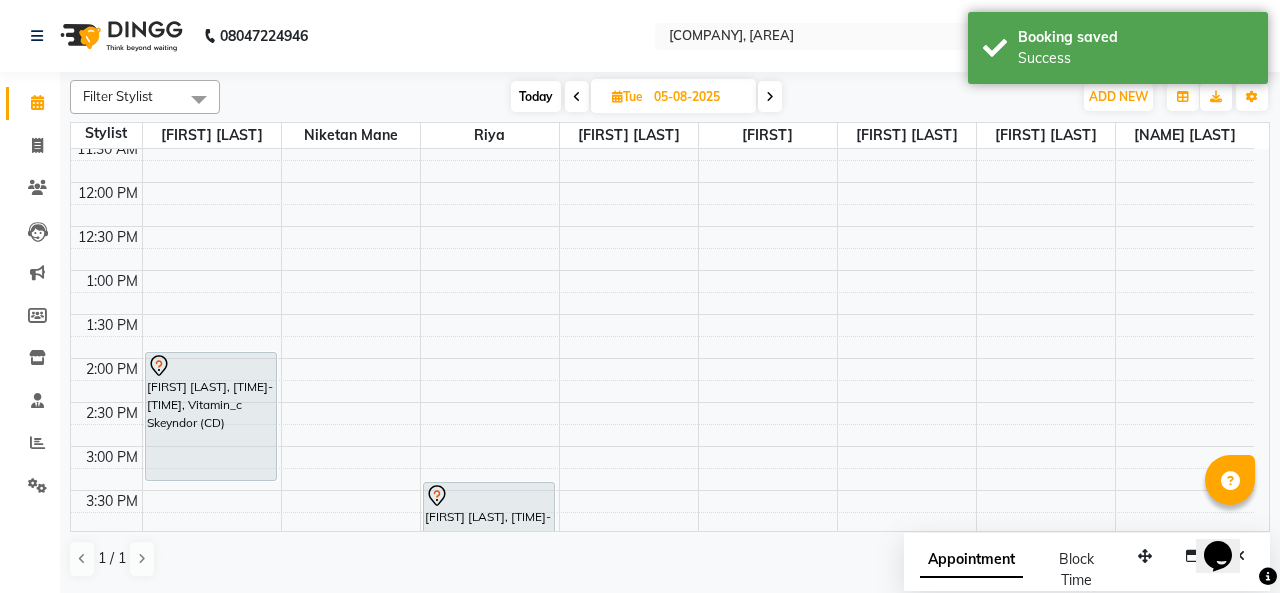 click on "Today" at bounding box center [536, 96] 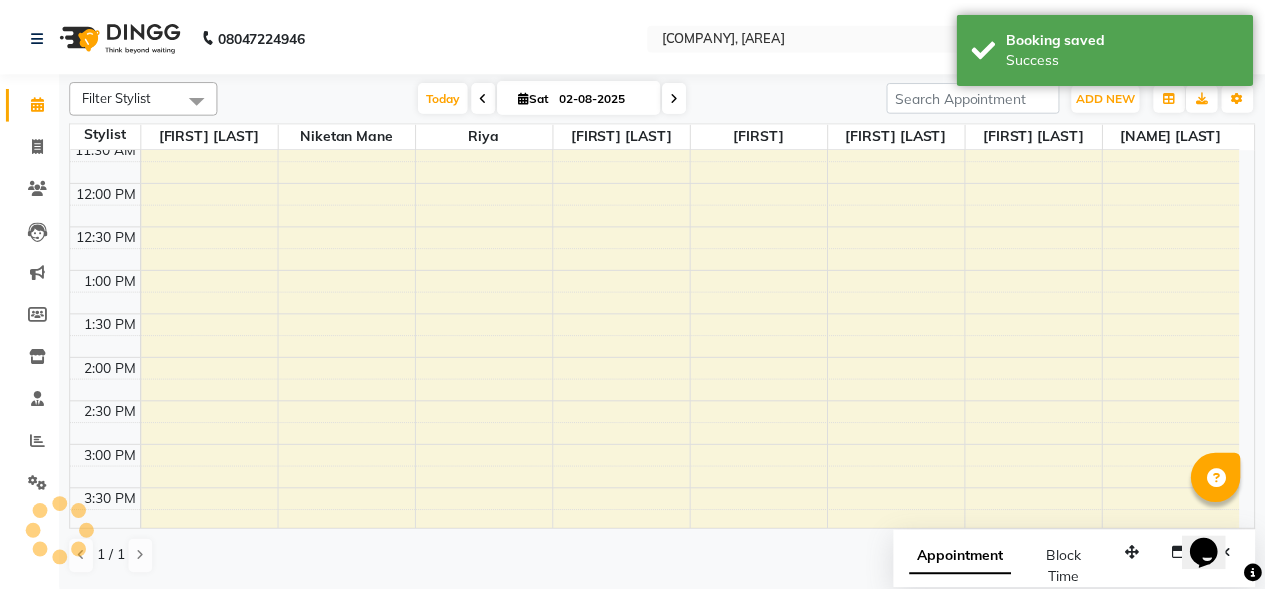 scroll, scrollTop: 830, scrollLeft: 0, axis: vertical 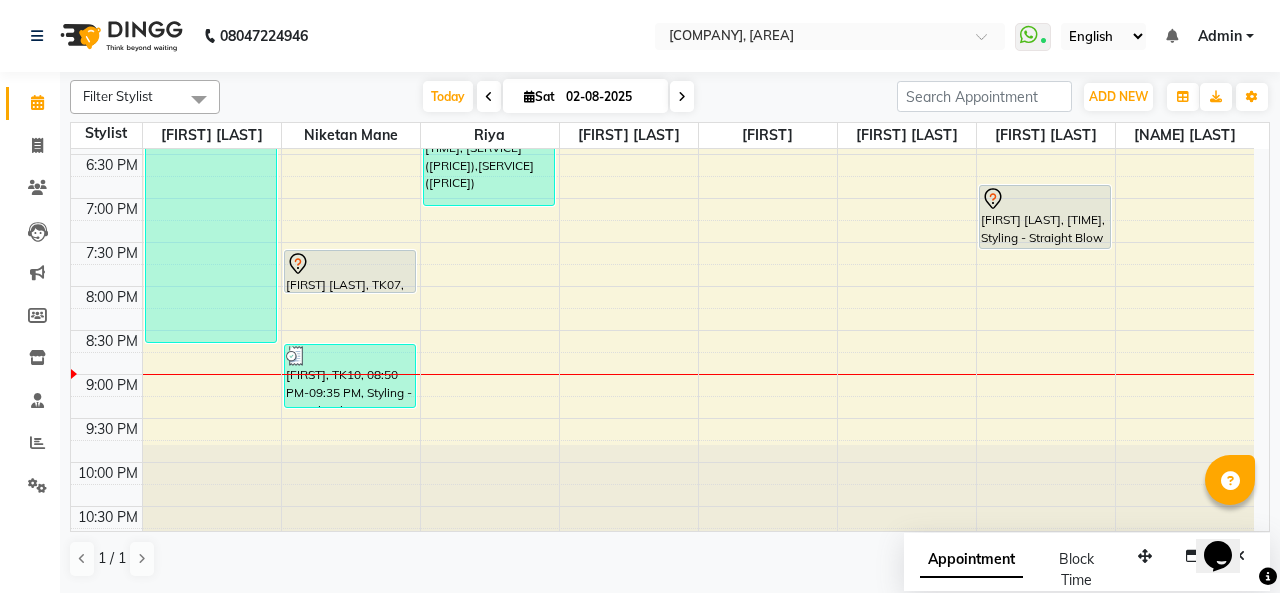click at bounding box center (350, 264) 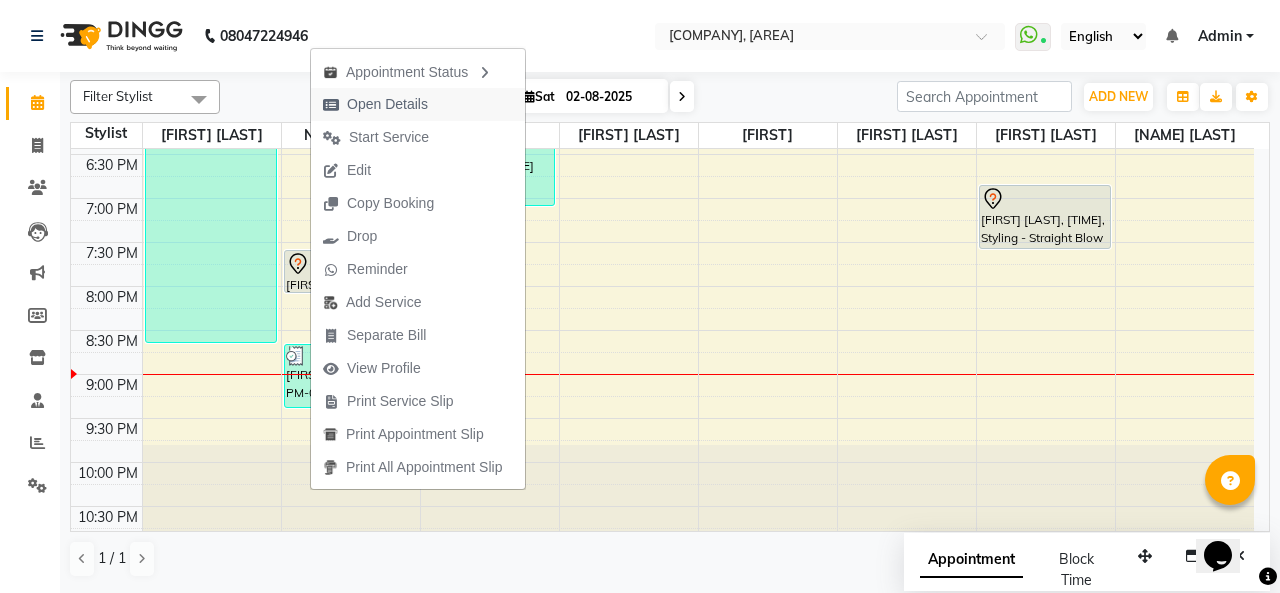 click on "Open Details" at bounding box center (387, 104) 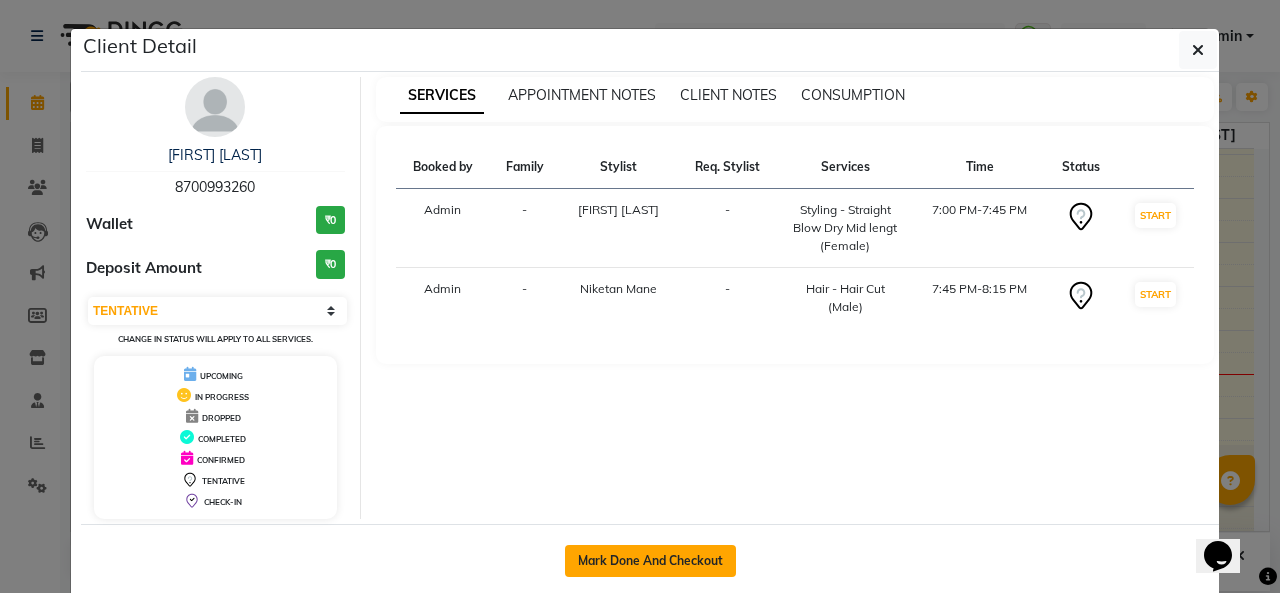 click on "Mark Done And Checkout" 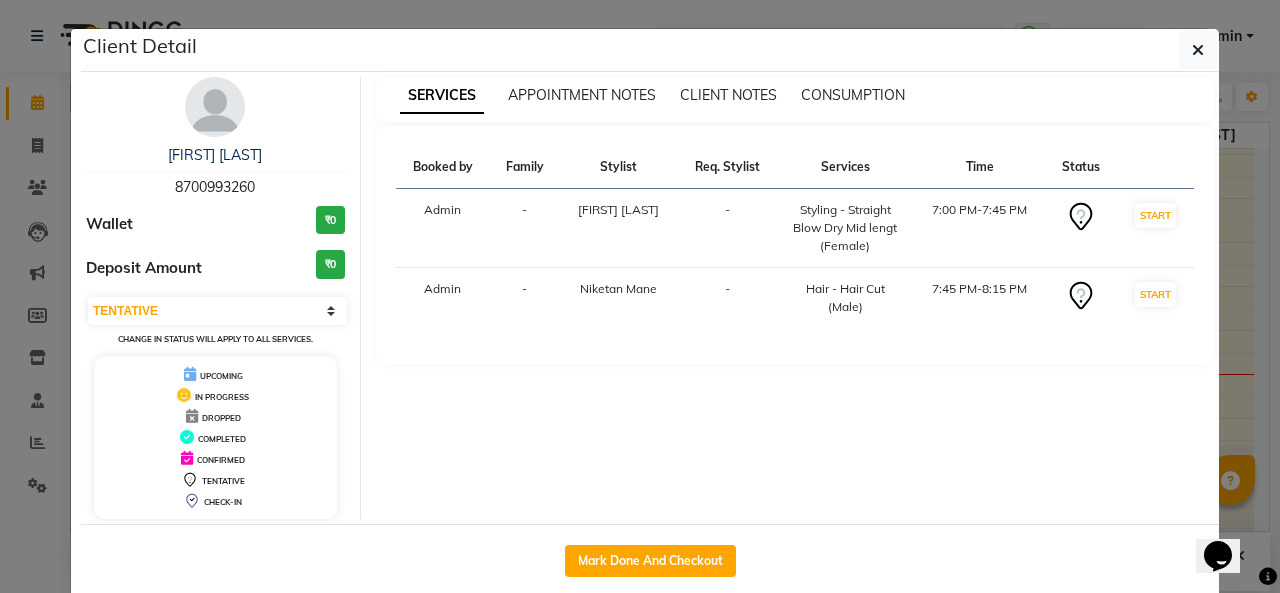 select on "665" 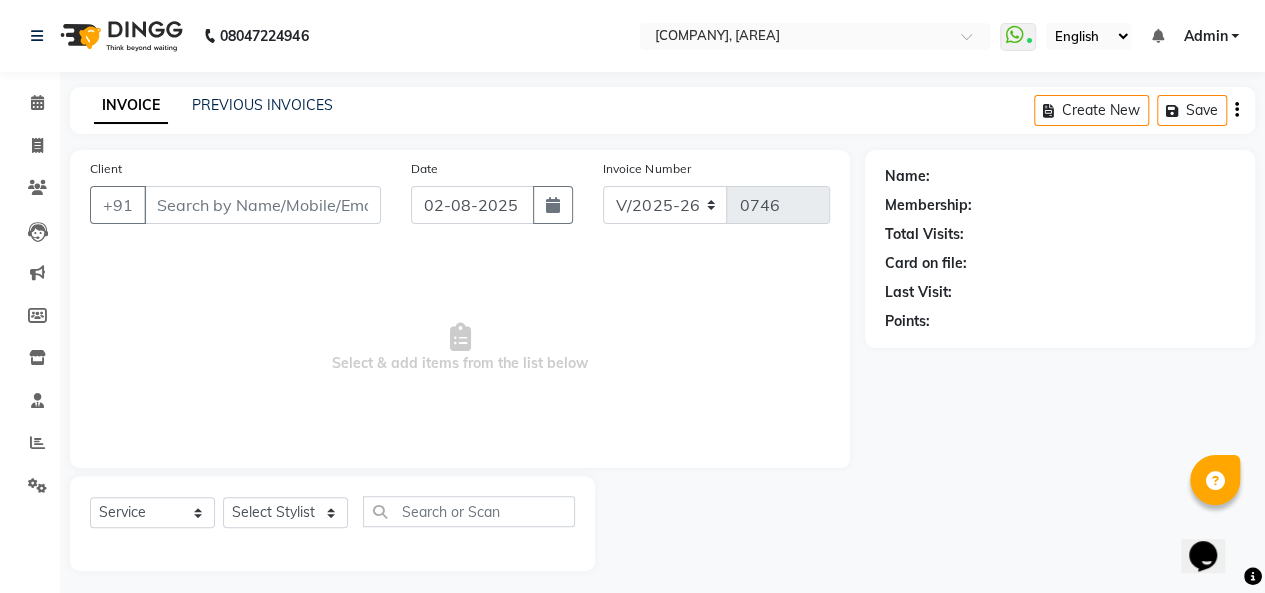type on "8700993260" 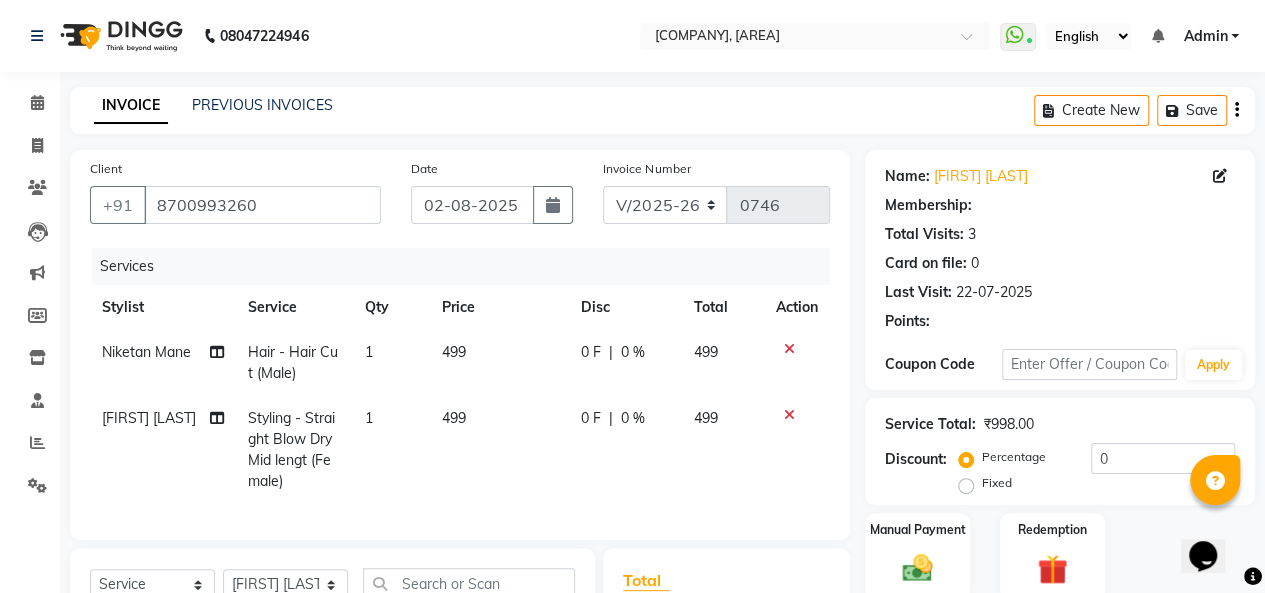 select on "1: Object" 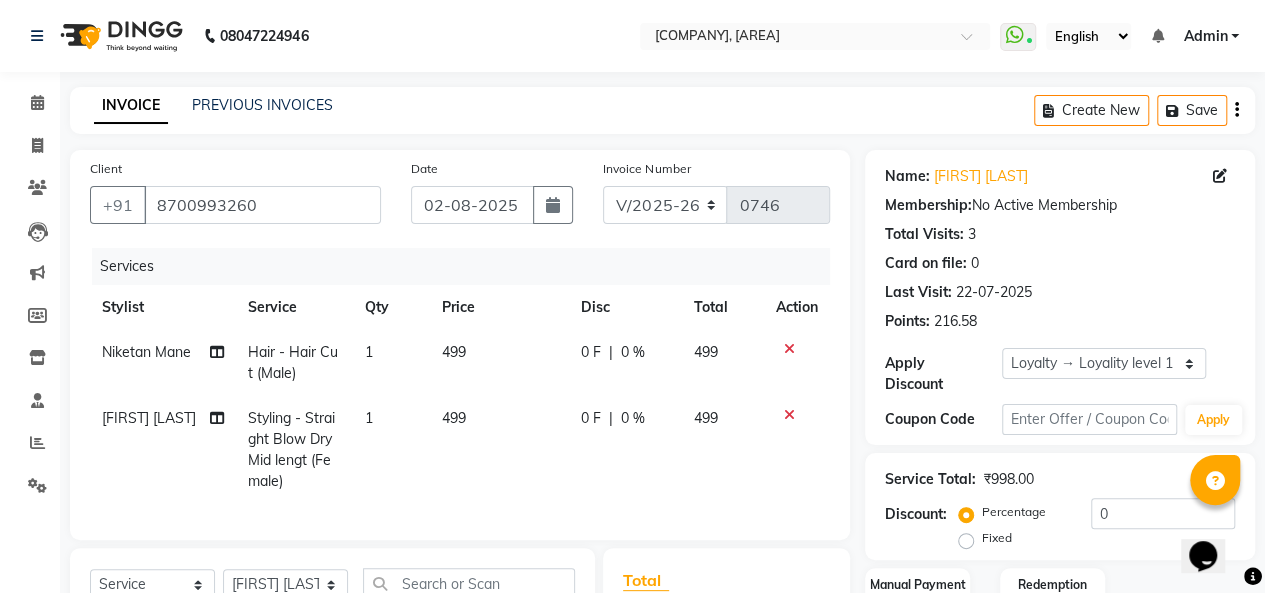 scroll, scrollTop: 200, scrollLeft: 0, axis: vertical 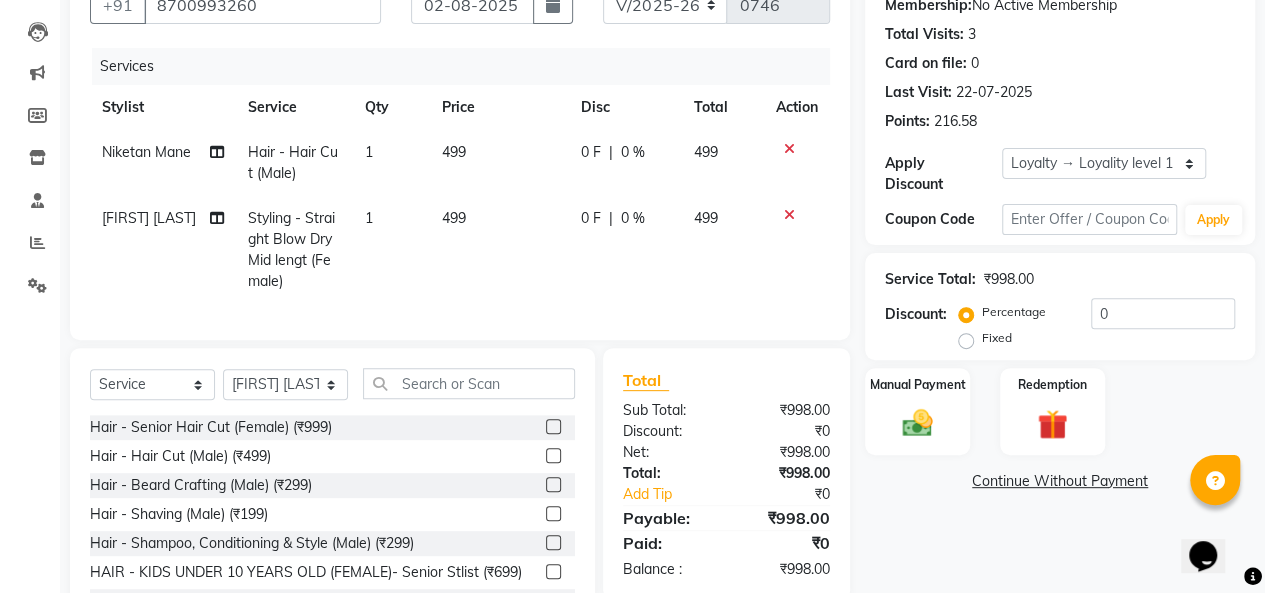 click on "Styling - Straight Blow Dry Mid lengt (Female)" 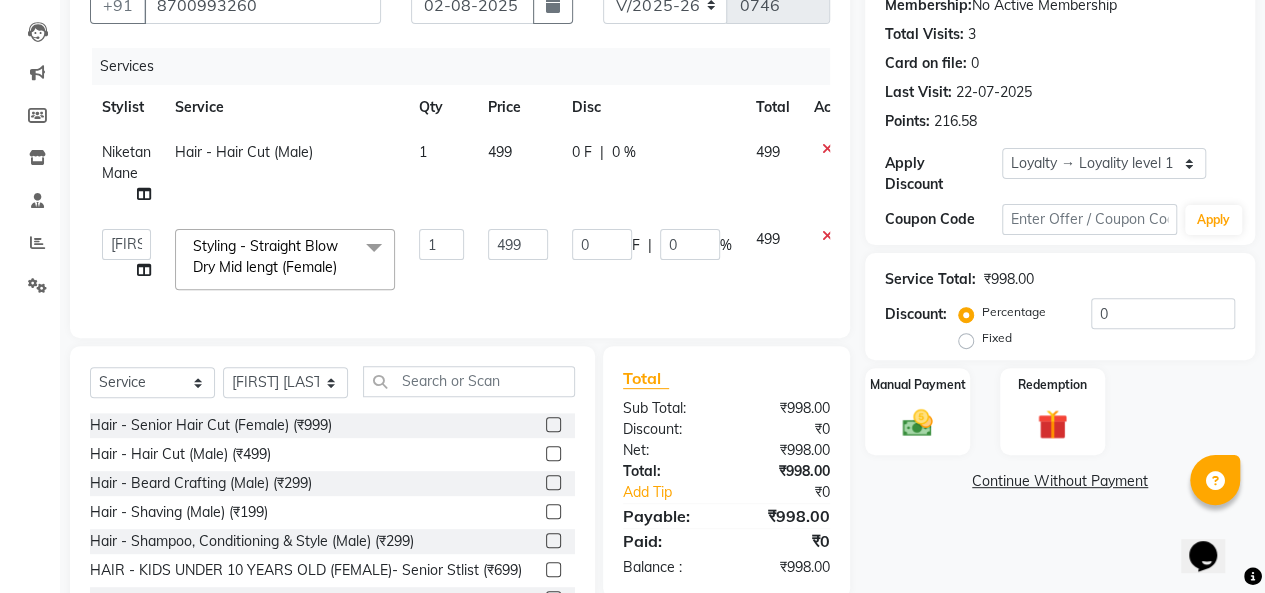 click on "Styling - Straight Blow Dry Mid lengt (Female)" 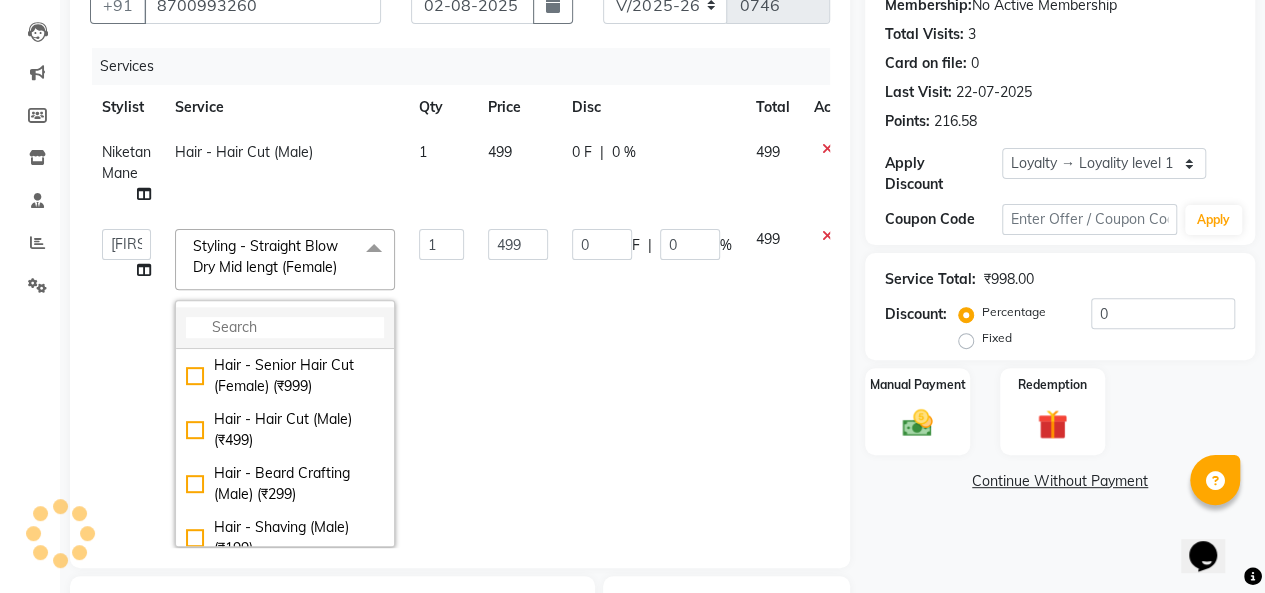 click 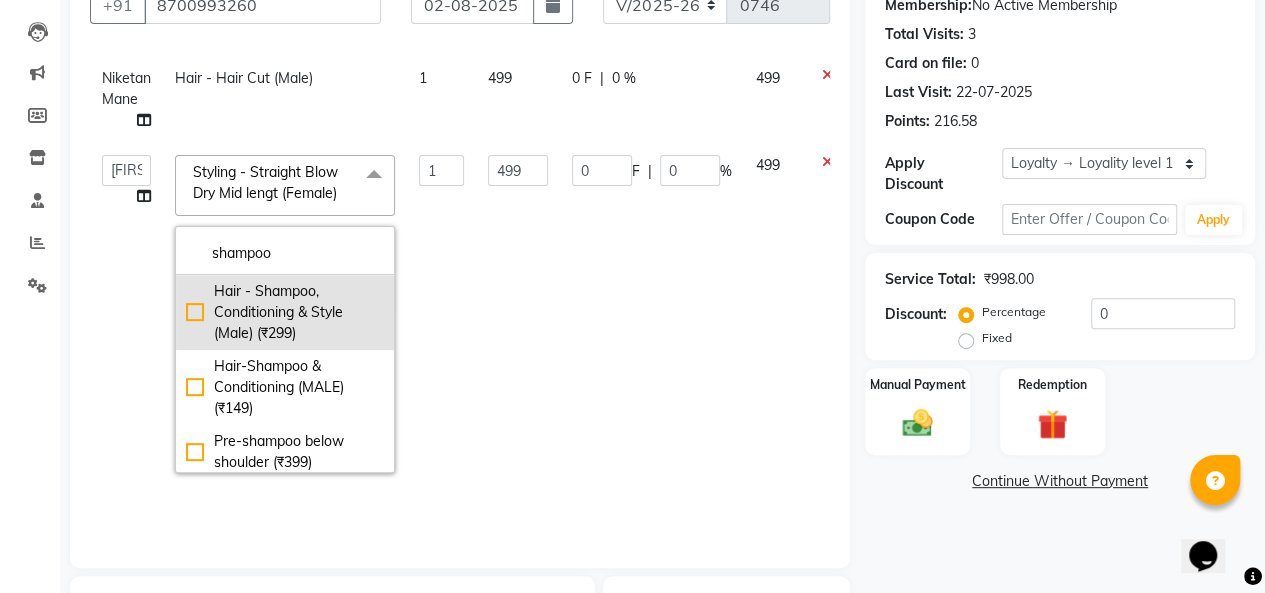 scroll, scrollTop: 200, scrollLeft: 0, axis: vertical 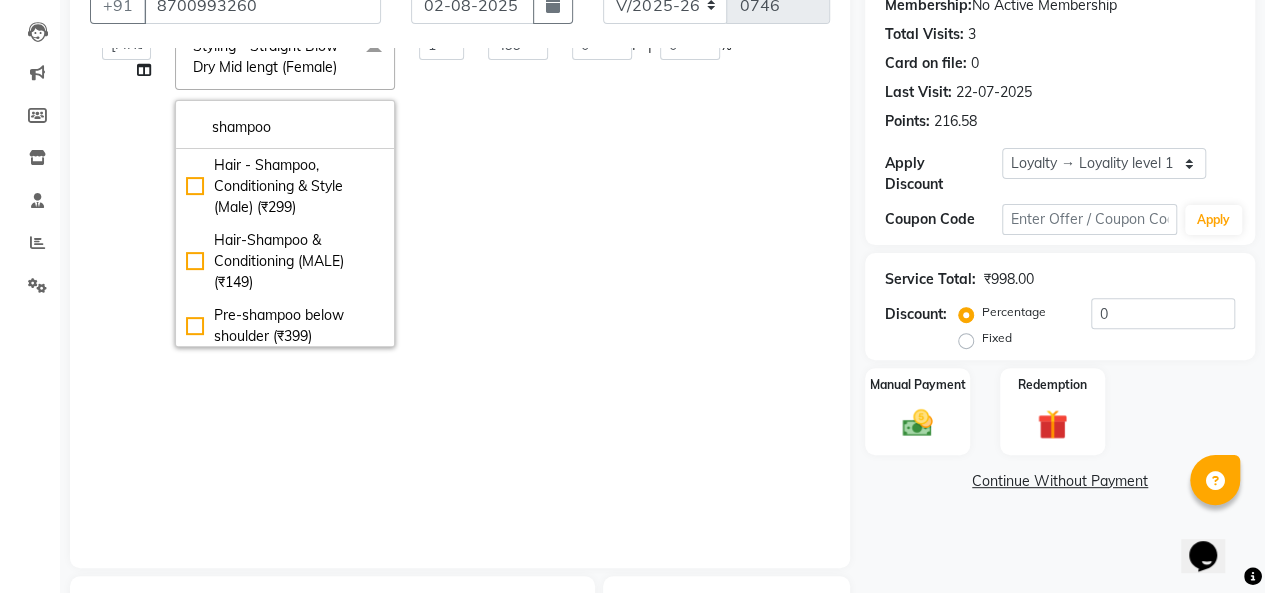 type on "shampoo" 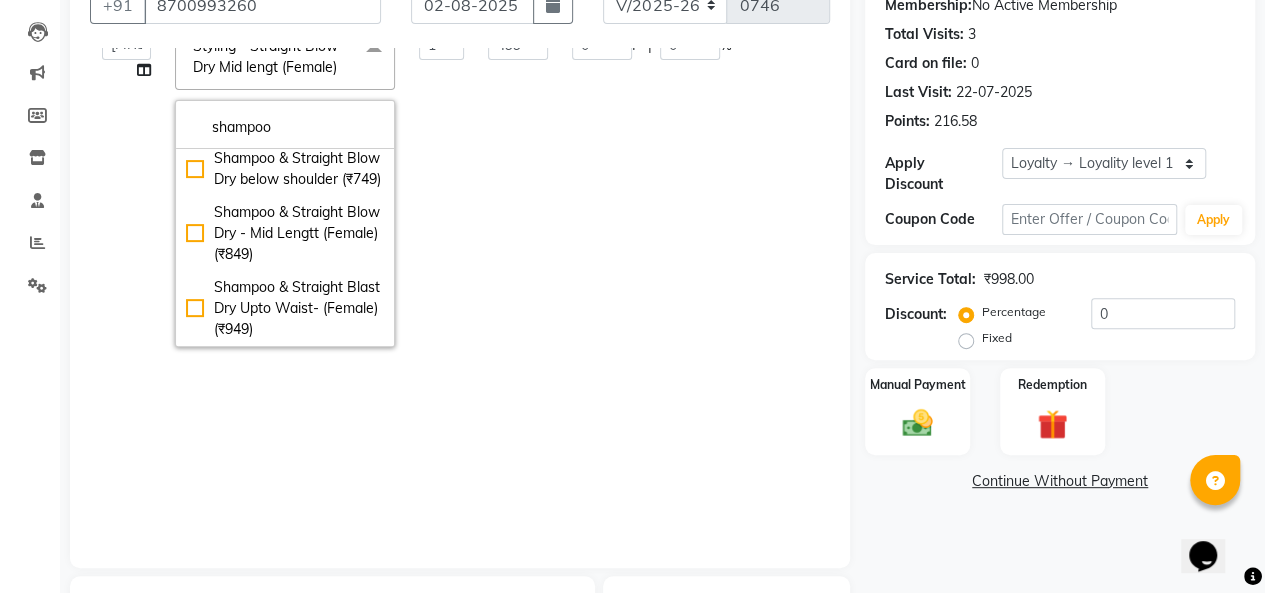 scroll, scrollTop: 948, scrollLeft: 0, axis: vertical 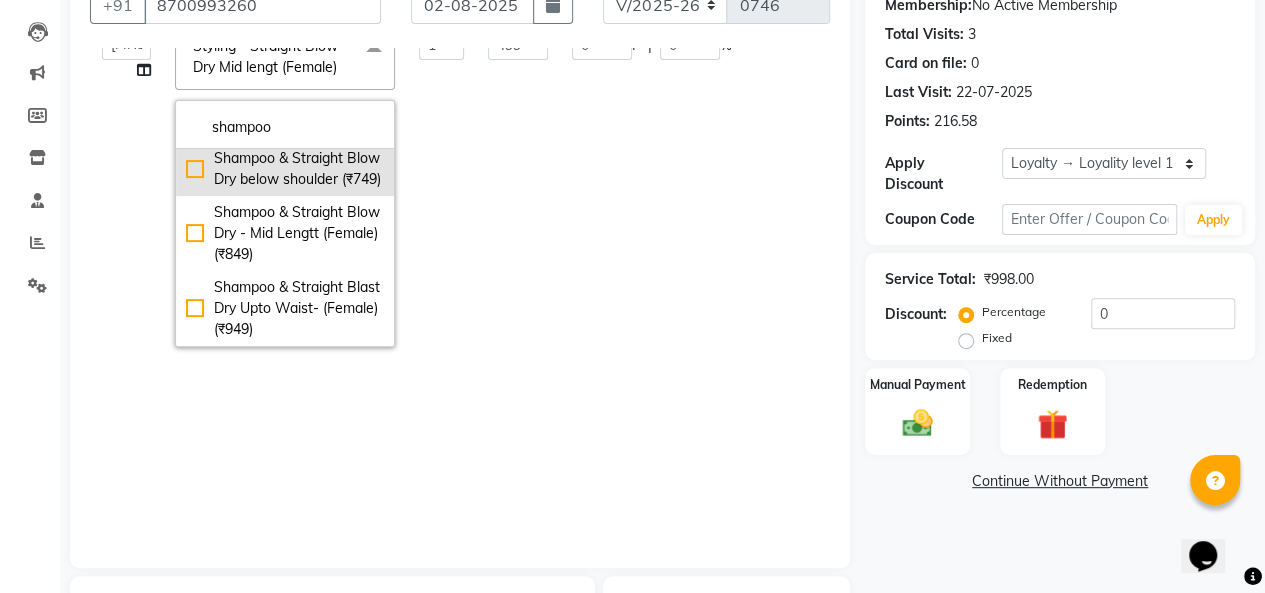 click on "Shampoo & Straight Blow Dry below shoulder (₹749)" 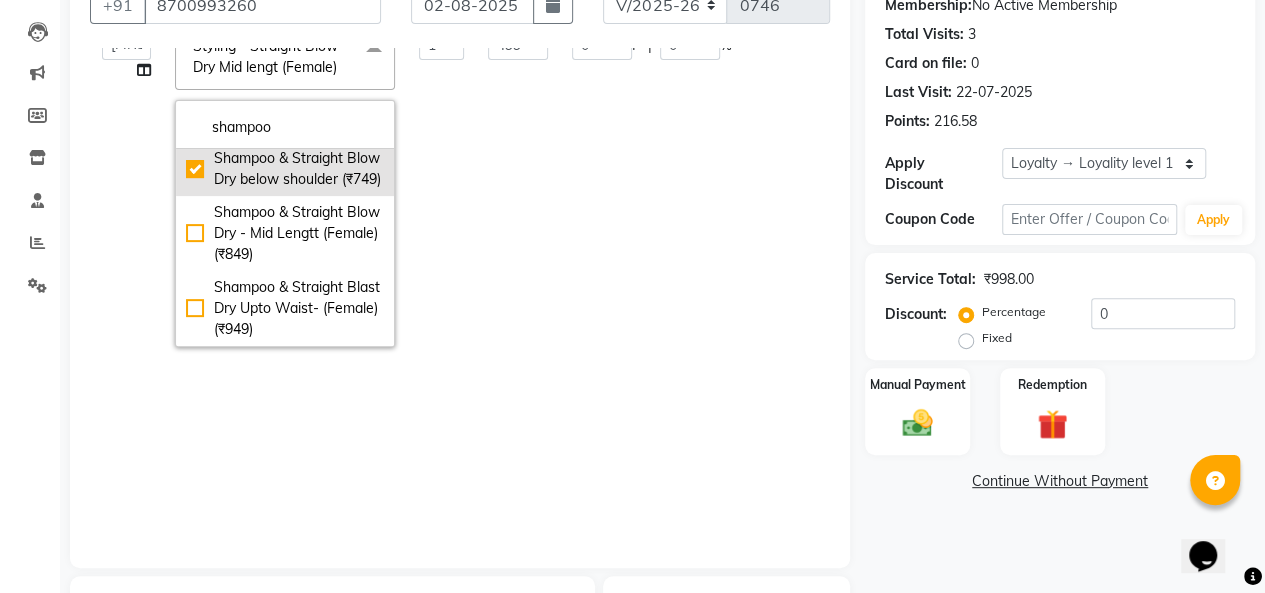 checkbox on "true" 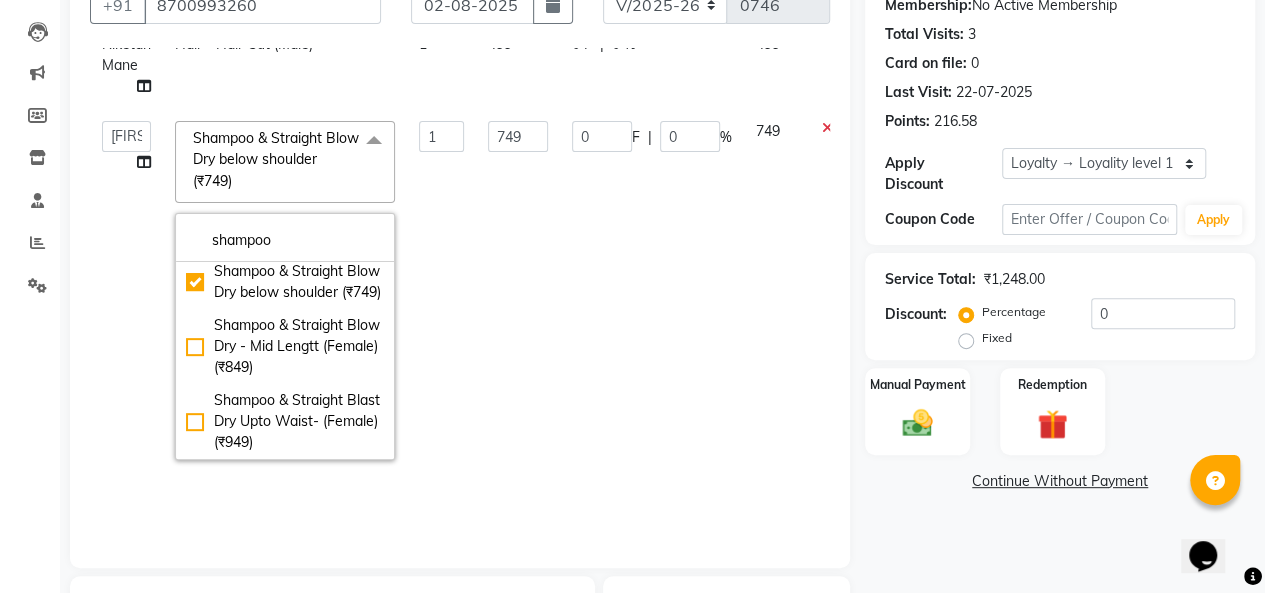 scroll, scrollTop: 0, scrollLeft: 0, axis: both 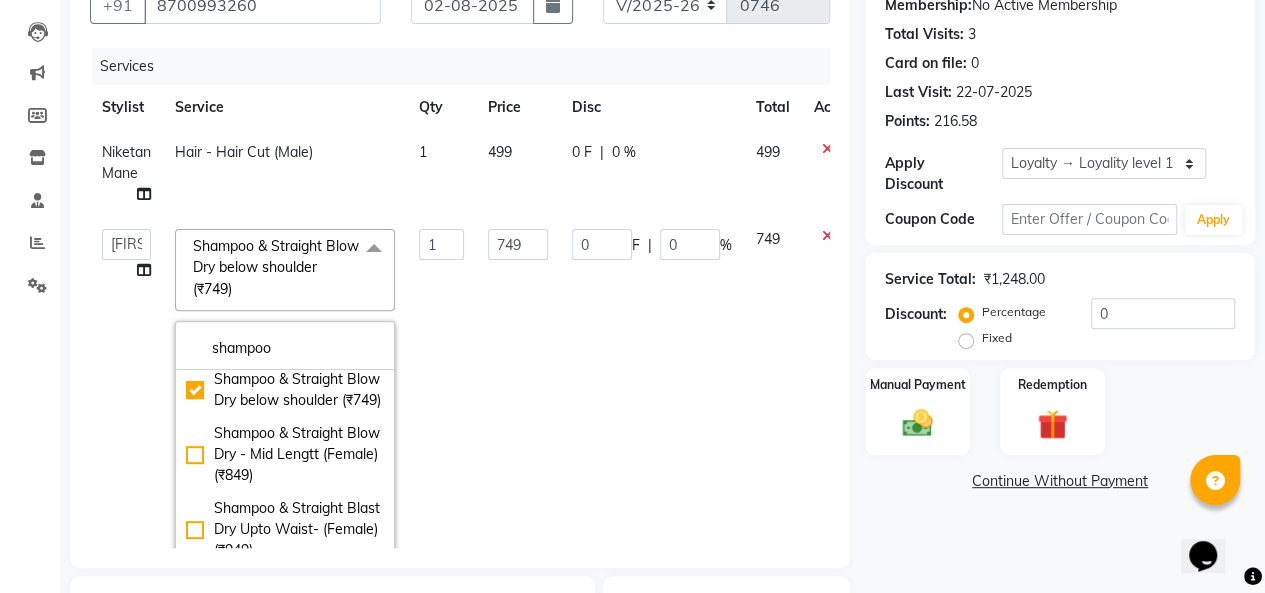 click on "0 F | 0 %" 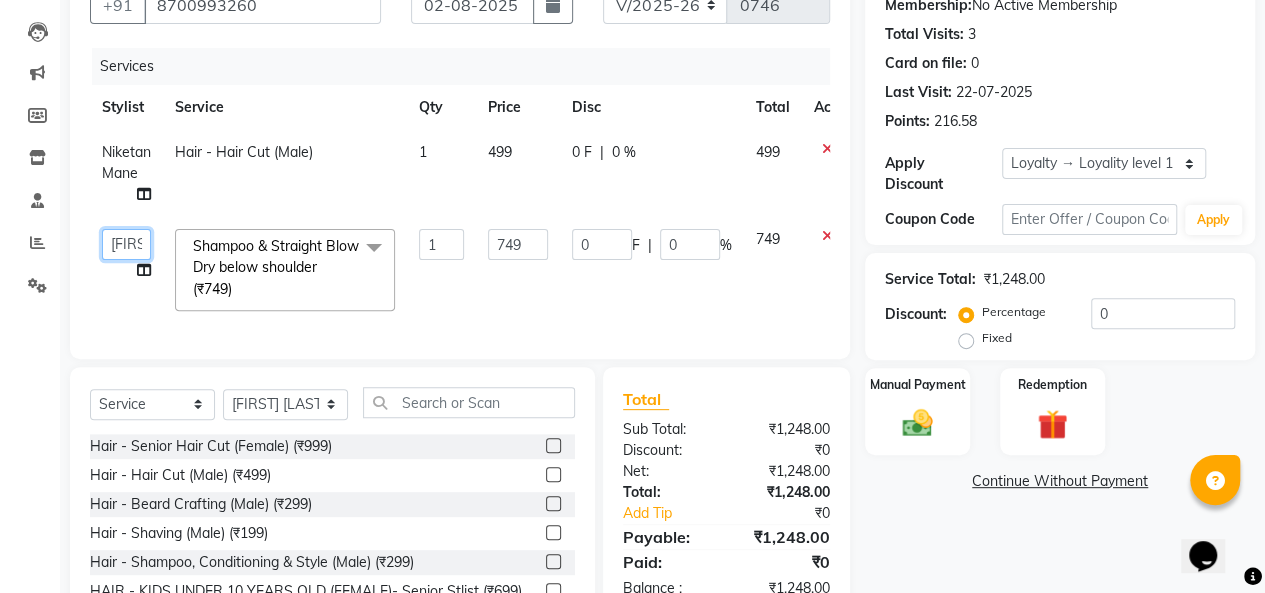click on "[FIRST] [LAST] [FIRST] [LAST] [FIRST] [LAST] [FIRST] [LAST] [FIRST] [LAST] [FIRST] [LAST] [FIRST] [LAST]" 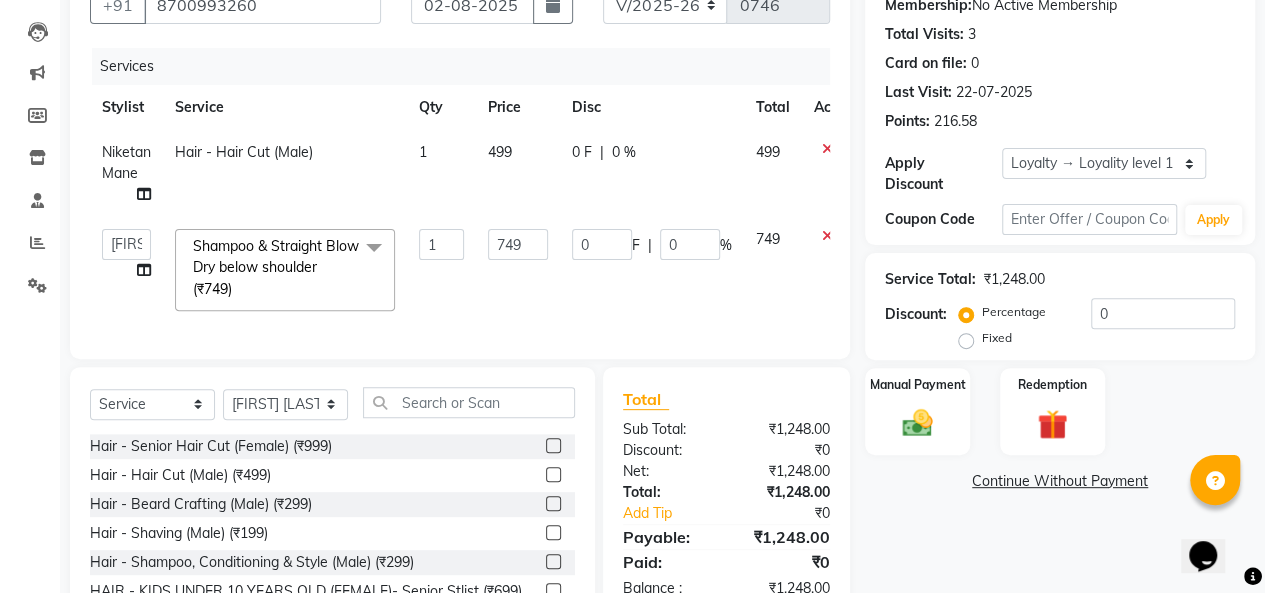 select on "9923" 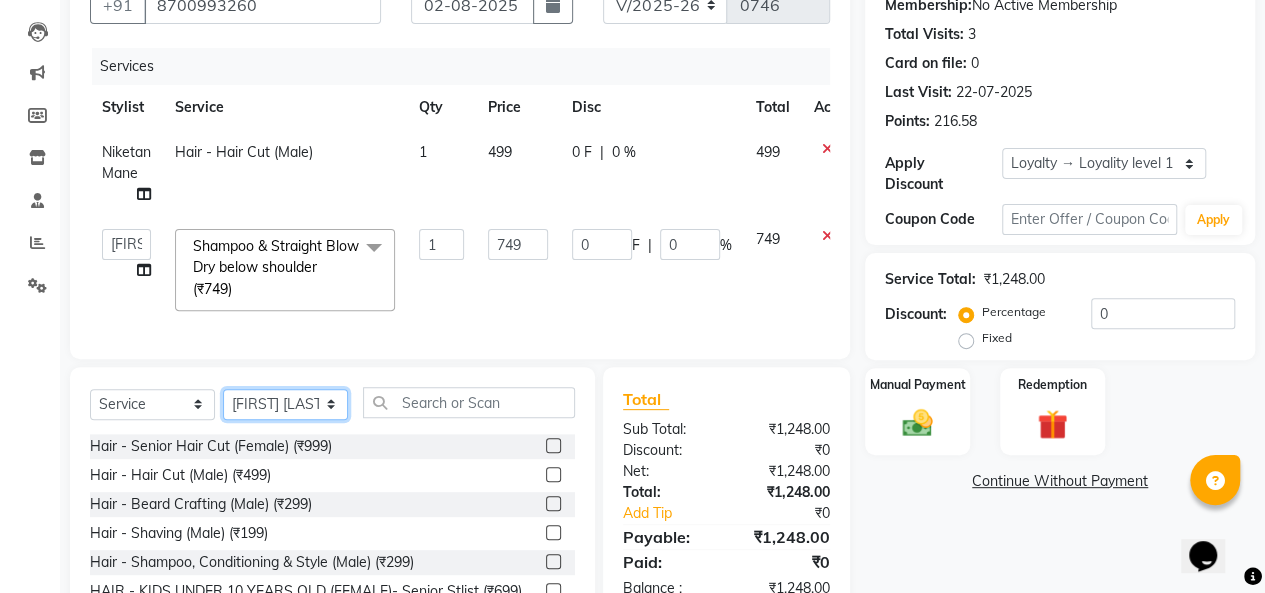 click on "Select Stylist [NAME] [LAST] [NAME] [LAST] [NAME] [LAST] [NAME] [LAST] [NAME] [LAST] [NAME] [LAST] [NAME] [LAST]" 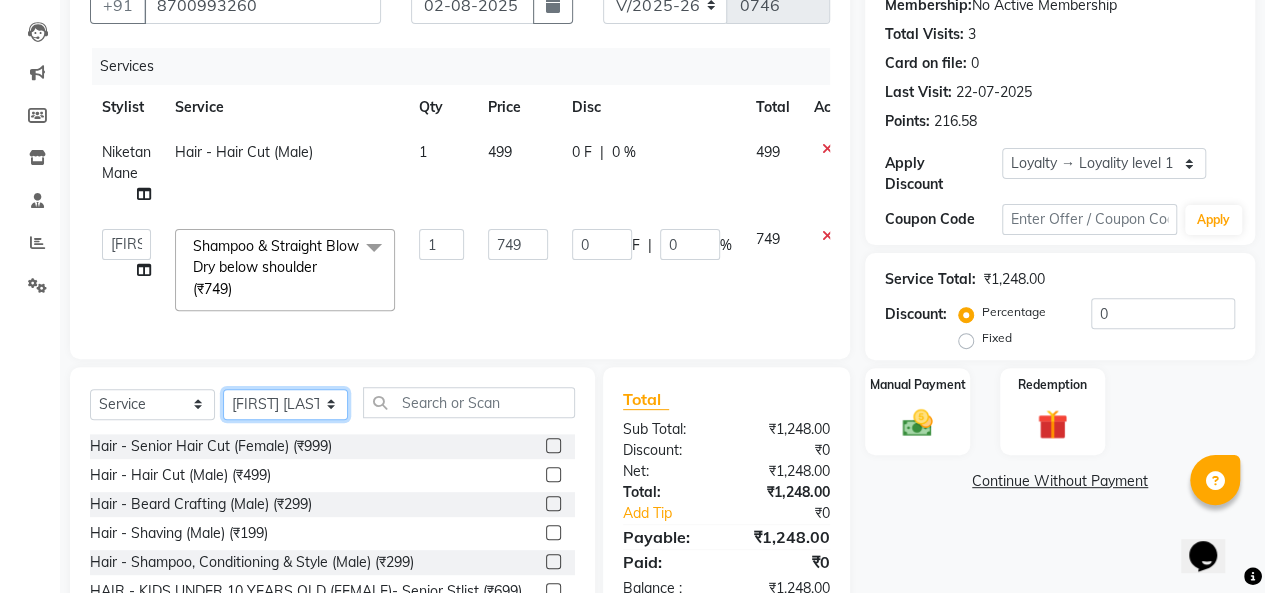 select on "43907" 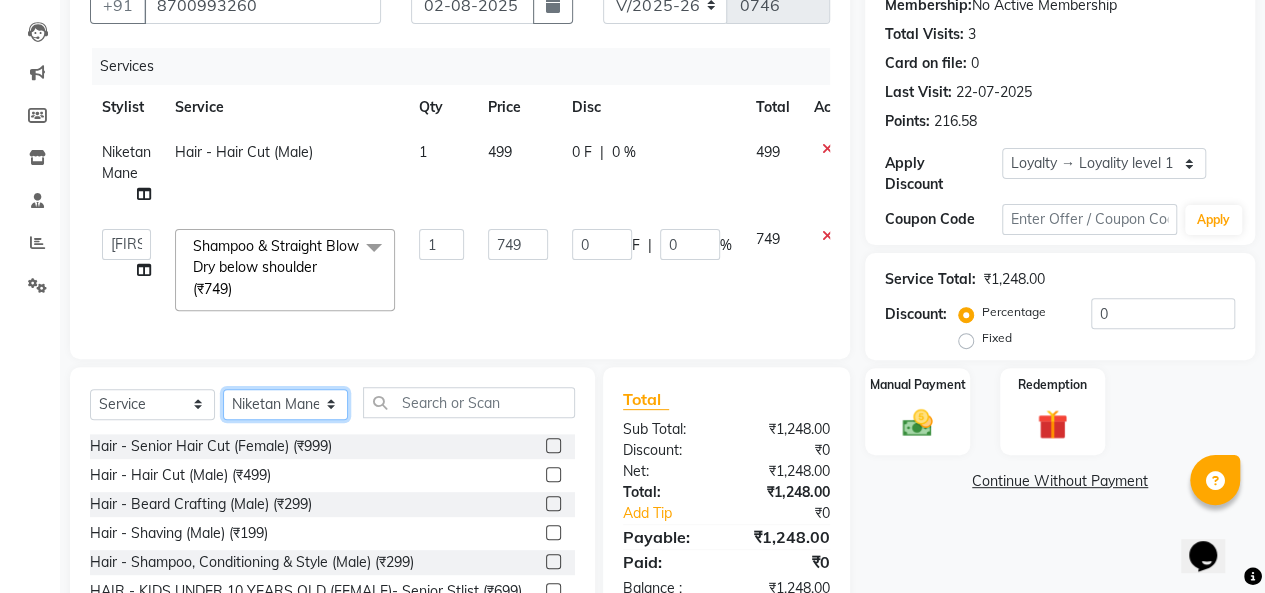 click on "Select Stylist [NAME] [LAST] [NAME] [LAST] [NAME] [LAST] [NAME] [LAST] [NAME] [LAST] [NAME] [LAST] [NAME] [LAST]" 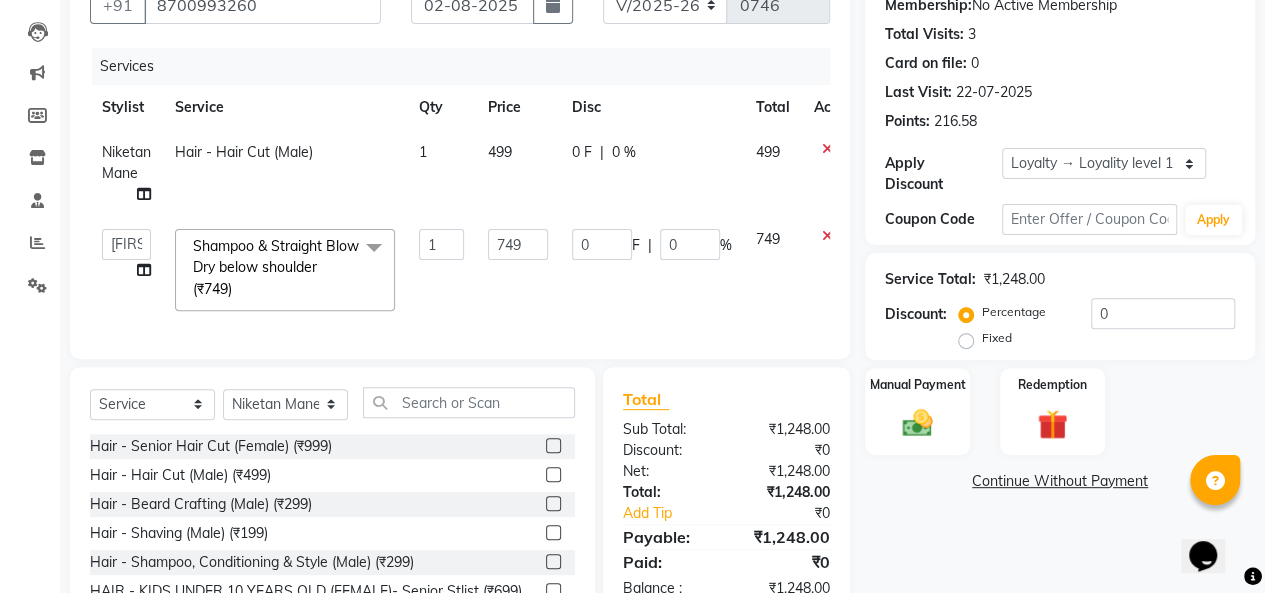 click 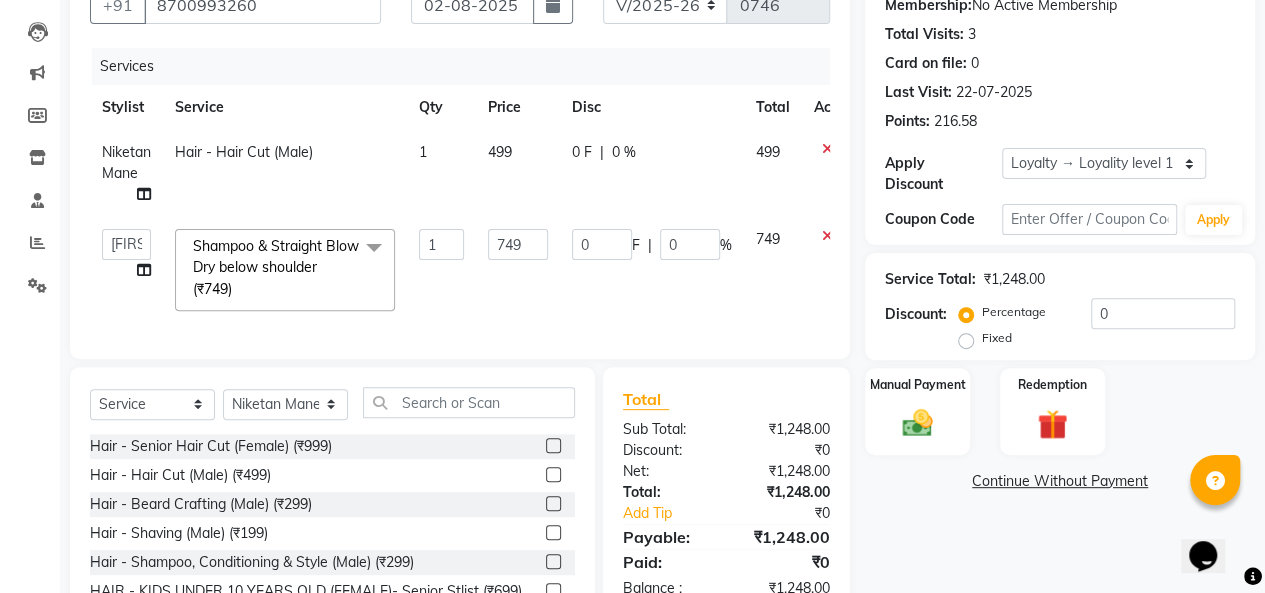 click at bounding box center (552, 504) 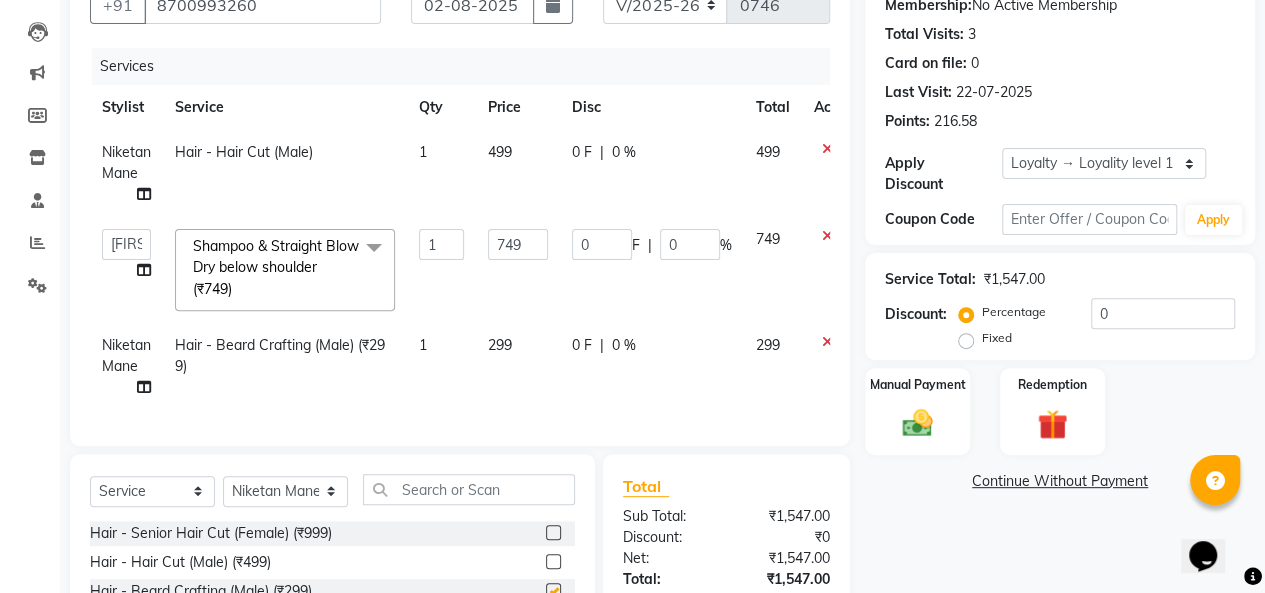 checkbox on "false" 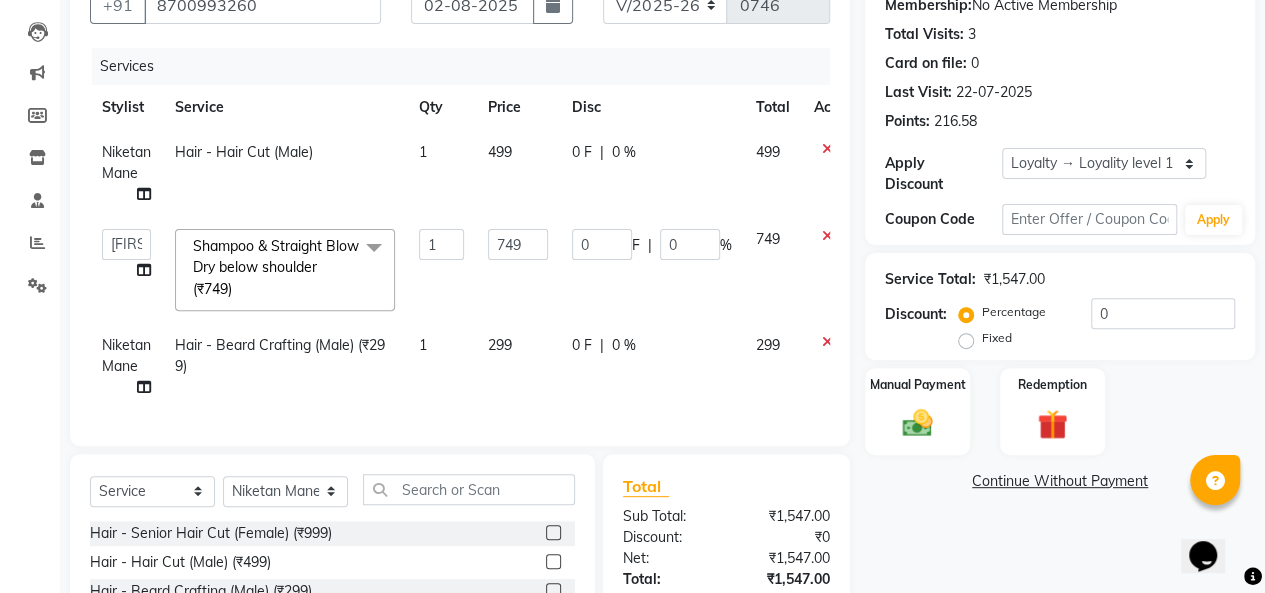 click on "Name: [FIRST] [LAST] Membership:  No Active Membership  Total Visits:  3 Card on file:  0 Last Visit:   [DATE] Points:   216.58  Apply Discount Select  Loyalty → Loyality level 1  Coupon Code Apply Service Total:  ₹1,547.00  Discount:  Percentage   Fixed  0 Manual Payment Redemption  Continue Without Payment" 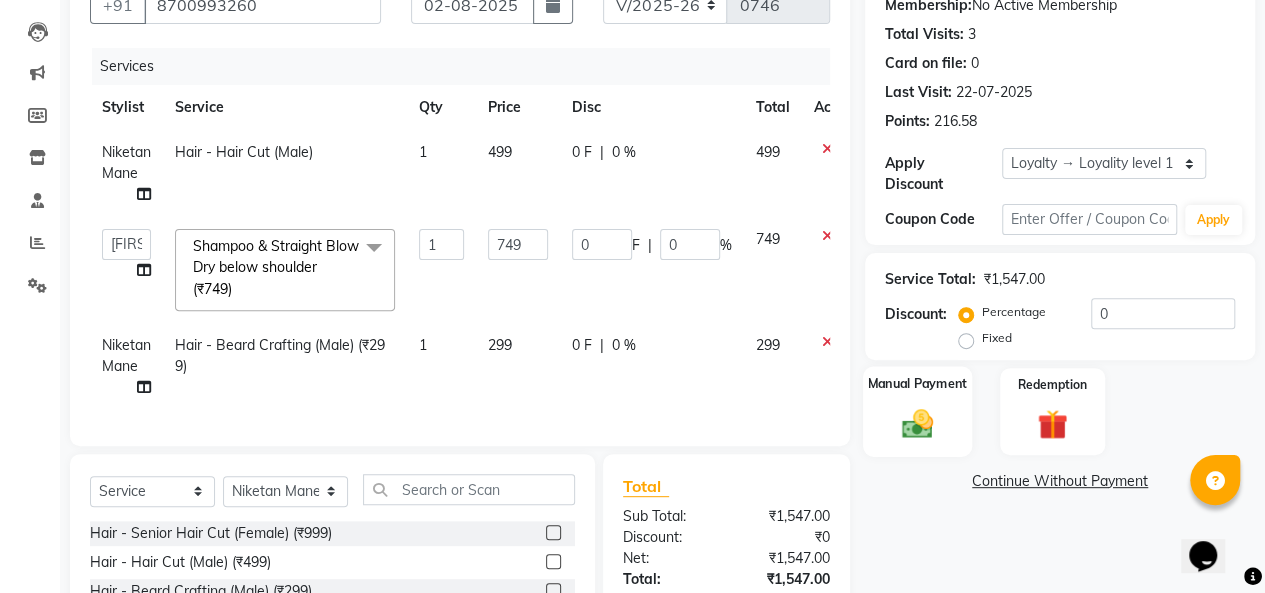 click 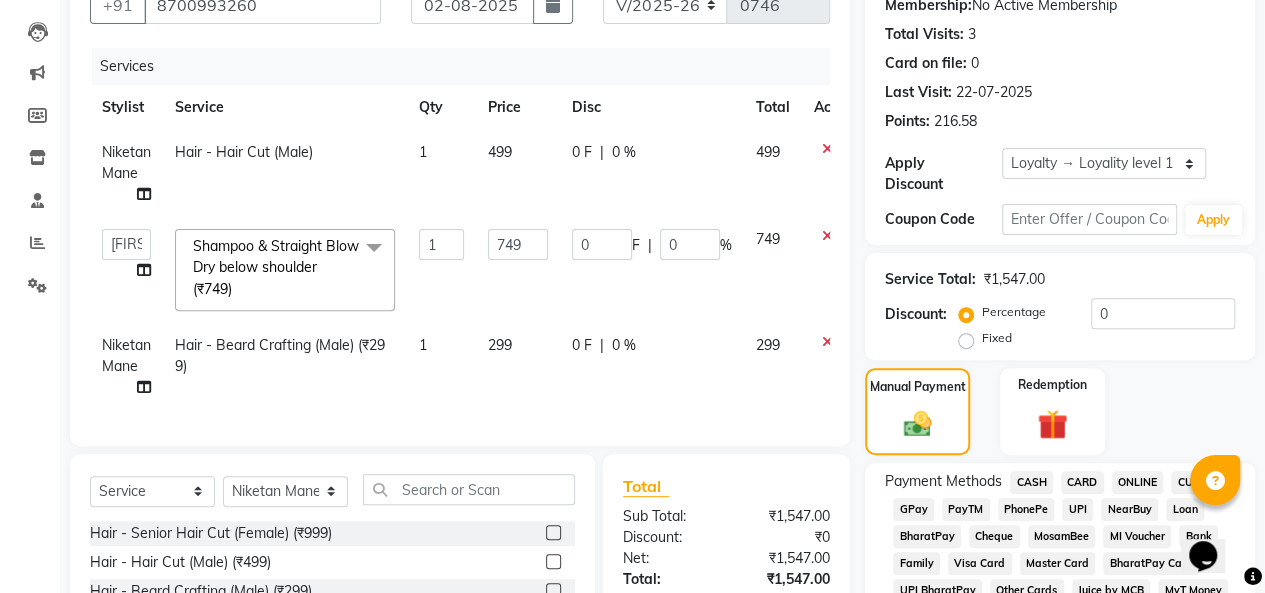 scroll, scrollTop: 300, scrollLeft: 0, axis: vertical 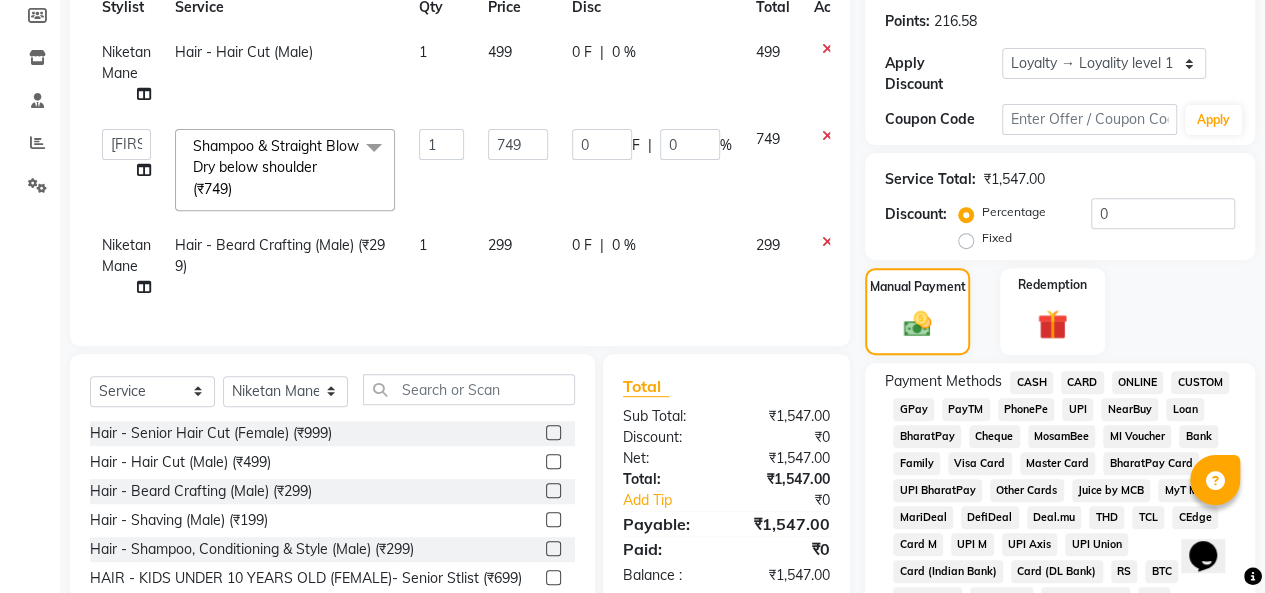 click on "Fixed" 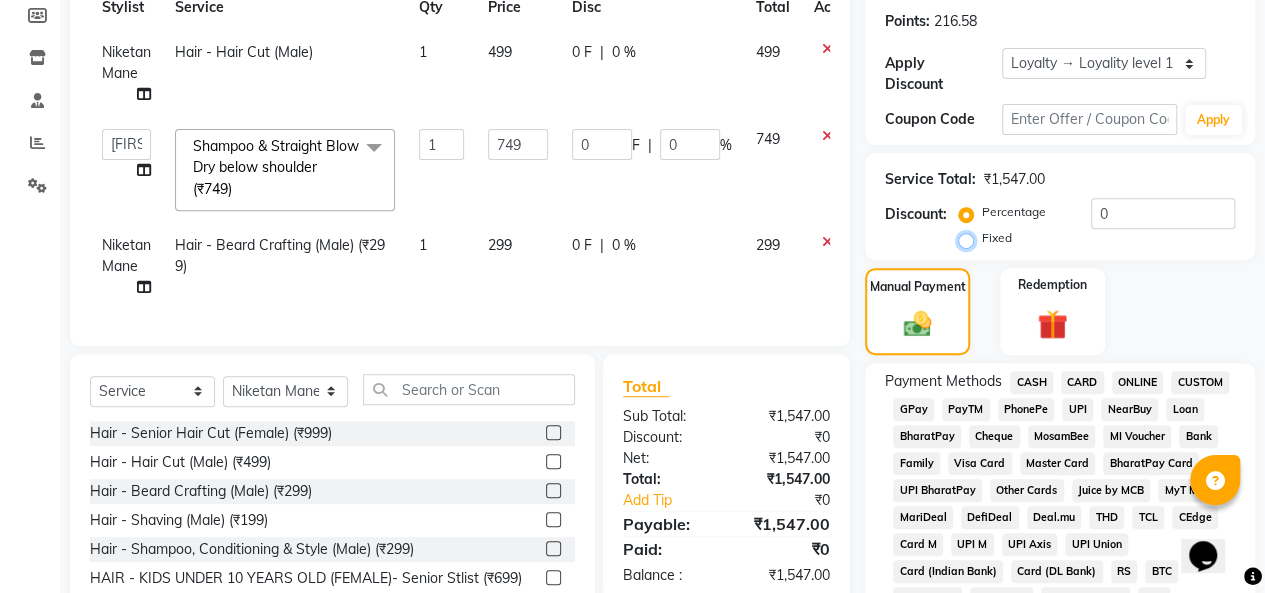 click on "Fixed" at bounding box center [970, 238] 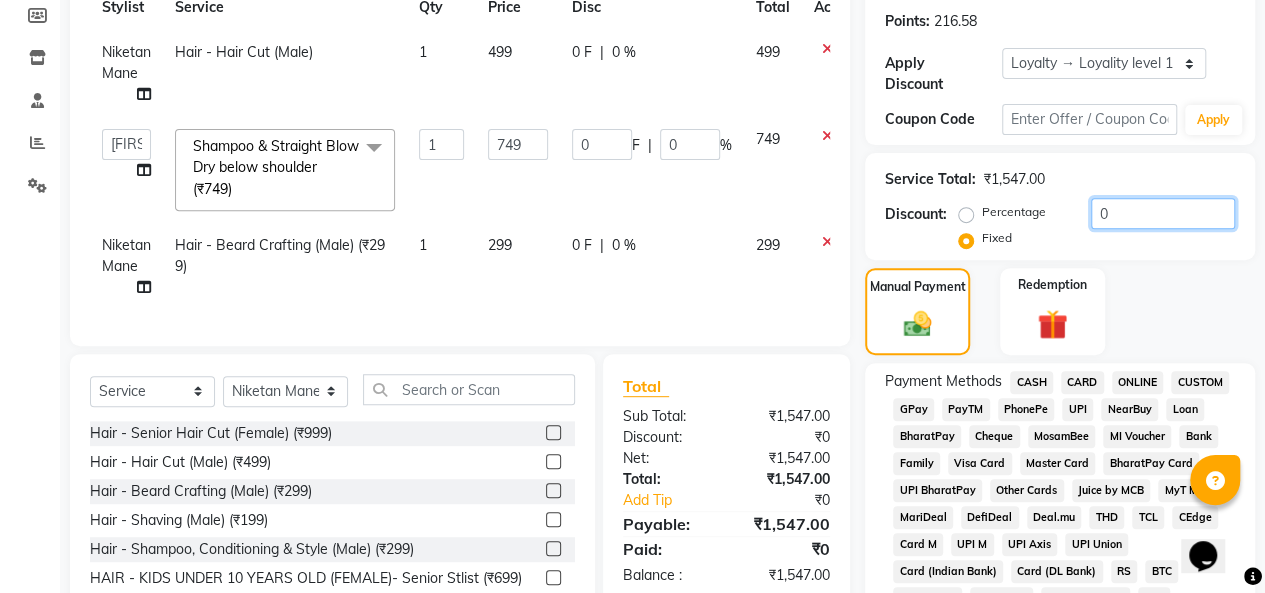 click on "0" 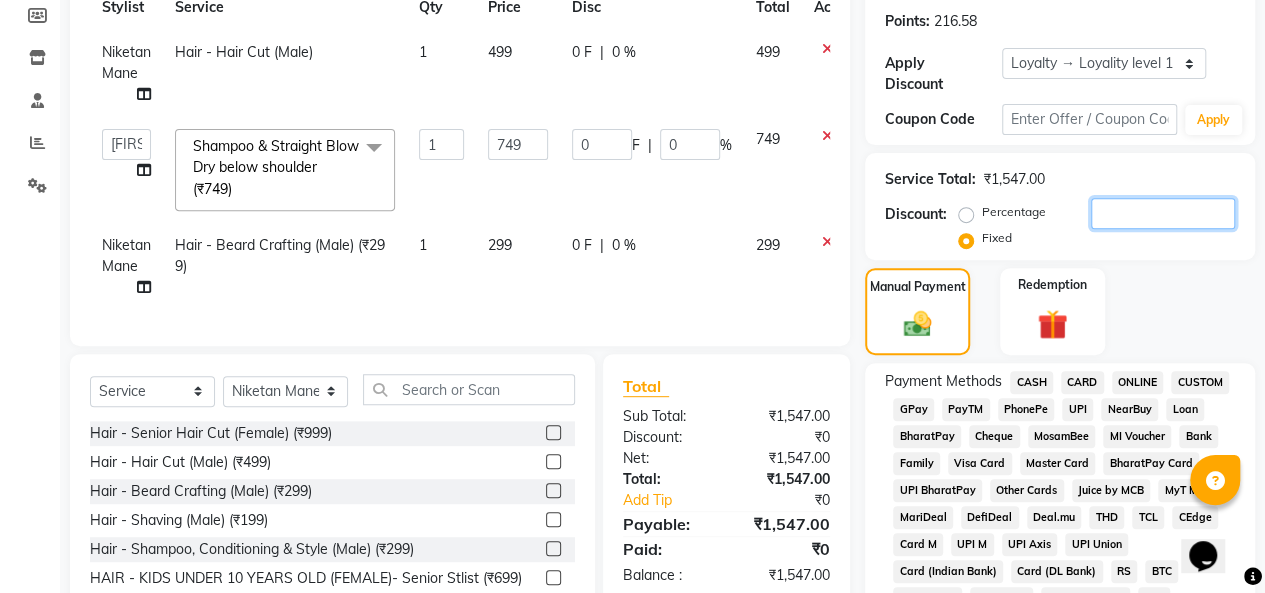 type on "7" 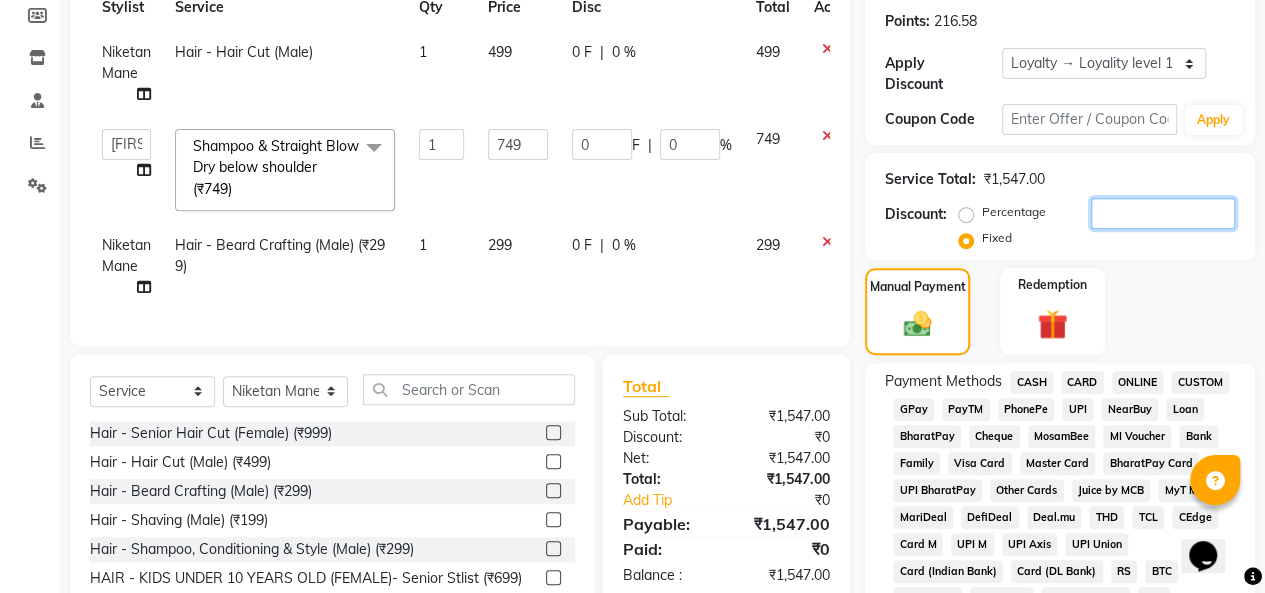 type on "3.39" 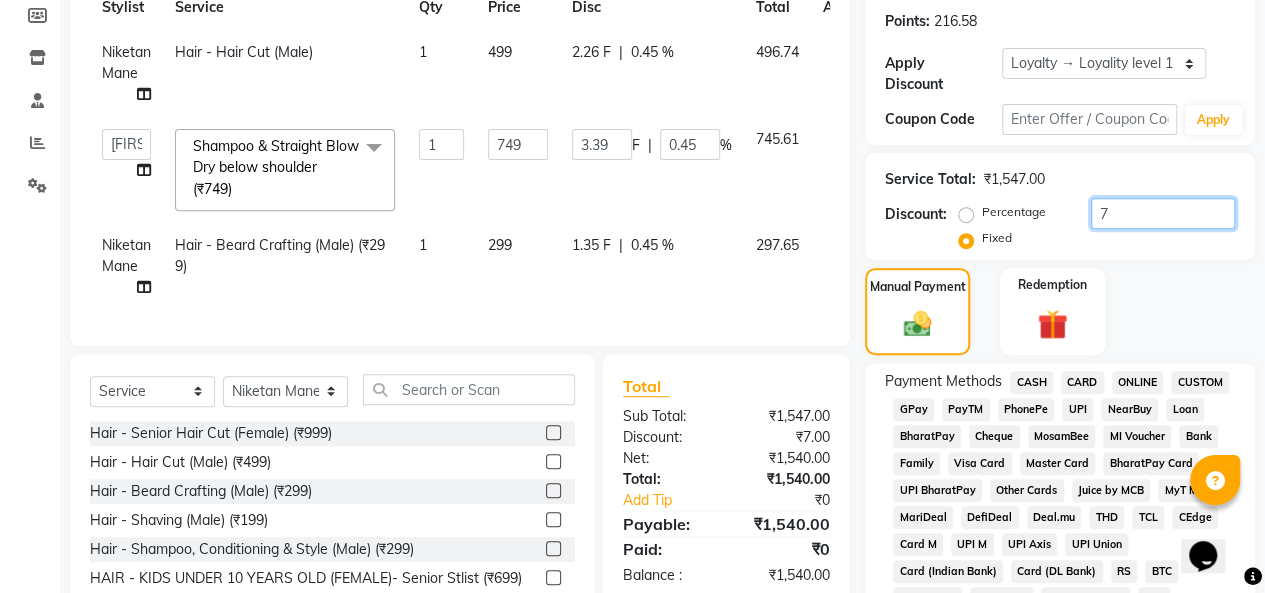 type on "7" 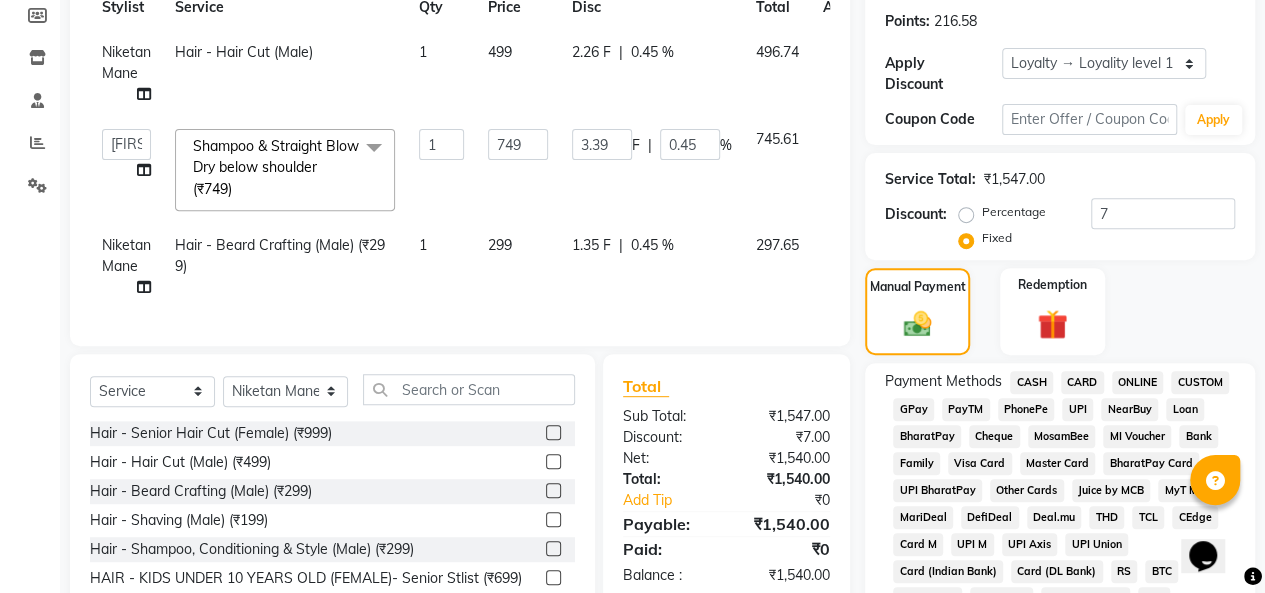 click on "Manual Payment Redemption" 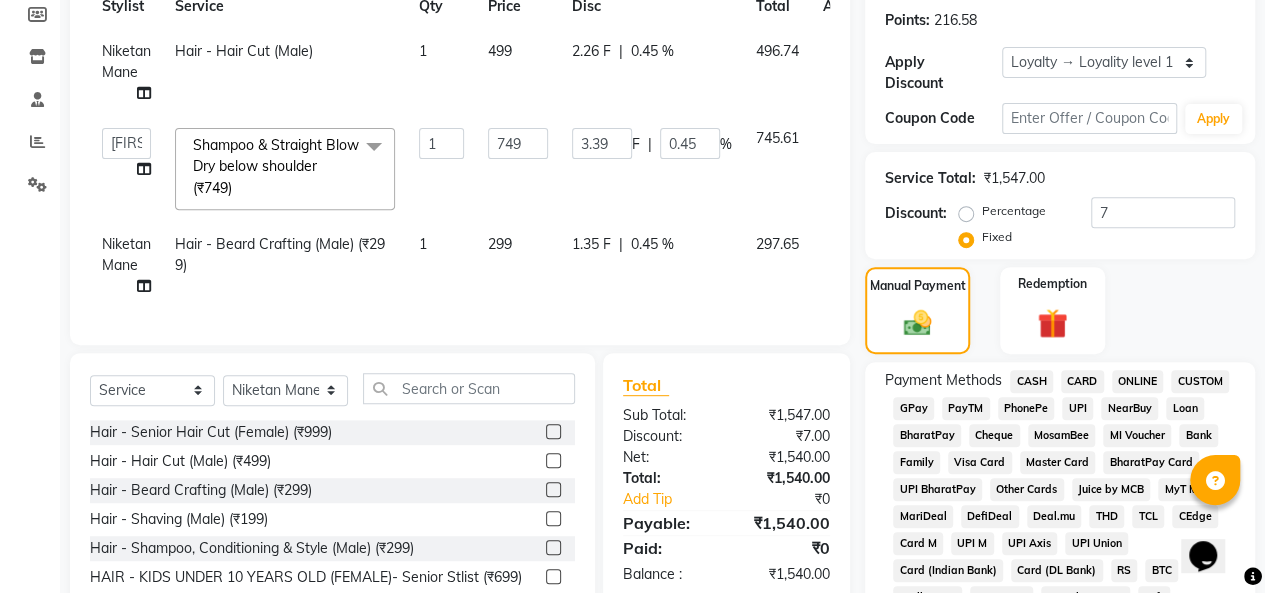scroll, scrollTop: 400, scrollLeft: 0, axis: vertical 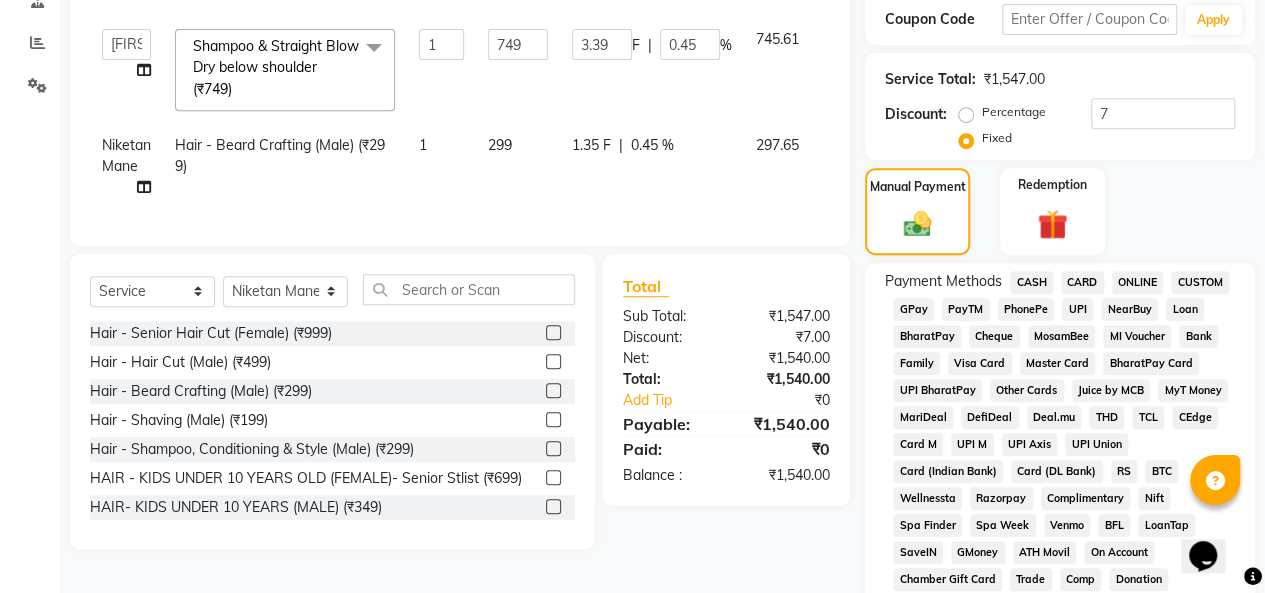 click on "UPI" 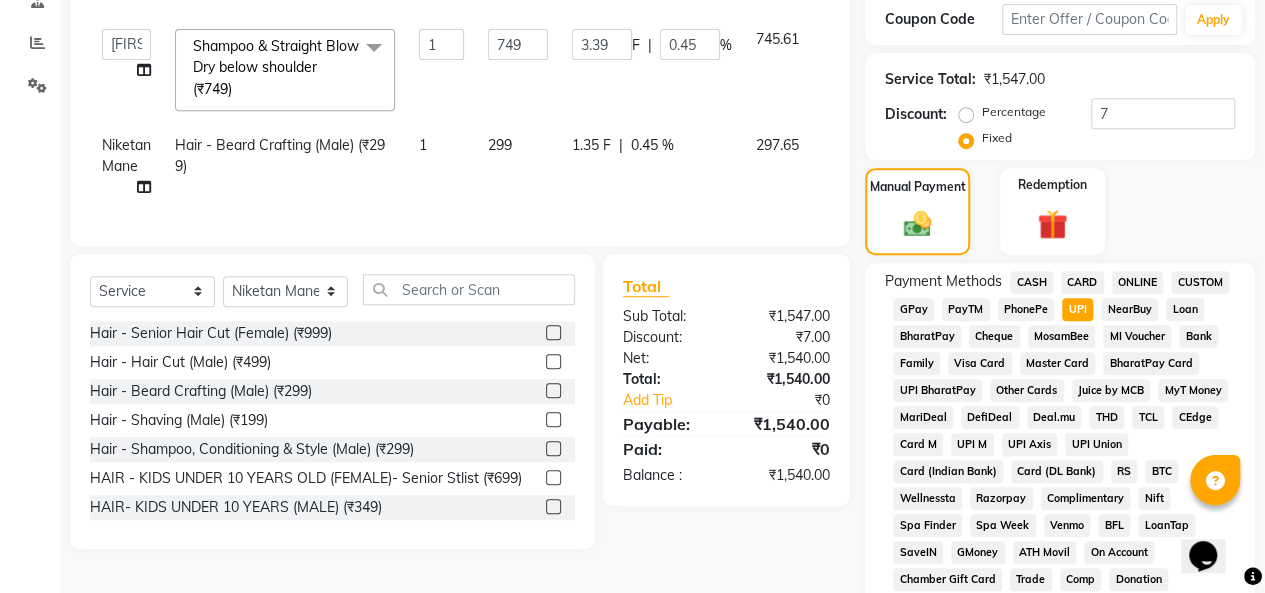 scroll, scrollTop: 1046, scrollLeft: 0, axis: vertical 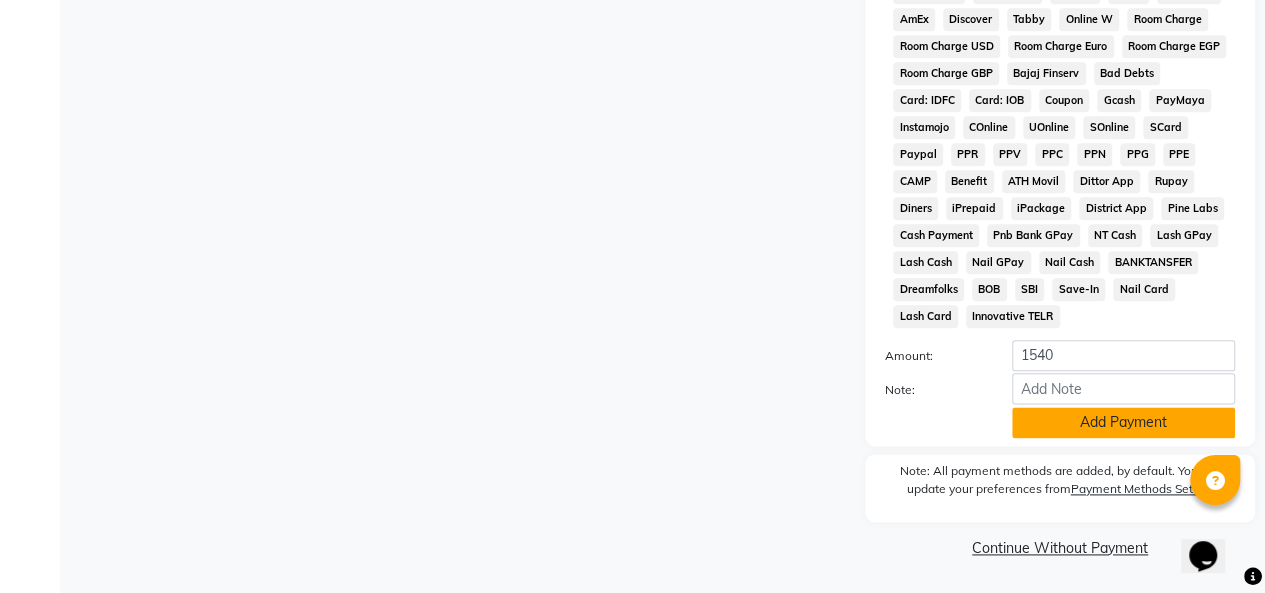 click on "Add Payment" 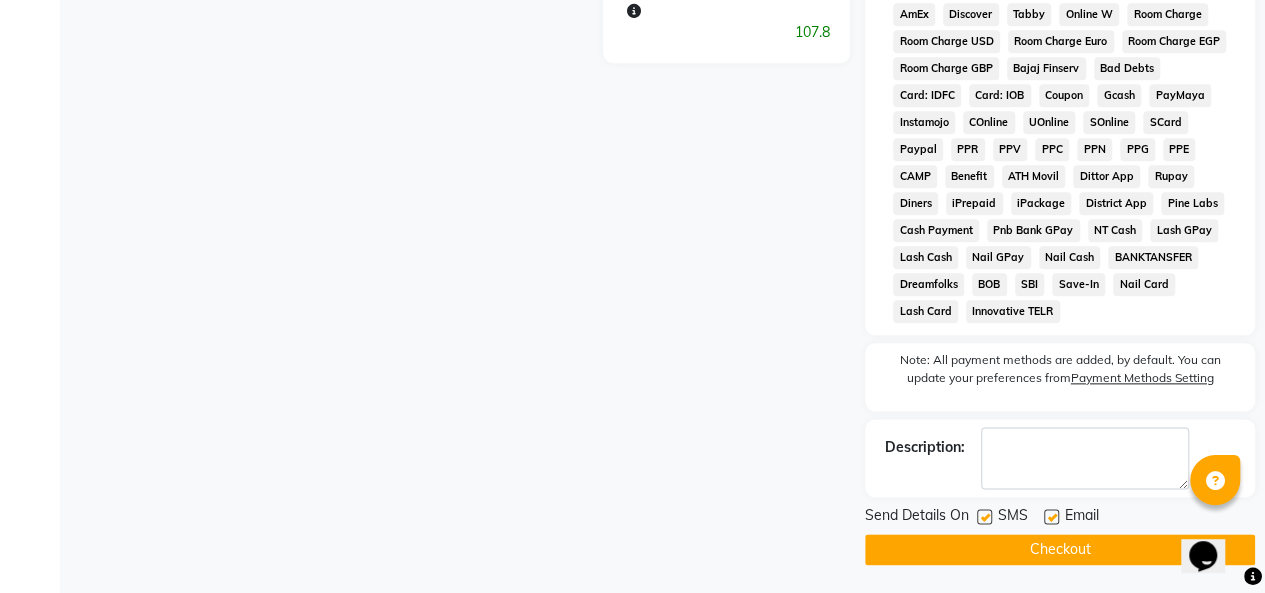 scroll, scrollTop: 1052, scrollLeft: 0, axis: vertical 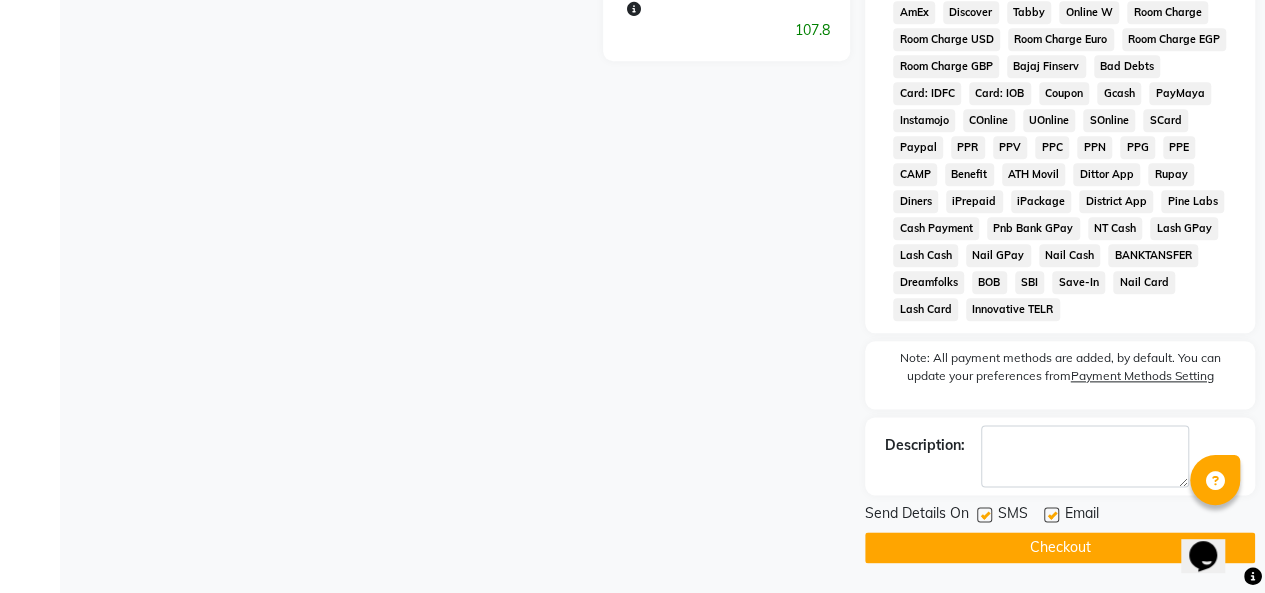 click on "Checkout" 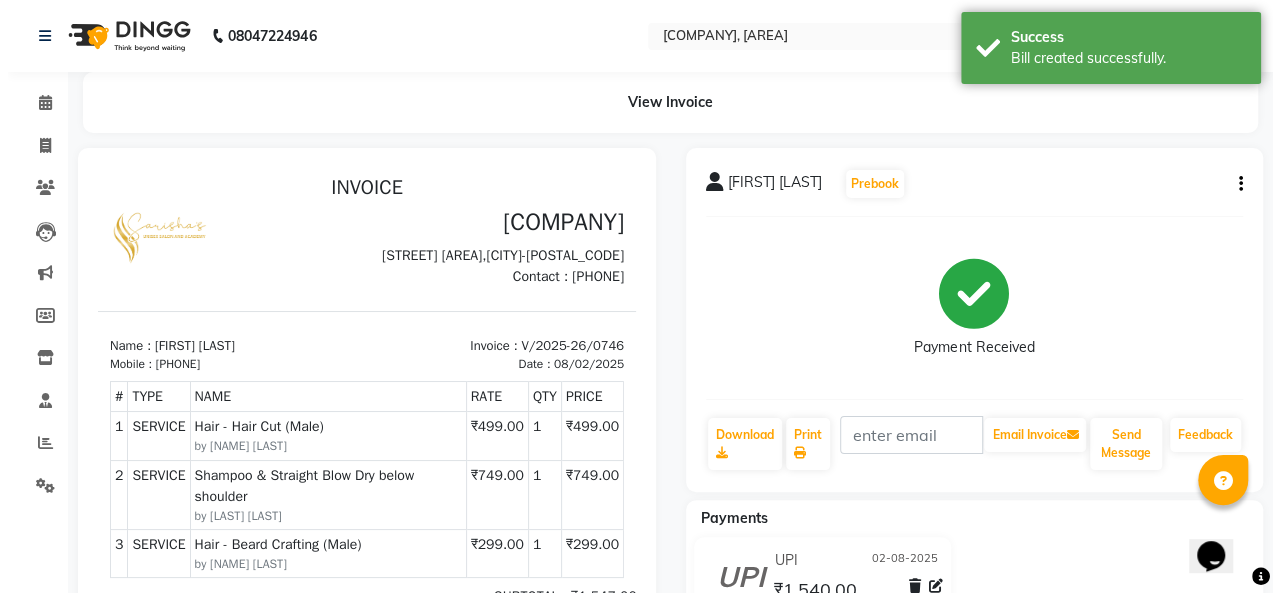 scroll, scrollTop: 0, scrollLeft: 0, axis: both 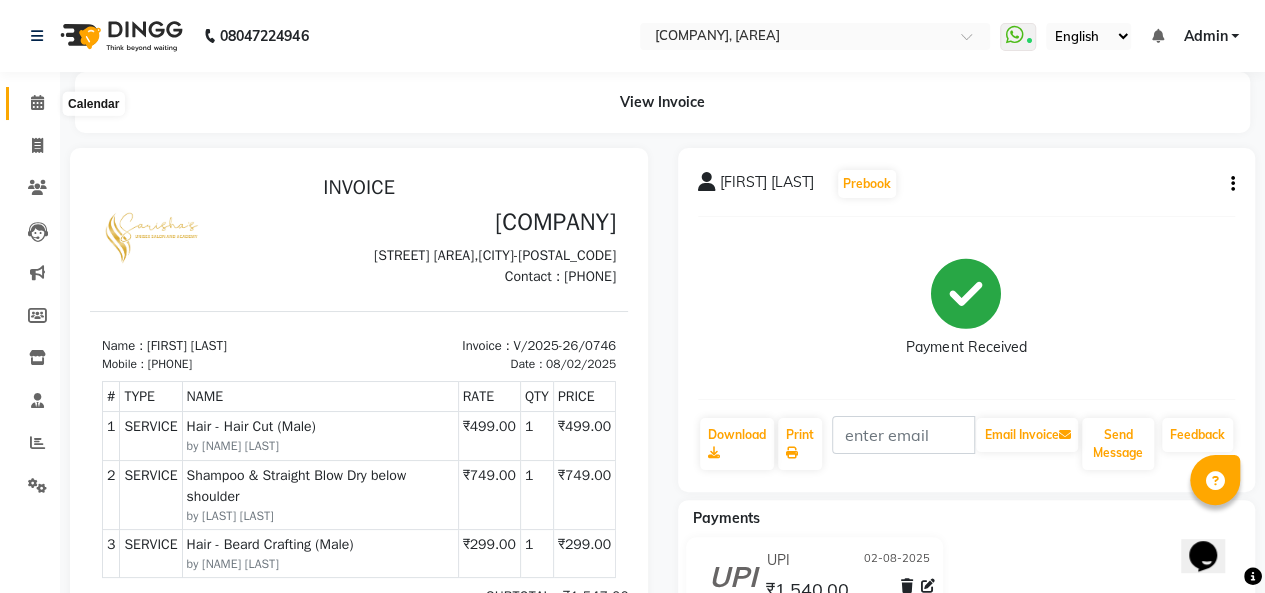 click 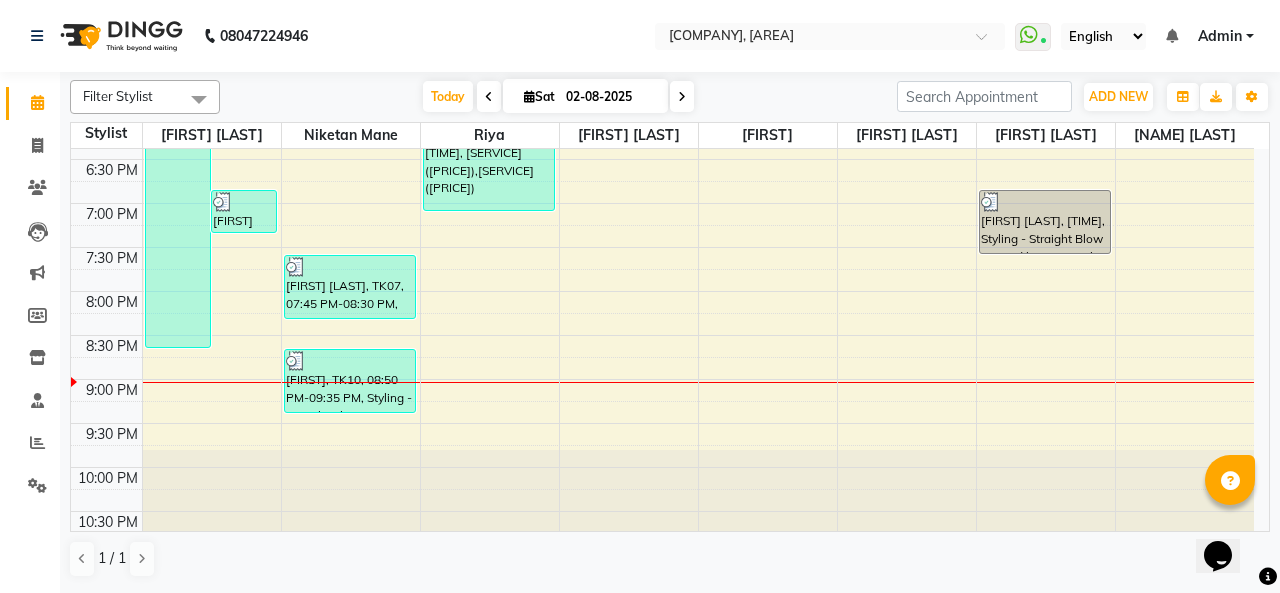 scroll, scrollTop: 830, scrollLeft: 0, axis: vertical 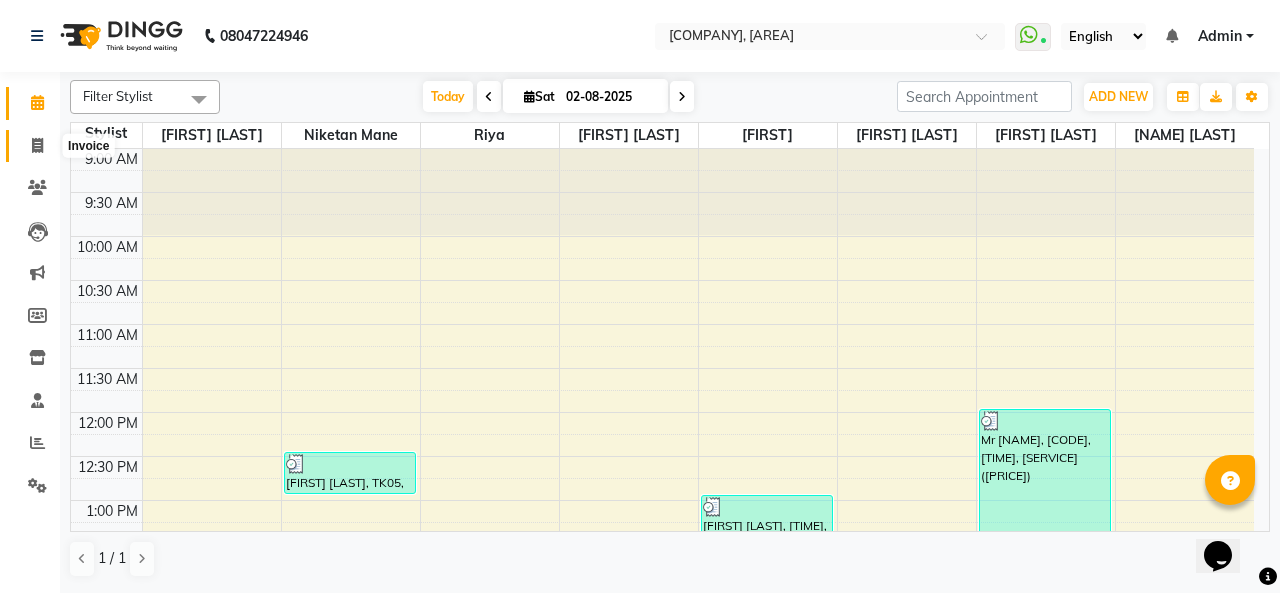 click 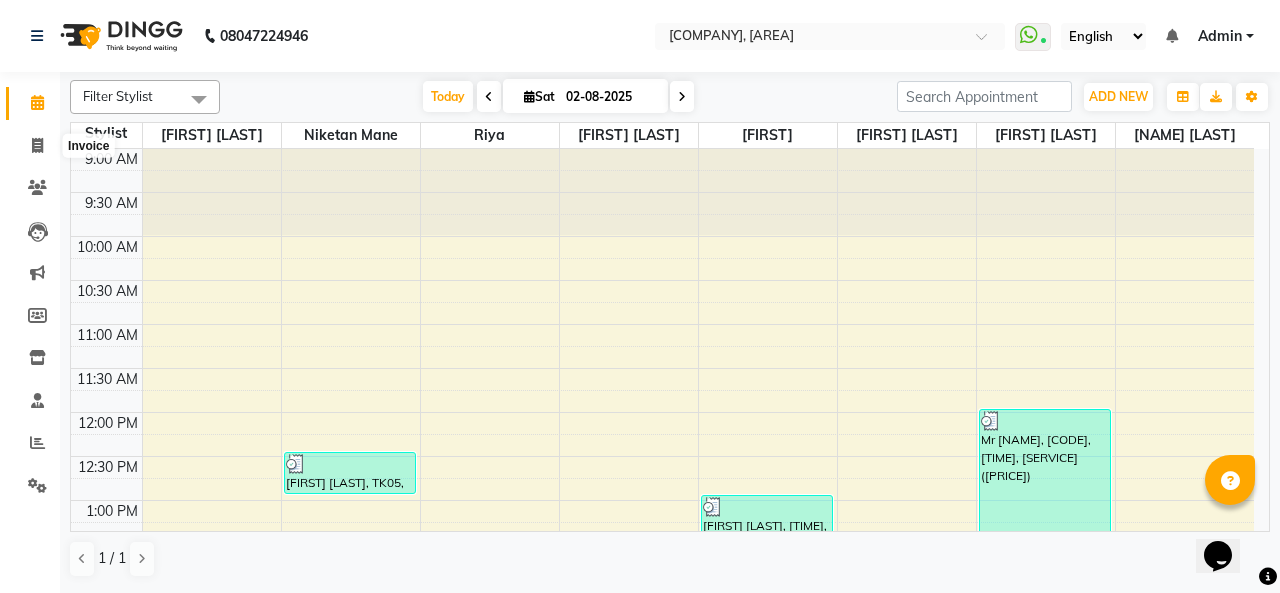 select on "service" 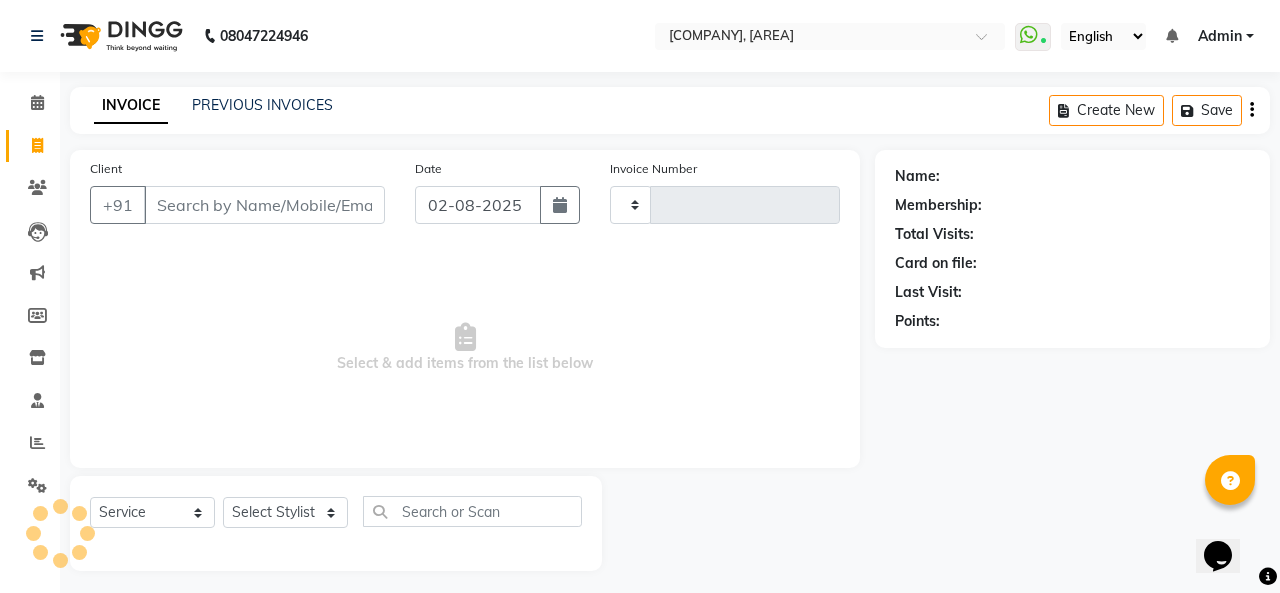 type on "0747" 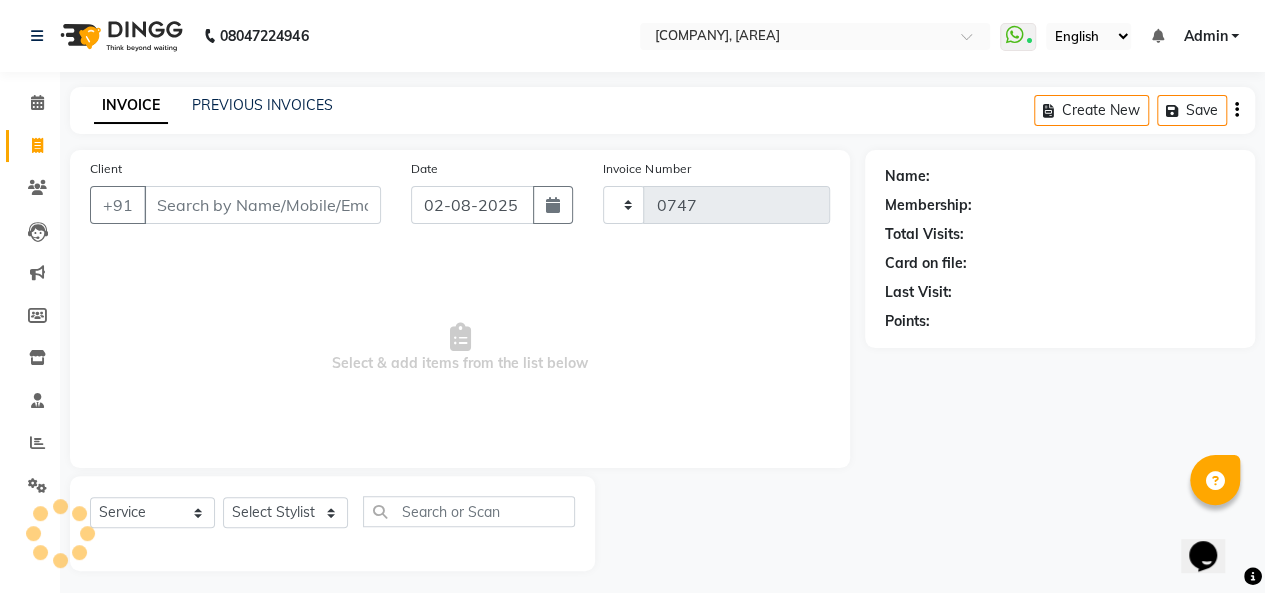 select on "665" 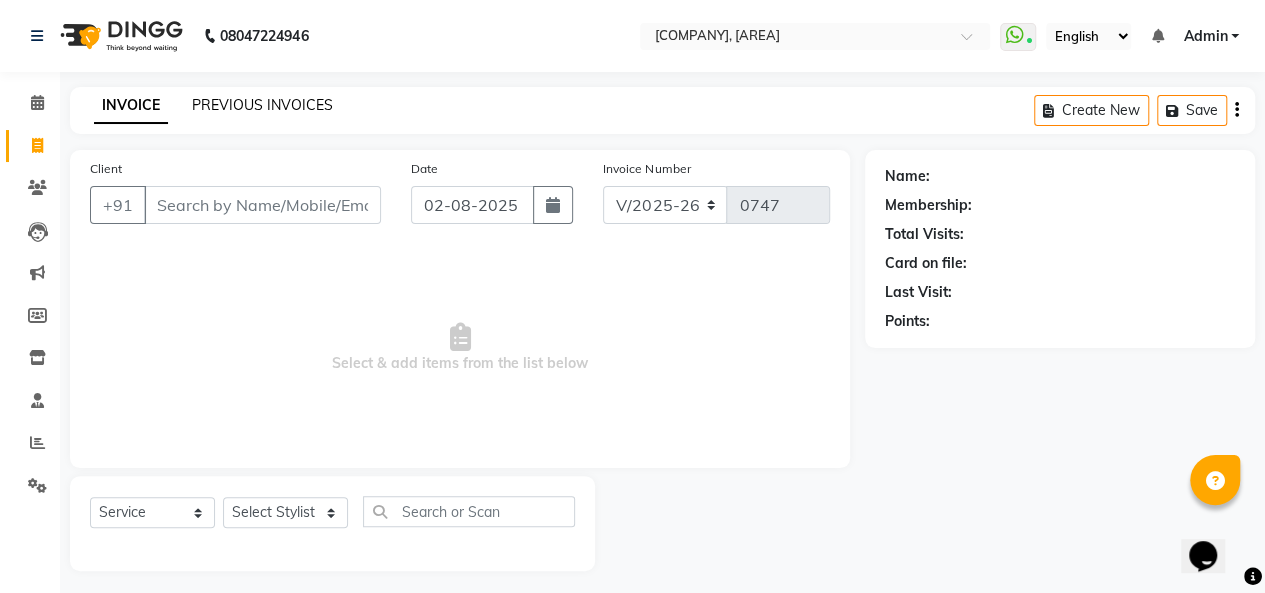 click on "PREVIOUS INVOICES" 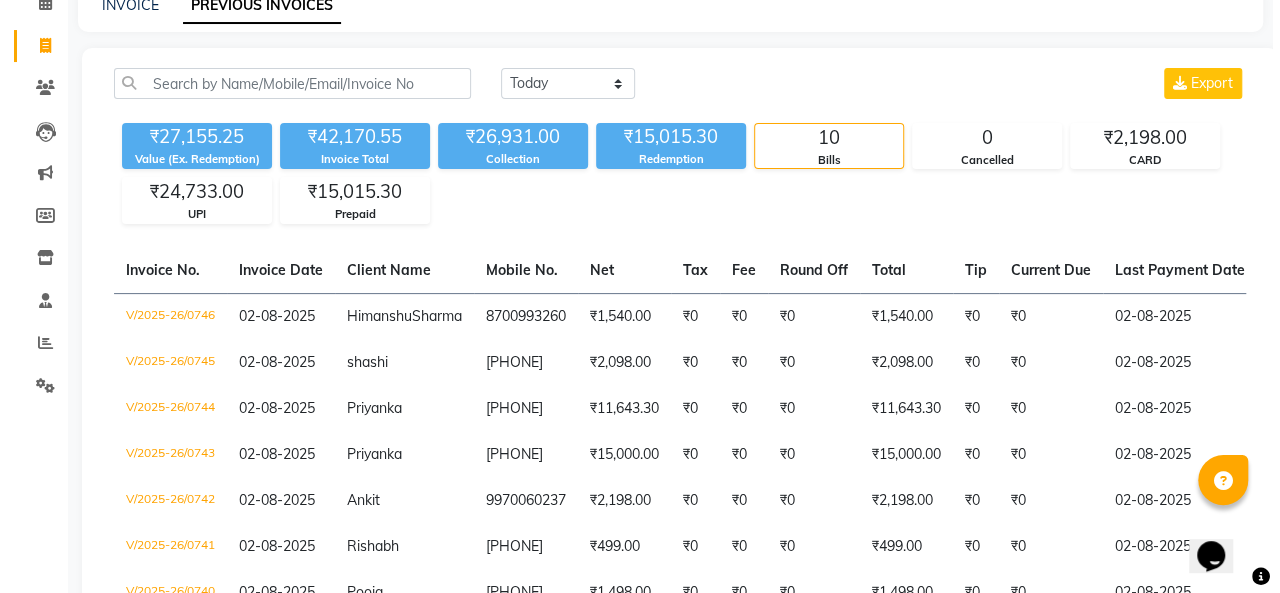 scroll, scrollTop: 0, scrollLeft: 0, axis: both 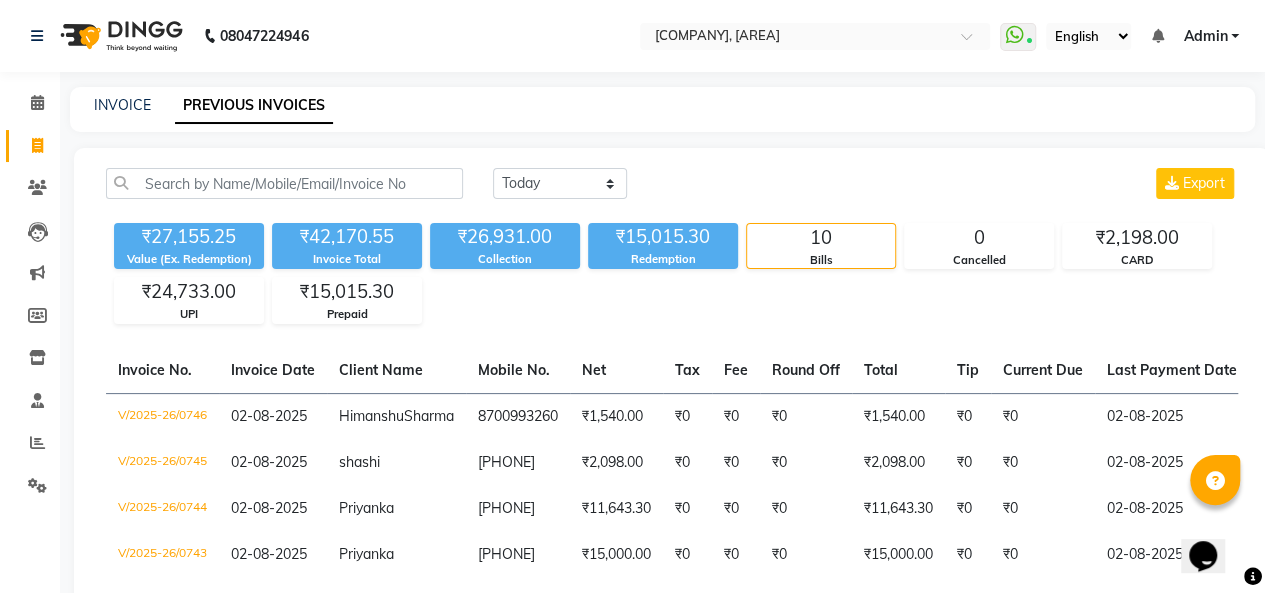 click on "Admin" at bounding box center (1205, 36) 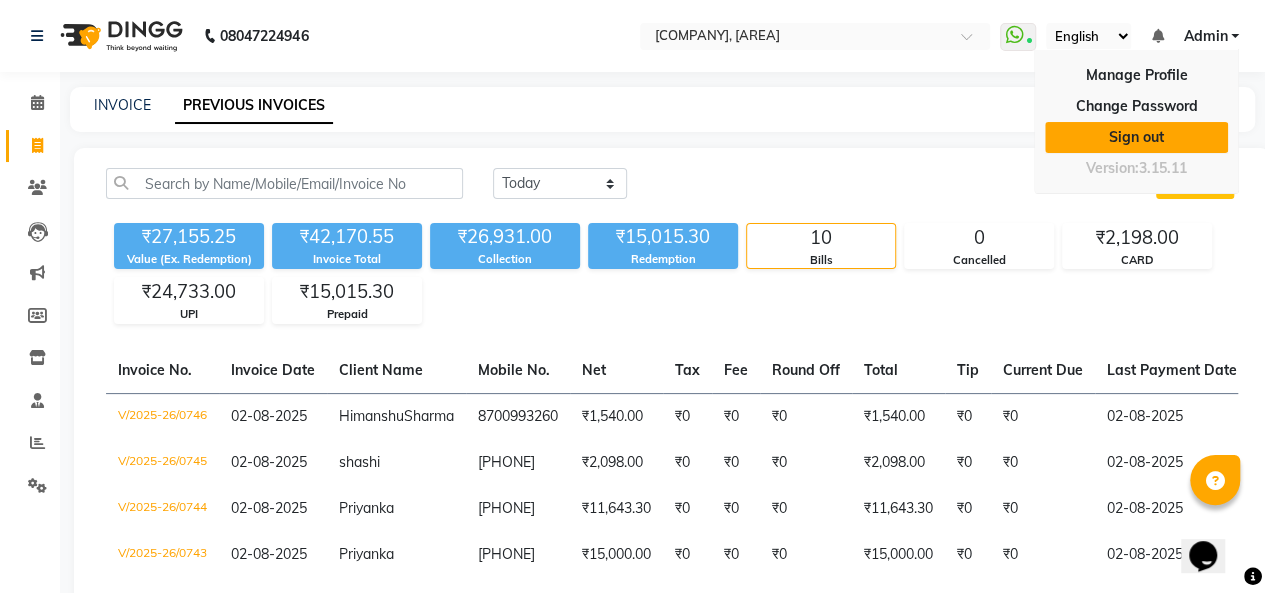 click on "Sign out" at bounding box center [1136, 137] 